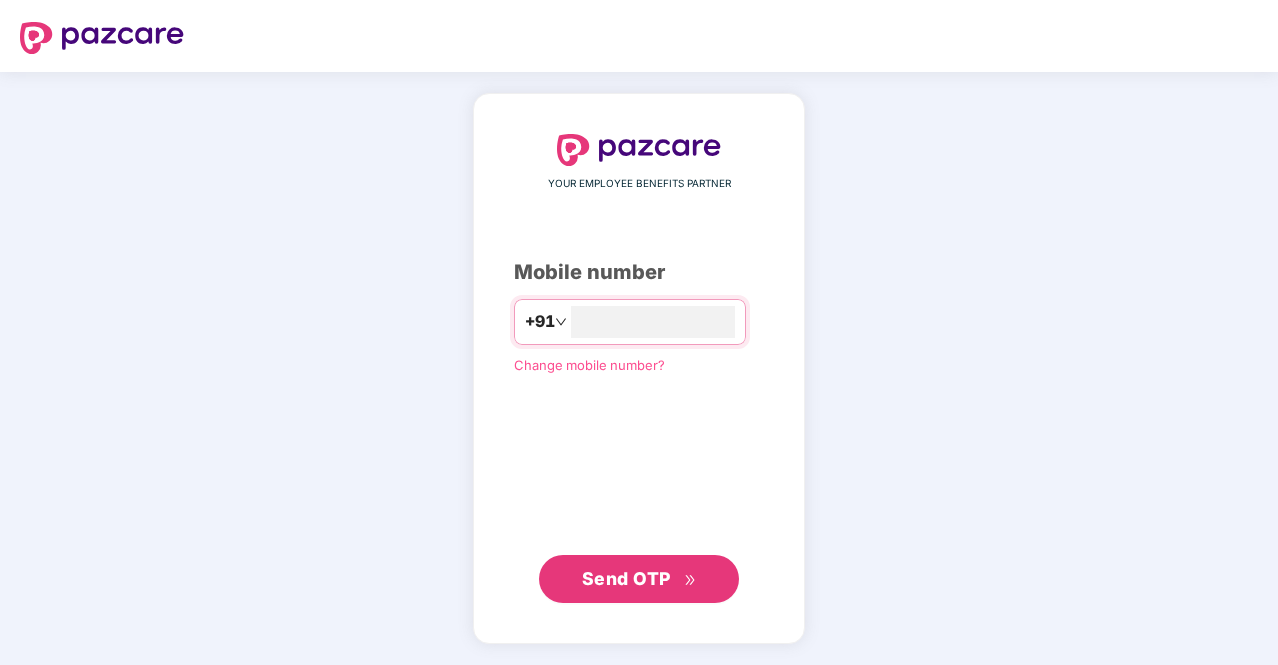 scroll, scrollTop: 0, scrollLeft: 0, axis: both 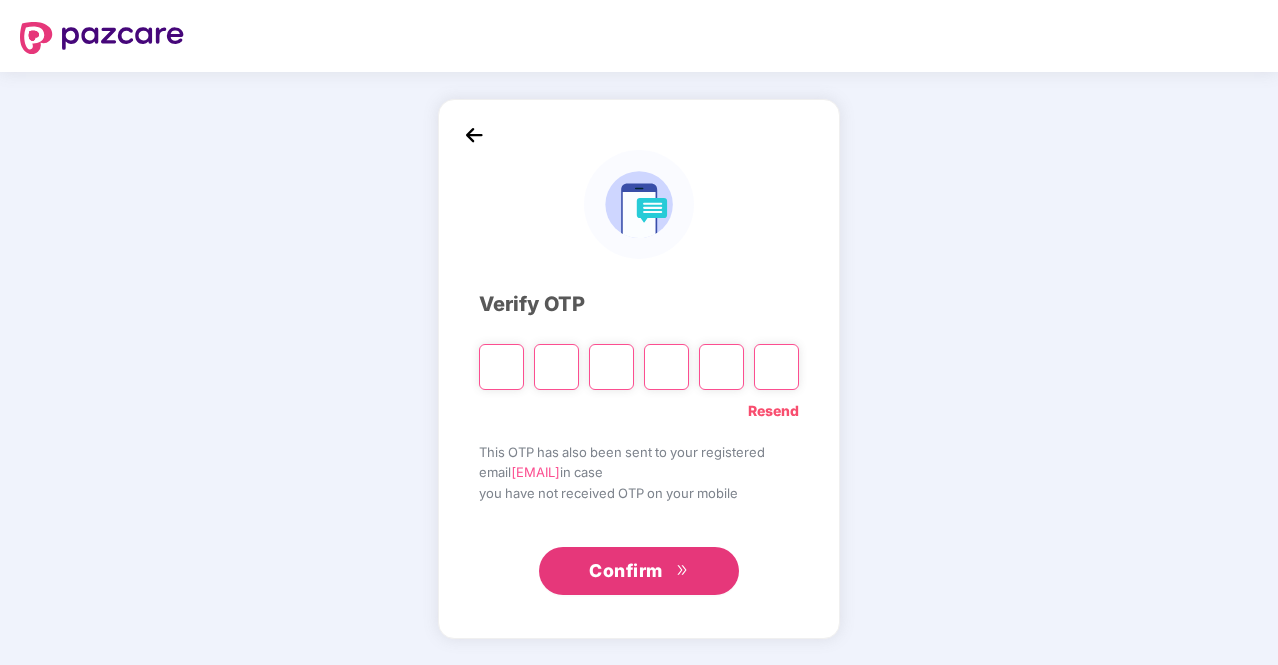 type on "*" 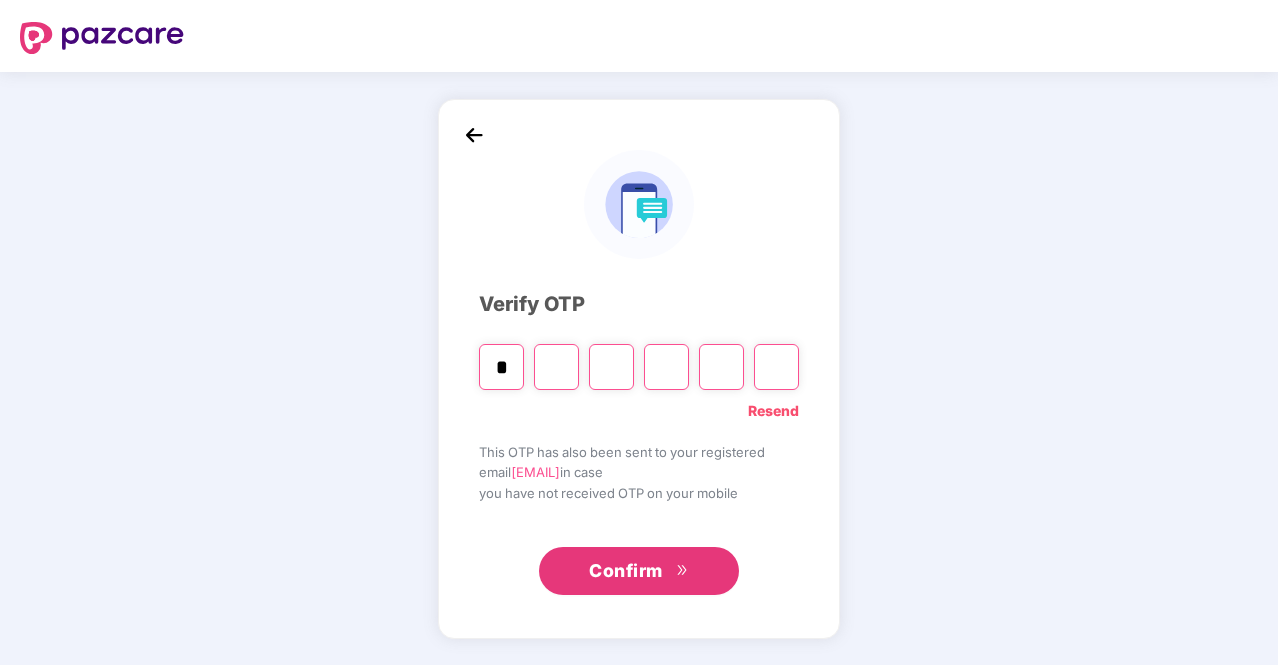 type on "*" 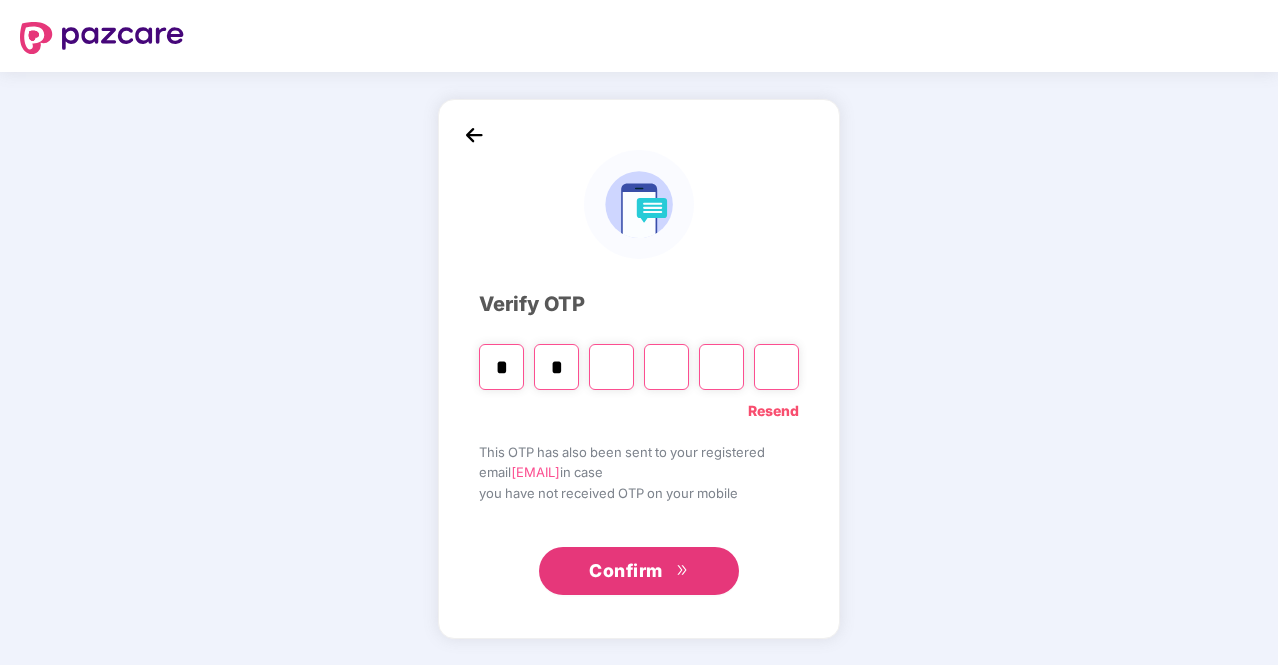 type on "*" 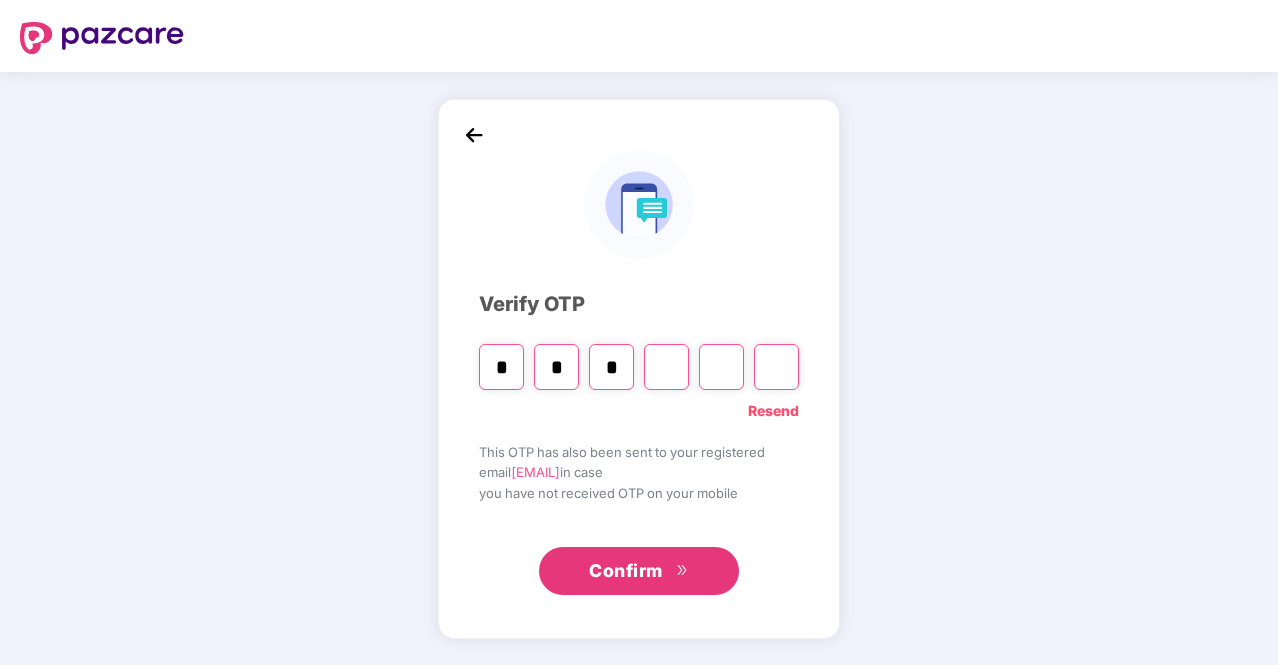 type on "*" 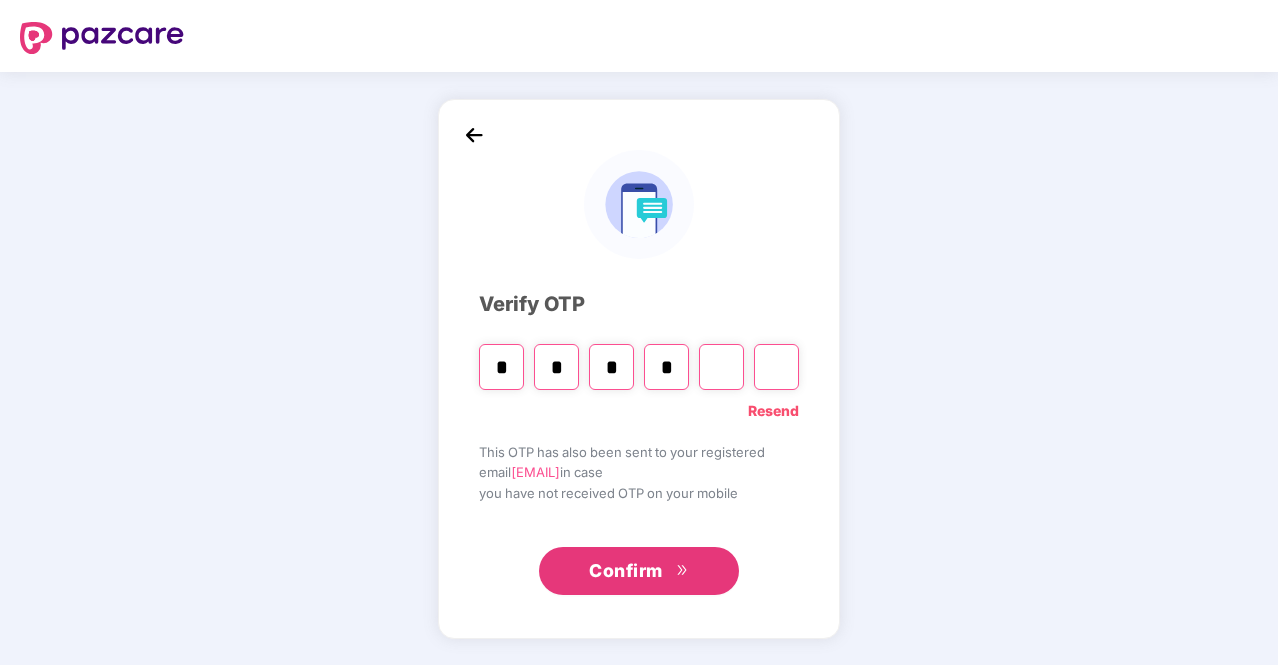 type on "*" 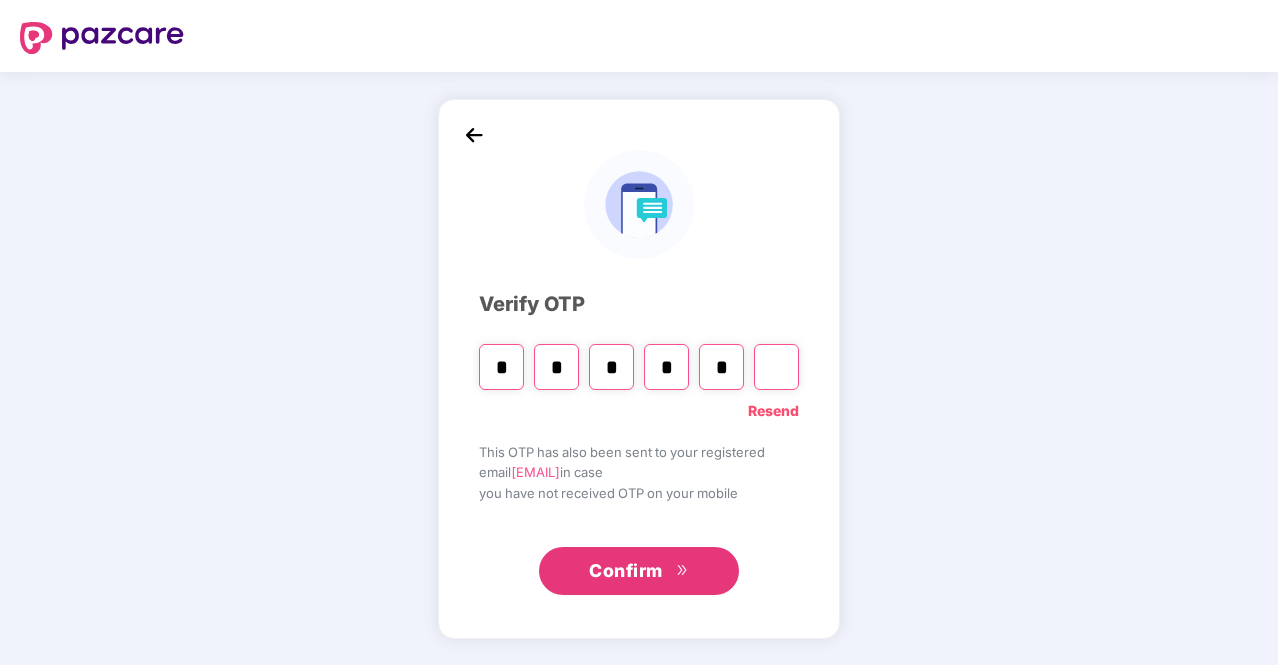 type on "*" 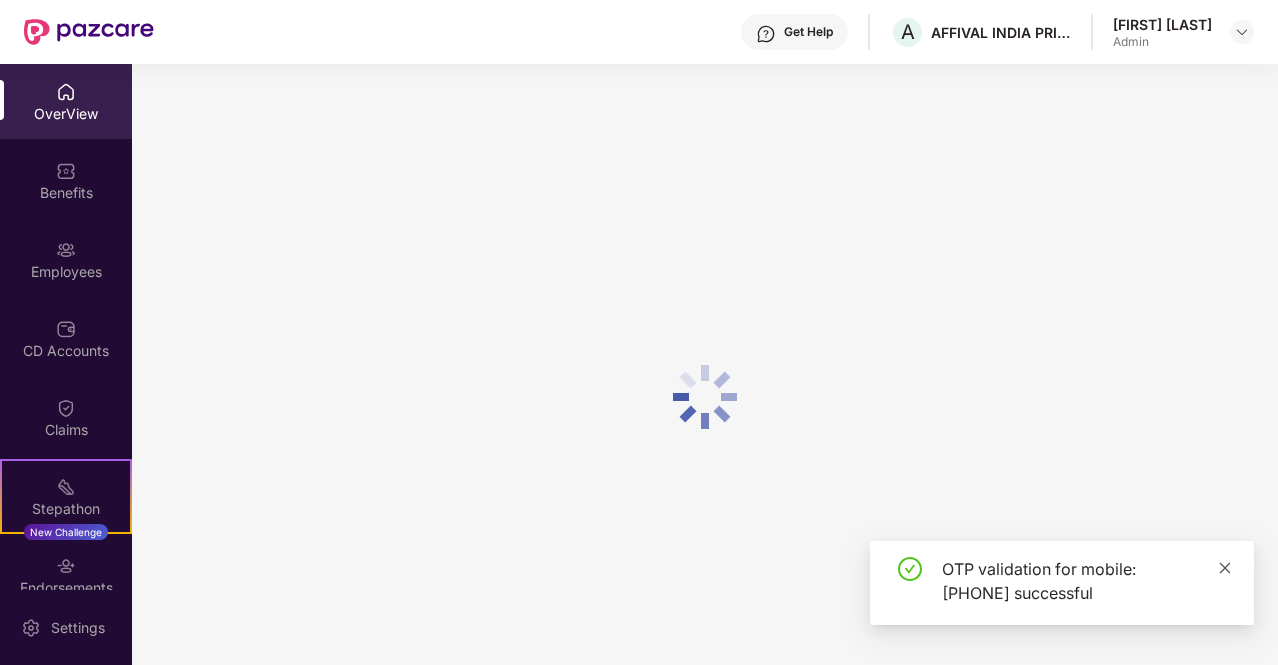 click 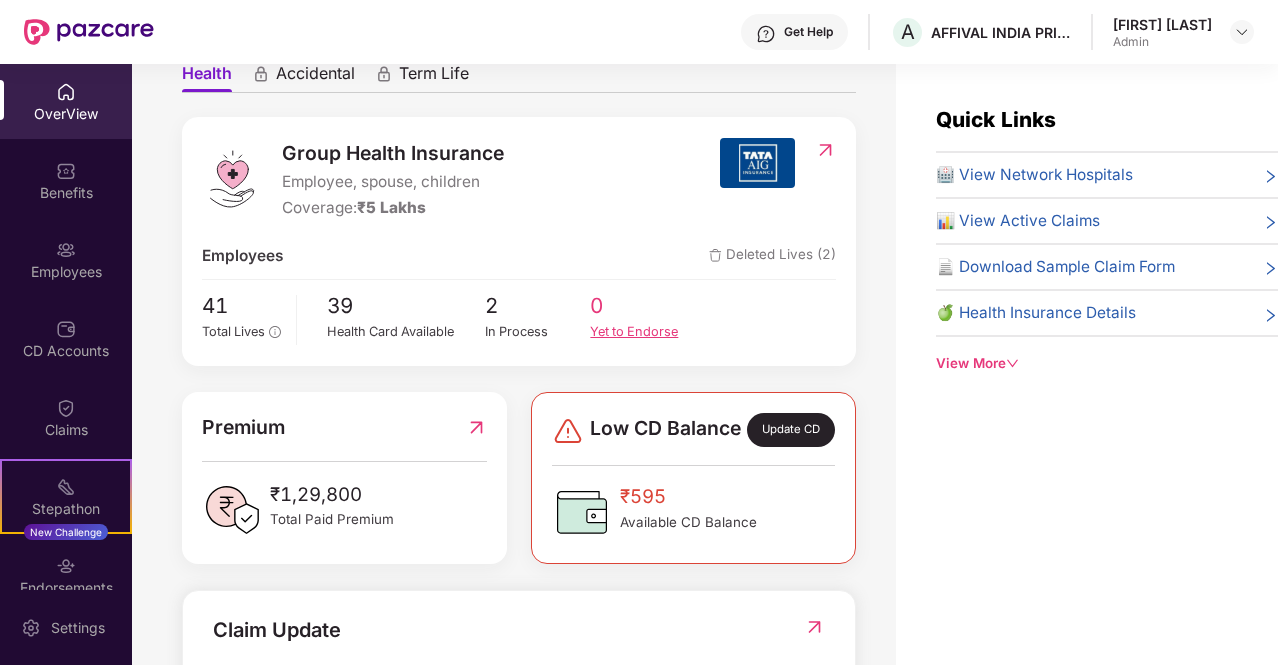 scroll, scrollTop: 0, scrollLeft: 0, axis: both 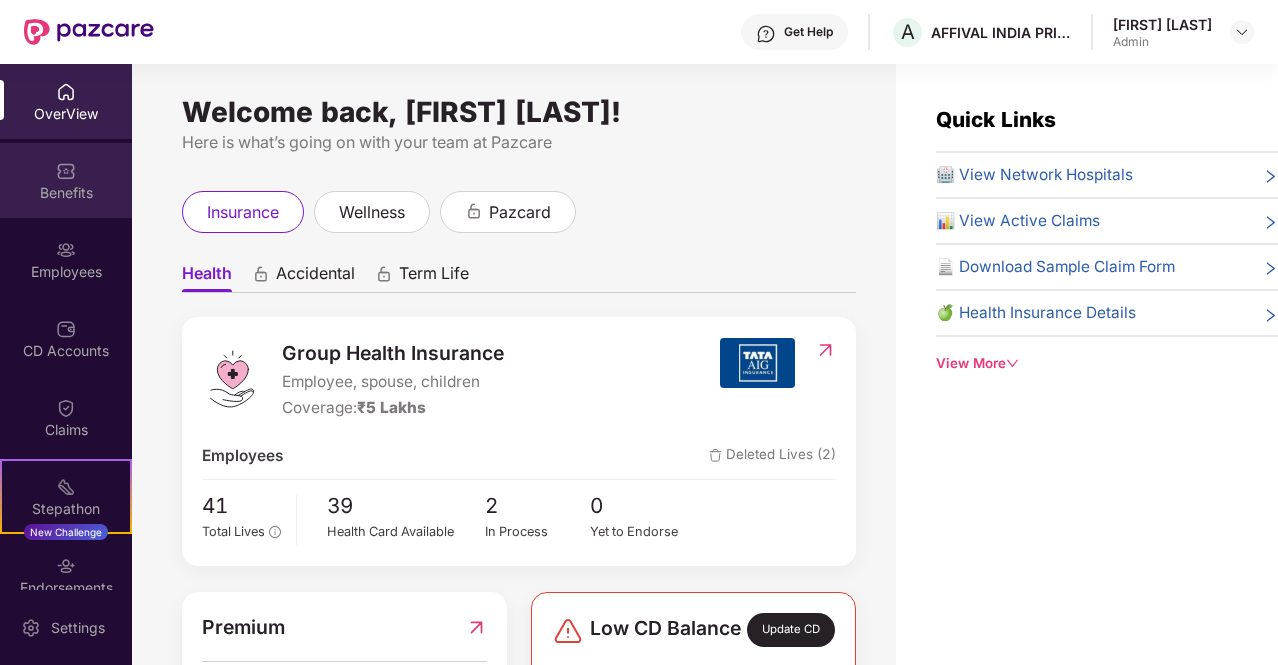 click on "Benefits" at bounding box center (66, 180) 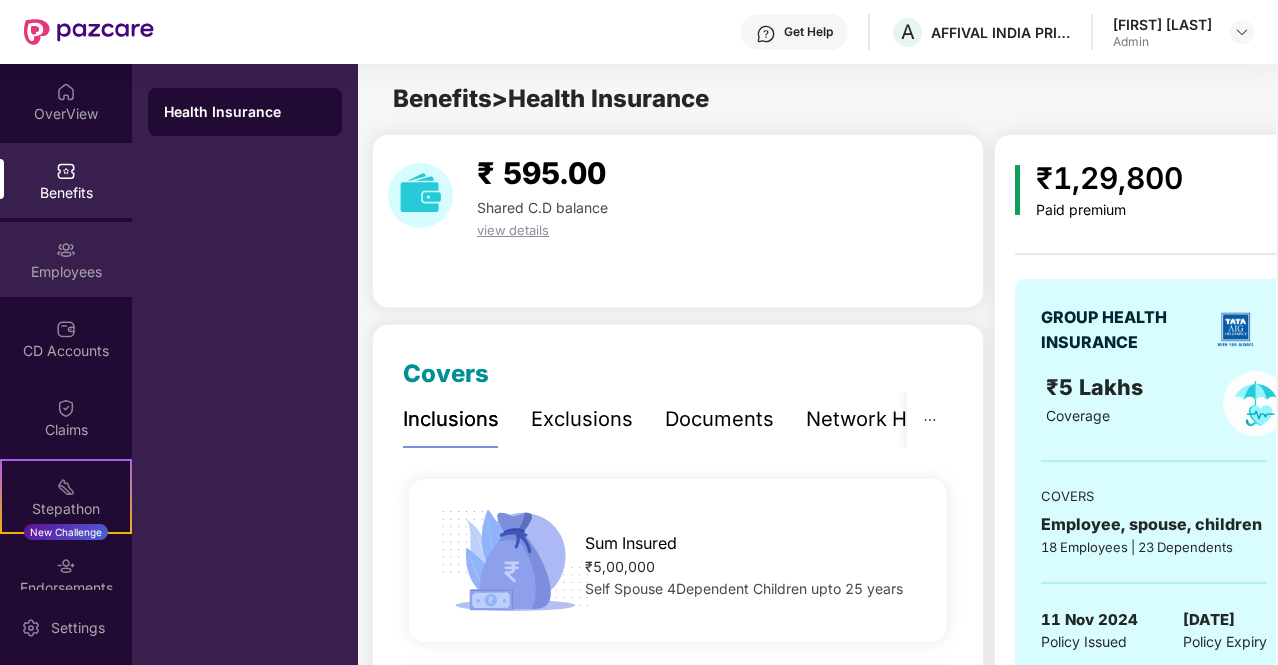click on "Employees" at bounding box center [66, 272] 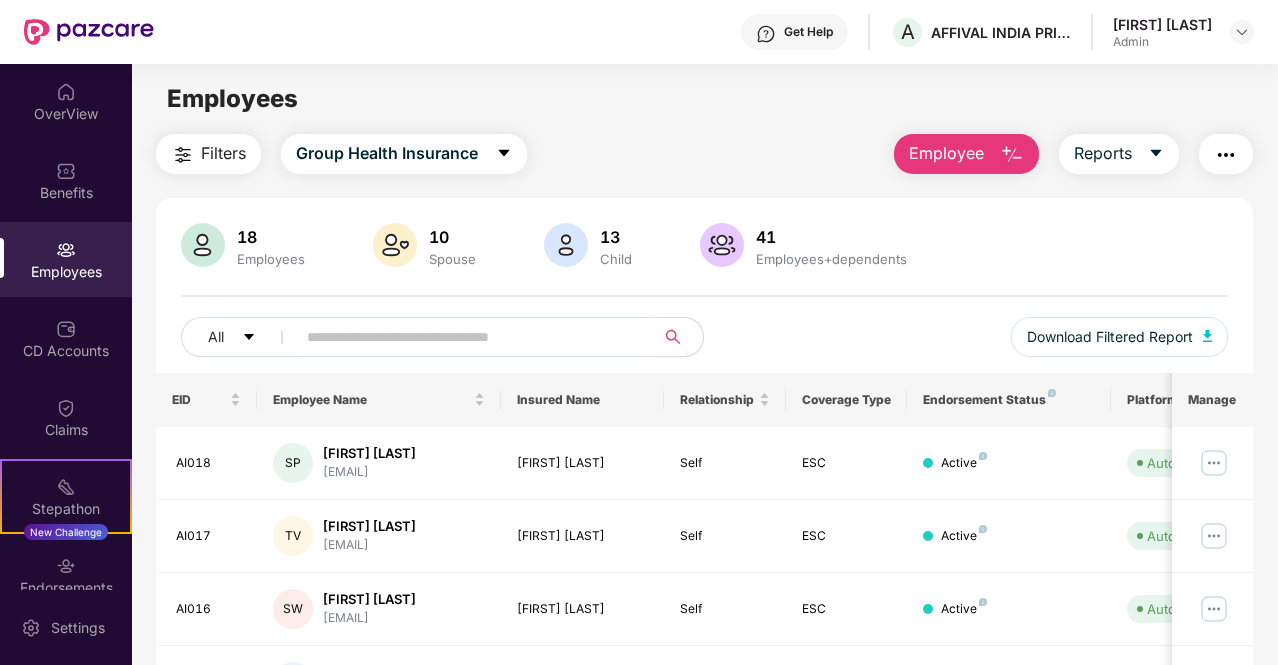 click on "Employee" at bounding box center (966, 154) 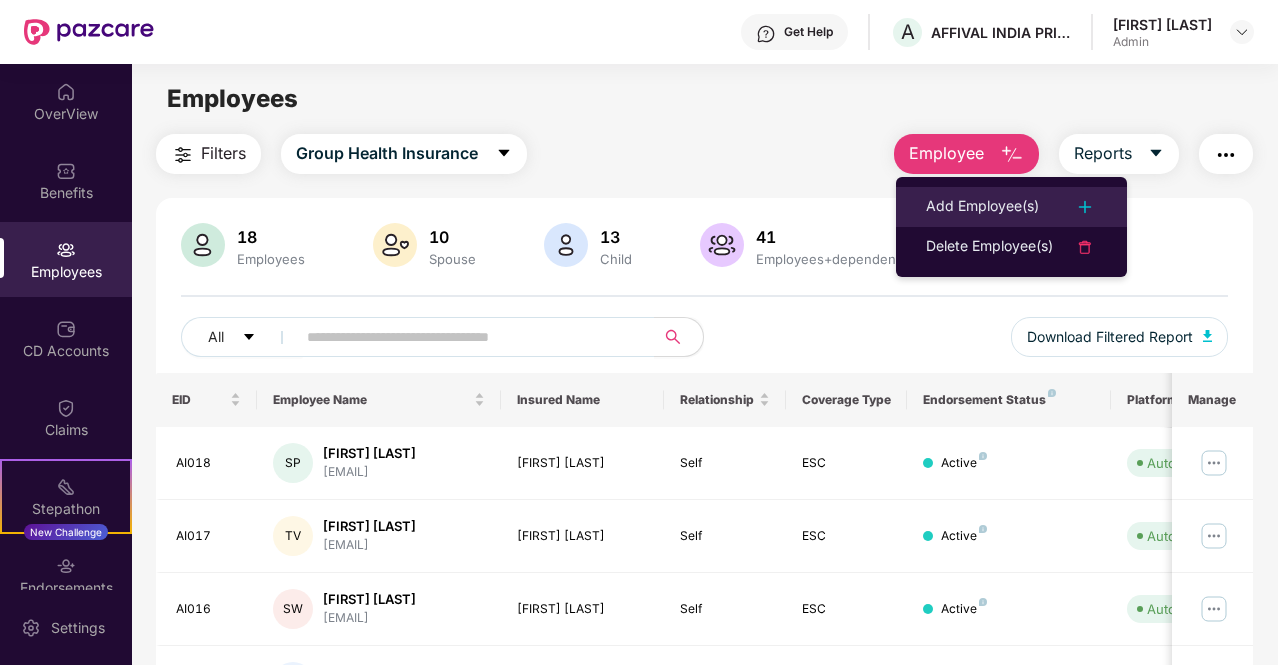 click on "Add Employee(s)" at bounding box center (982, 207) 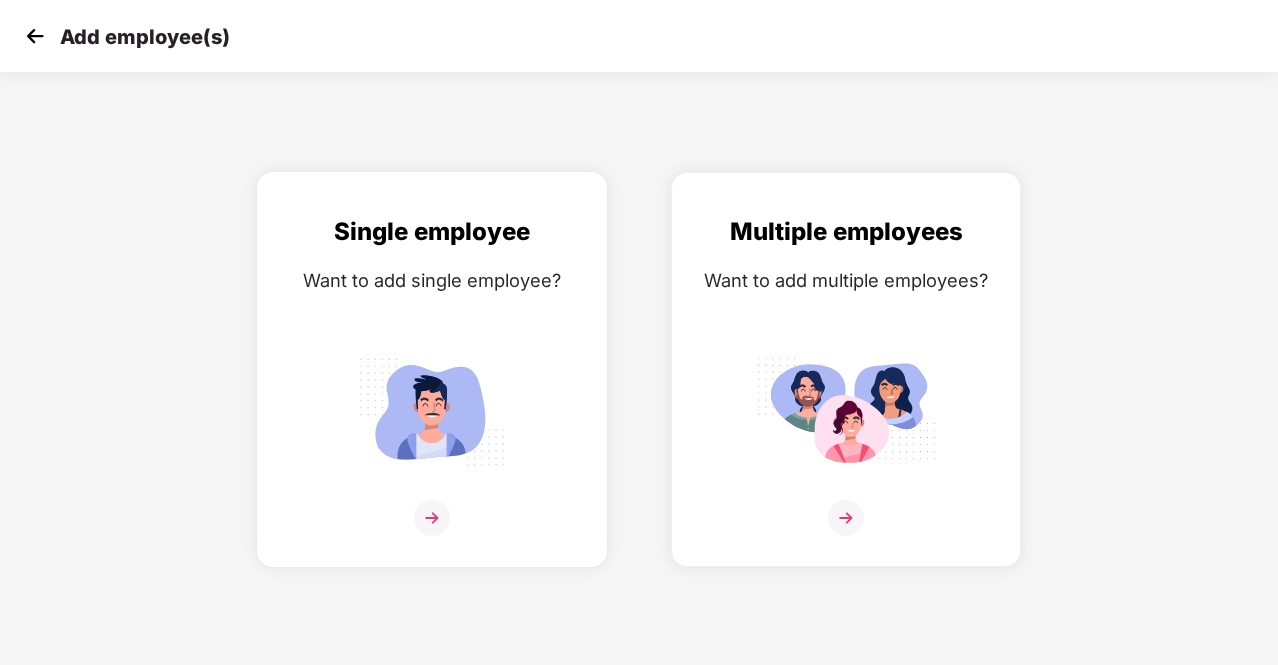 click at bounding box center (432, 518) 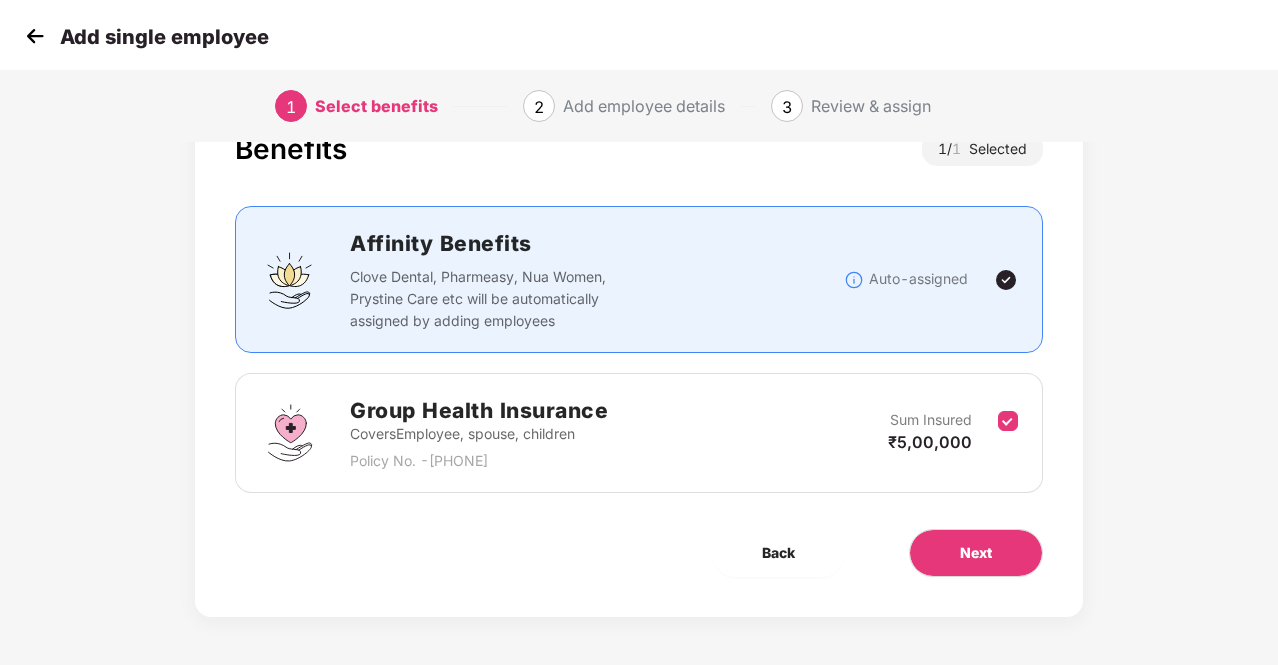 scroll, scrollTop: 72, scrollLeft: 0, axis: vertical 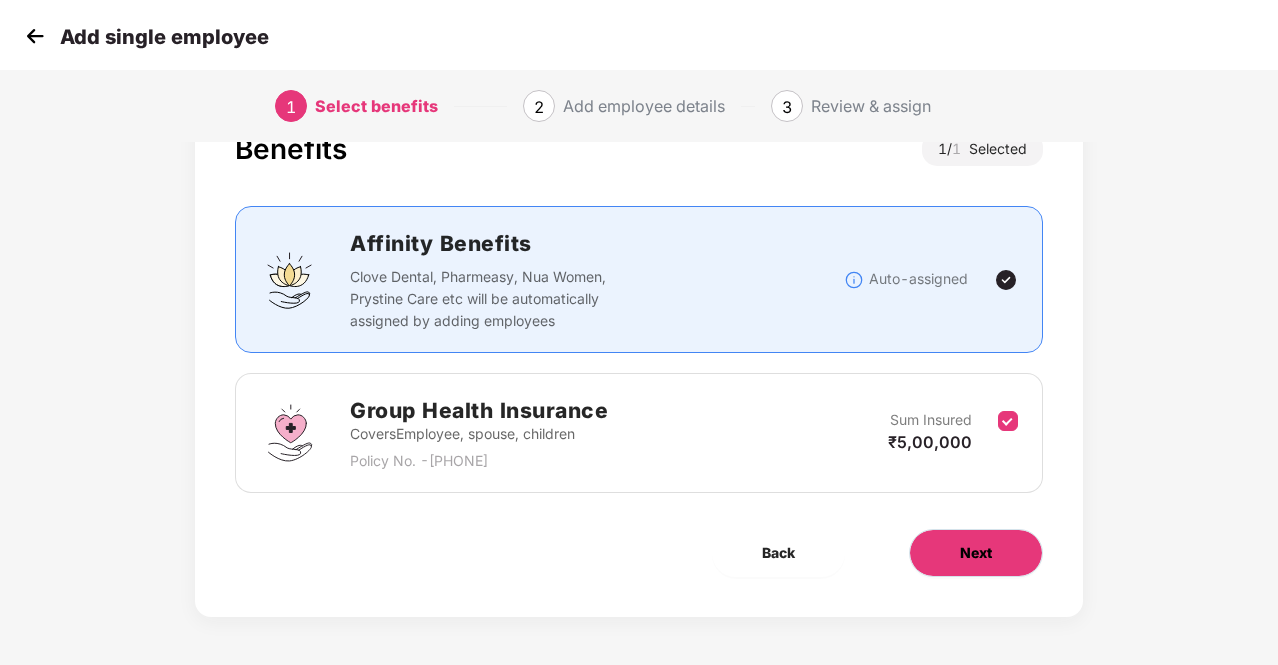 click on "Next" at bounding box center [976, 553] 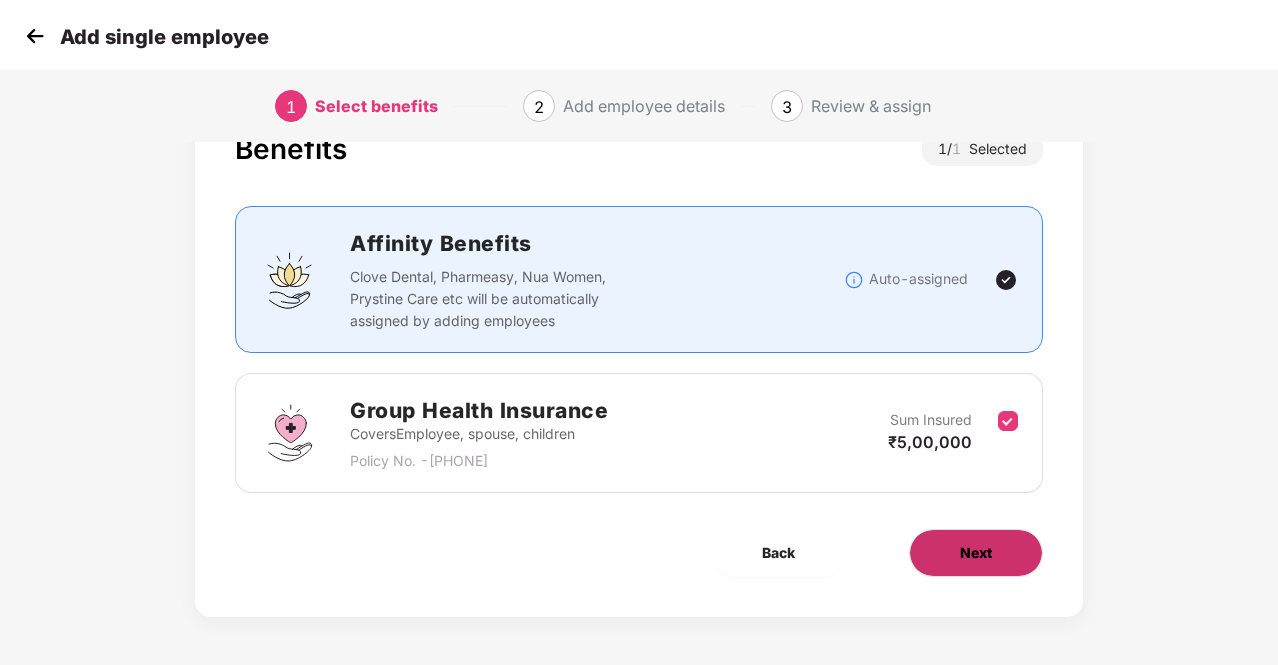 scroll, scrollTop: 0, scrollLeft: 0, axis: both 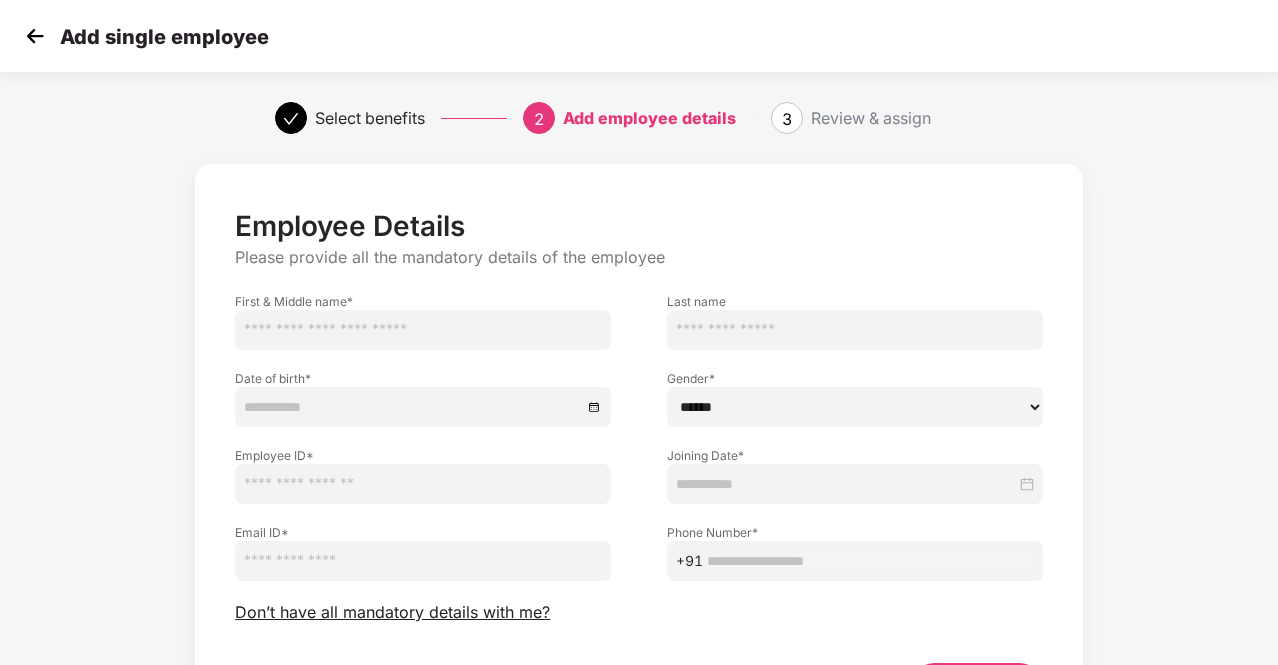 click at bounding box center [423, 330] 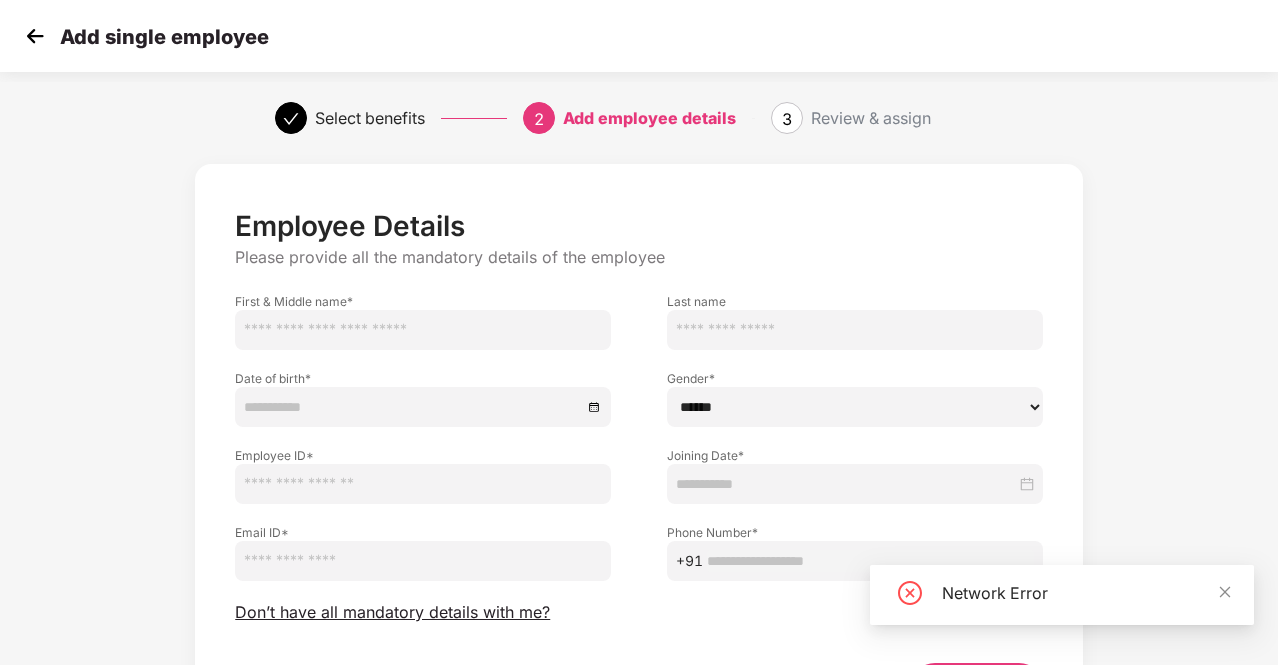 paste on "**********" 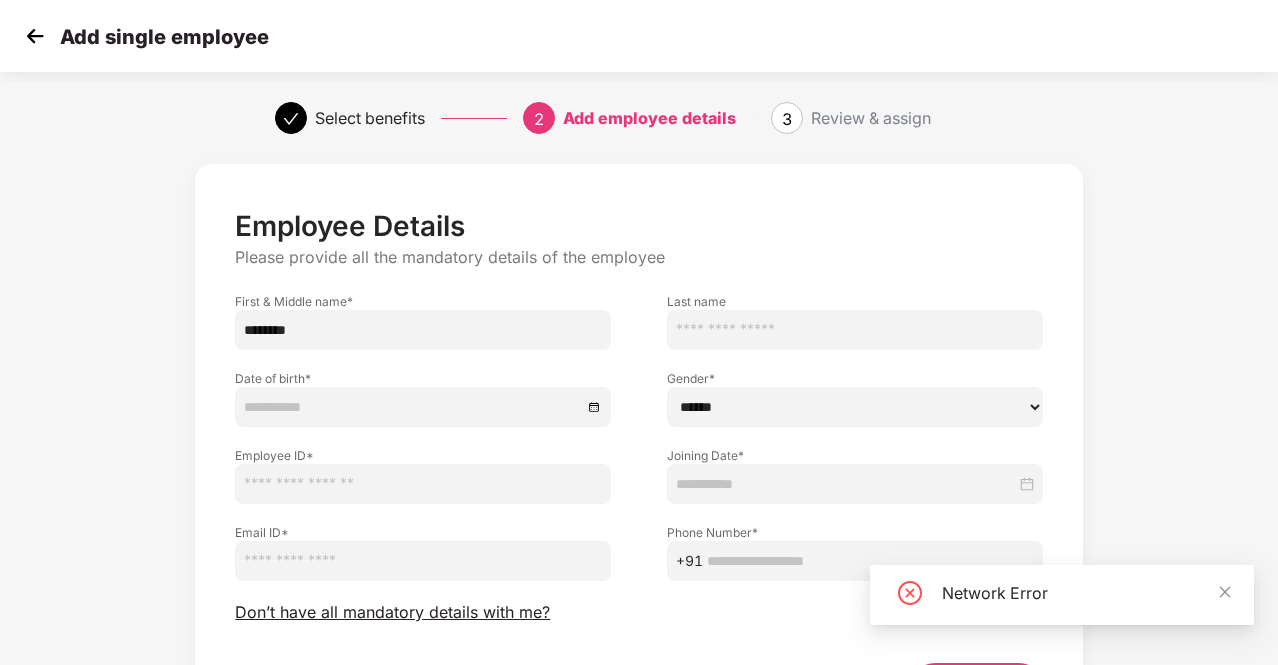 type on "********" 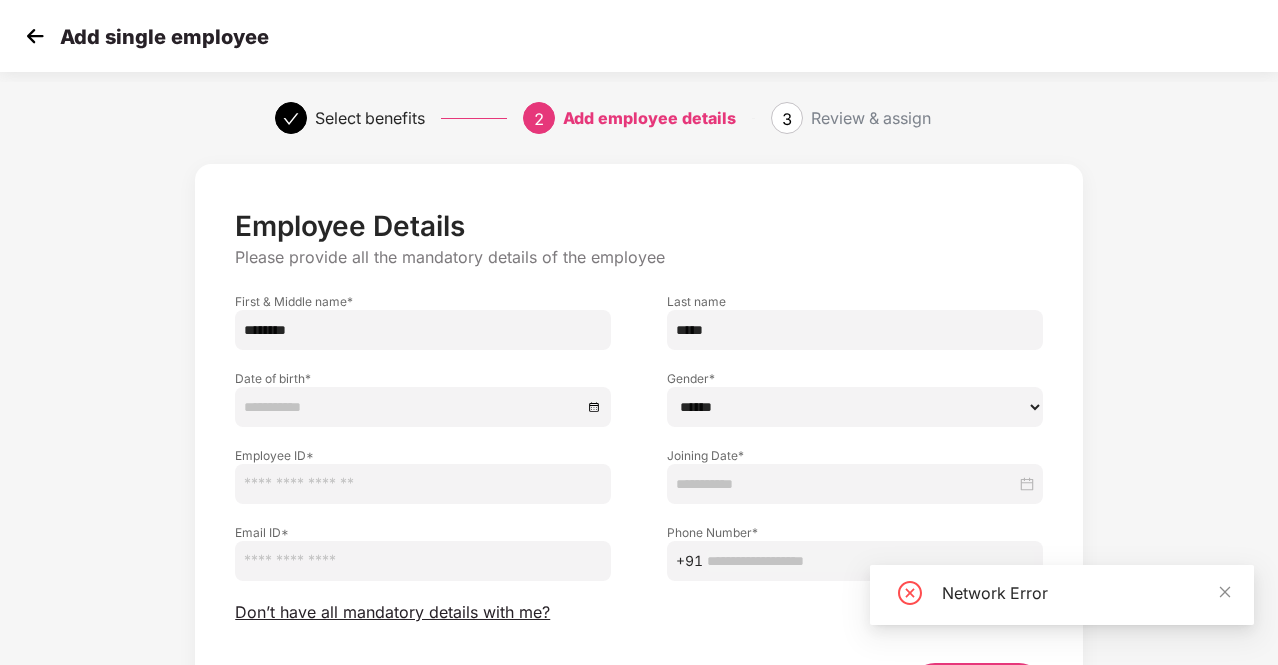 type on "*****" 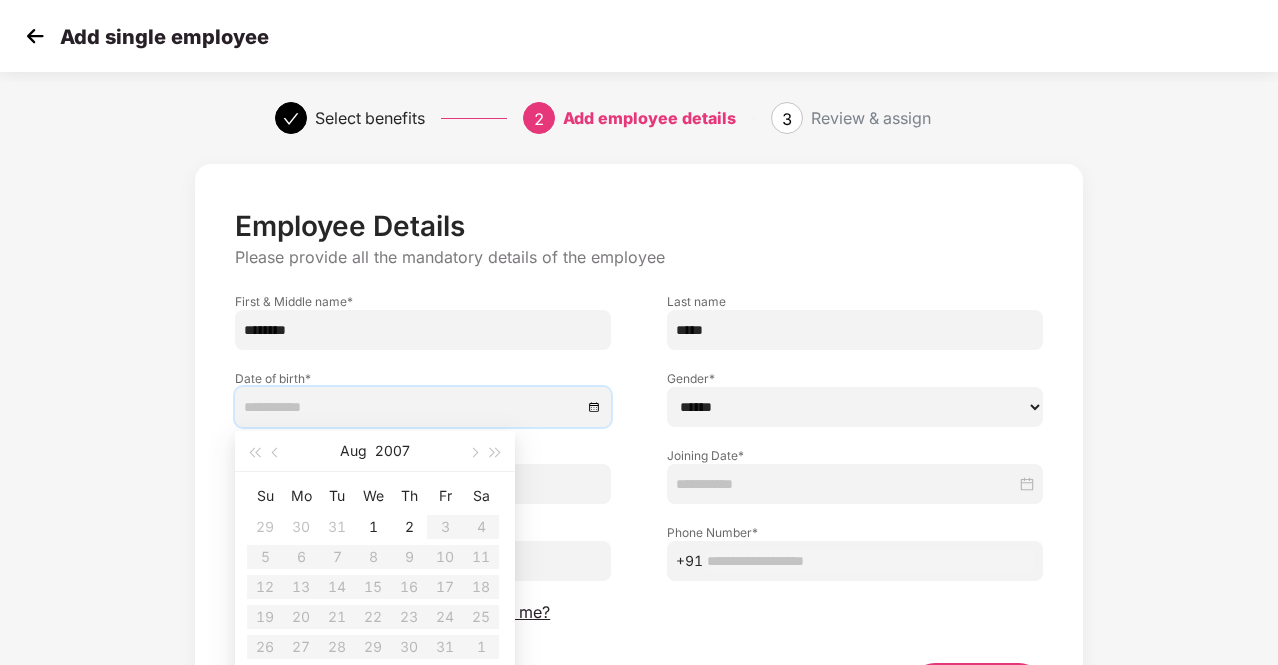 scroll, scrollTop: 136, scrollLeft: 0, axis: vertical 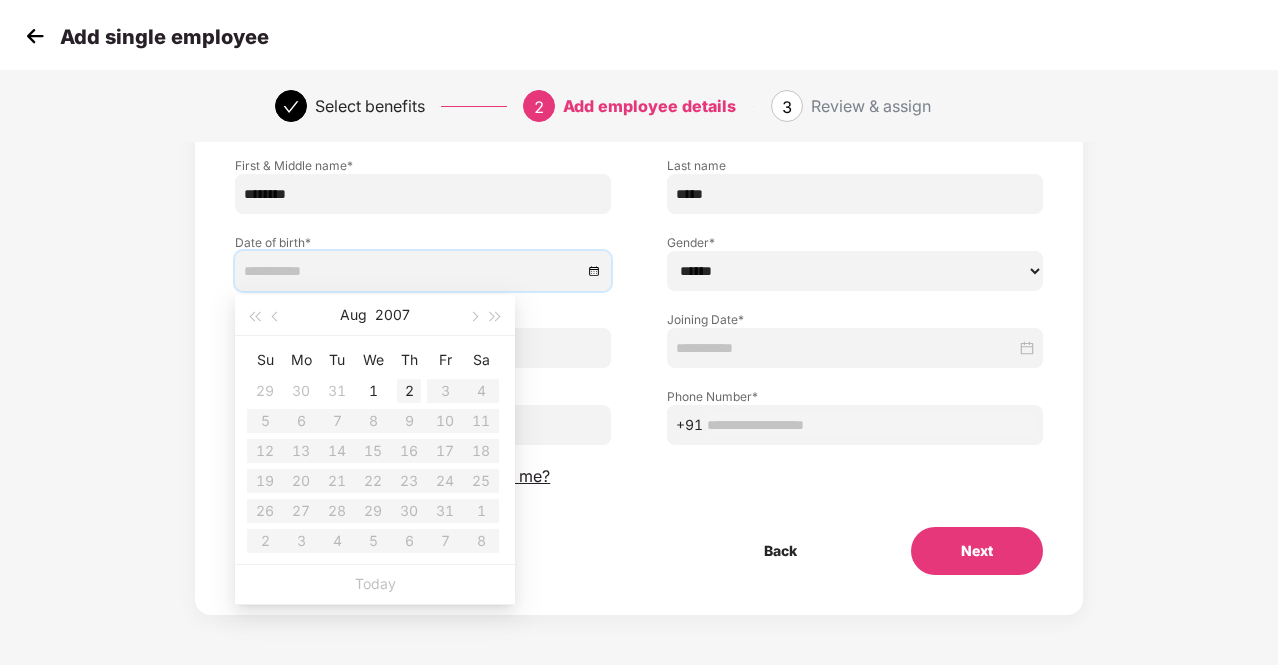 type on "**********" 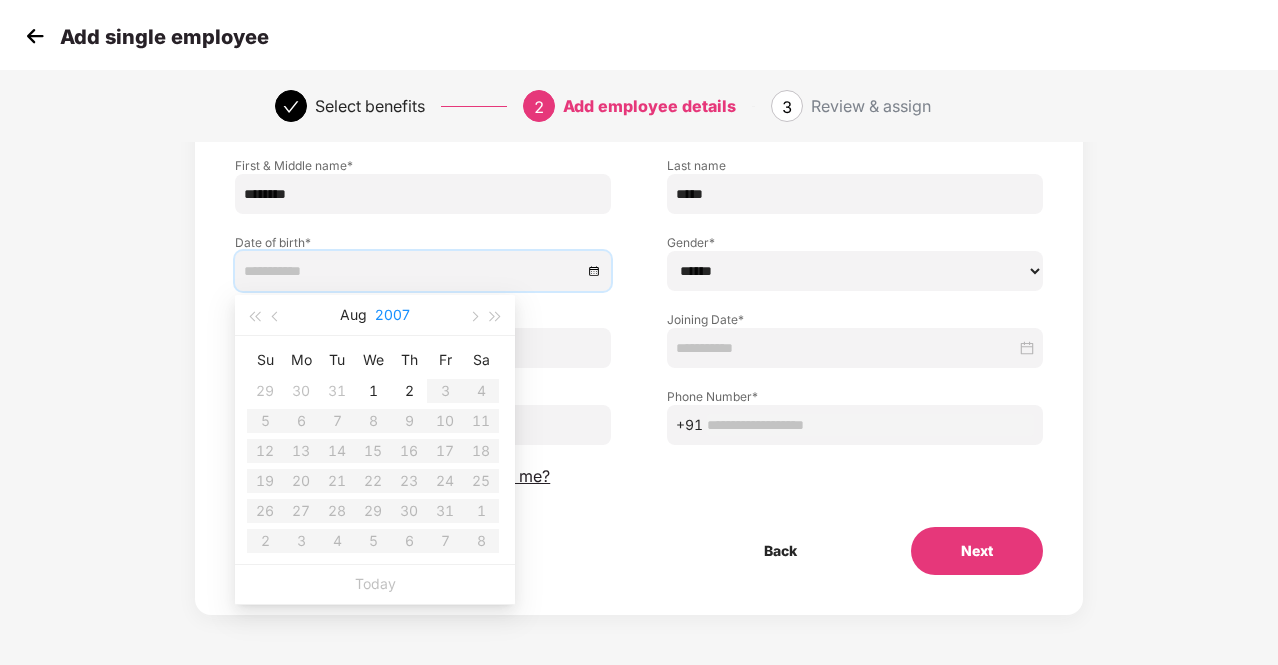 click on "2007" at bounding box center [392, 315] 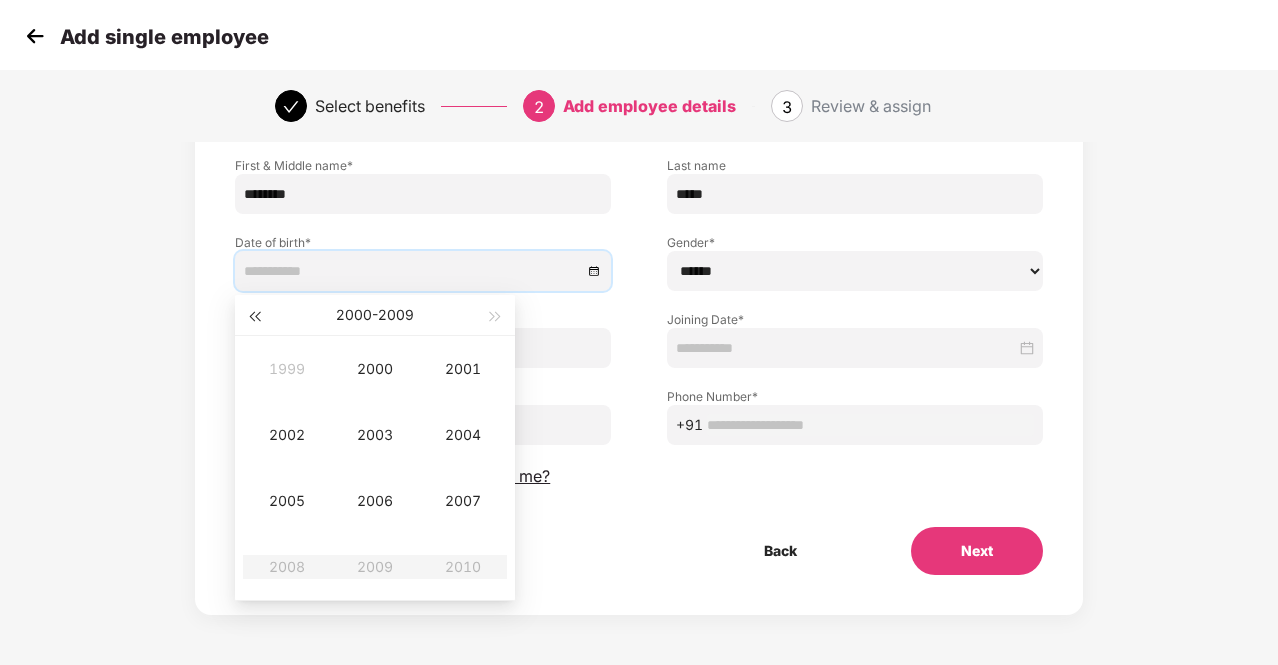 click at bounding box center [254, 317] 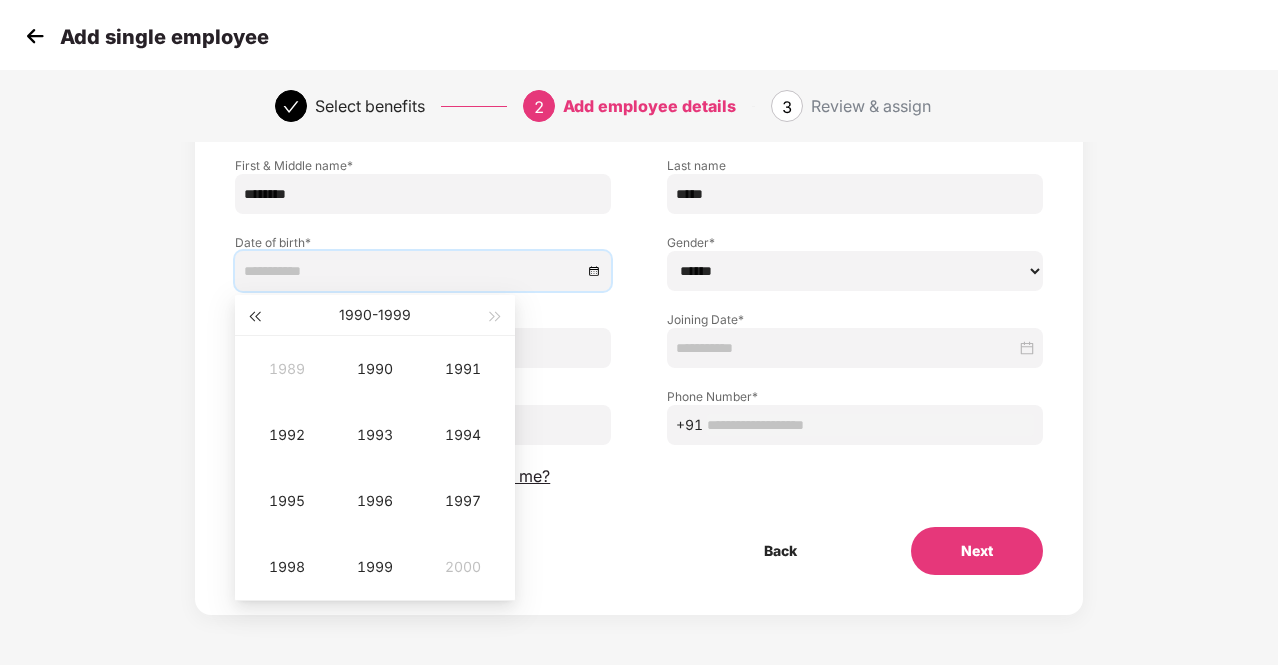 click at bounding box center (254, 317) 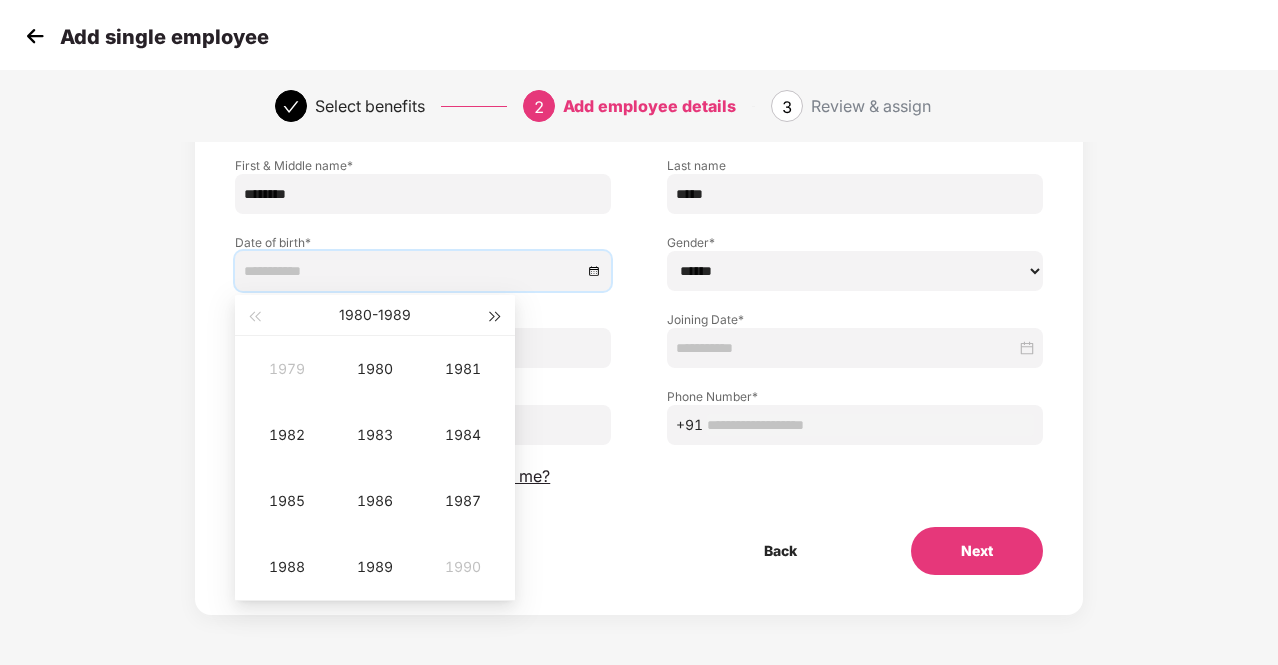 click at bounding box center [496, 317] 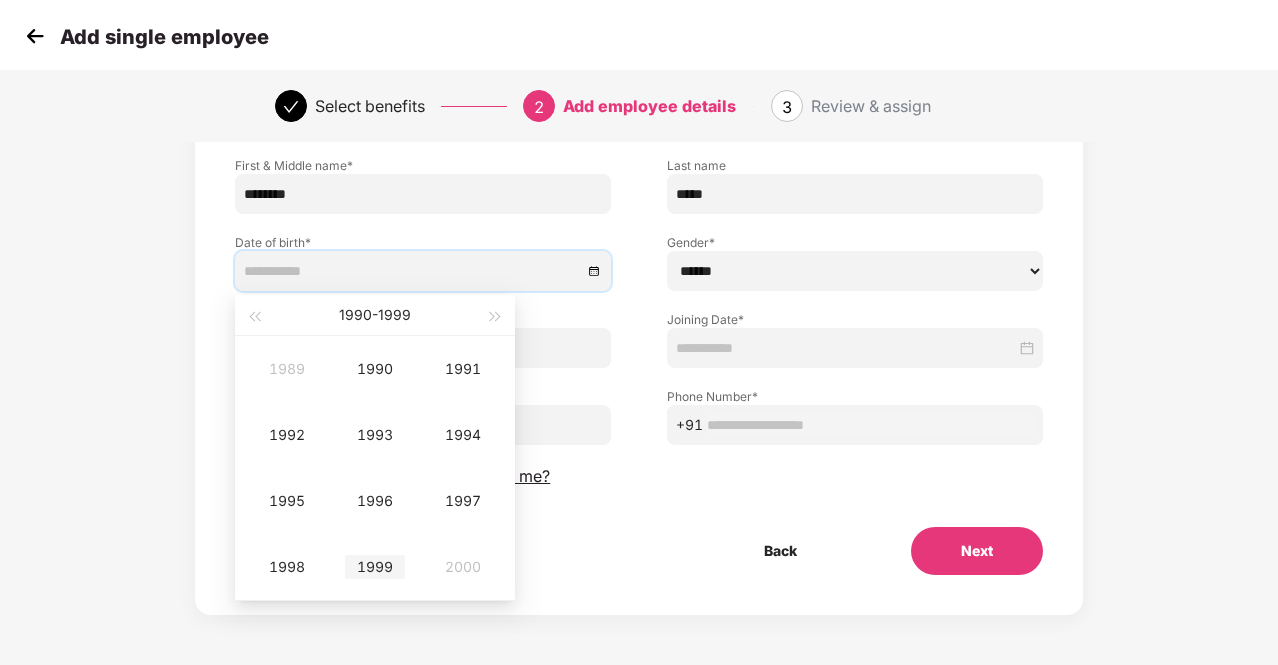 type on "**********" 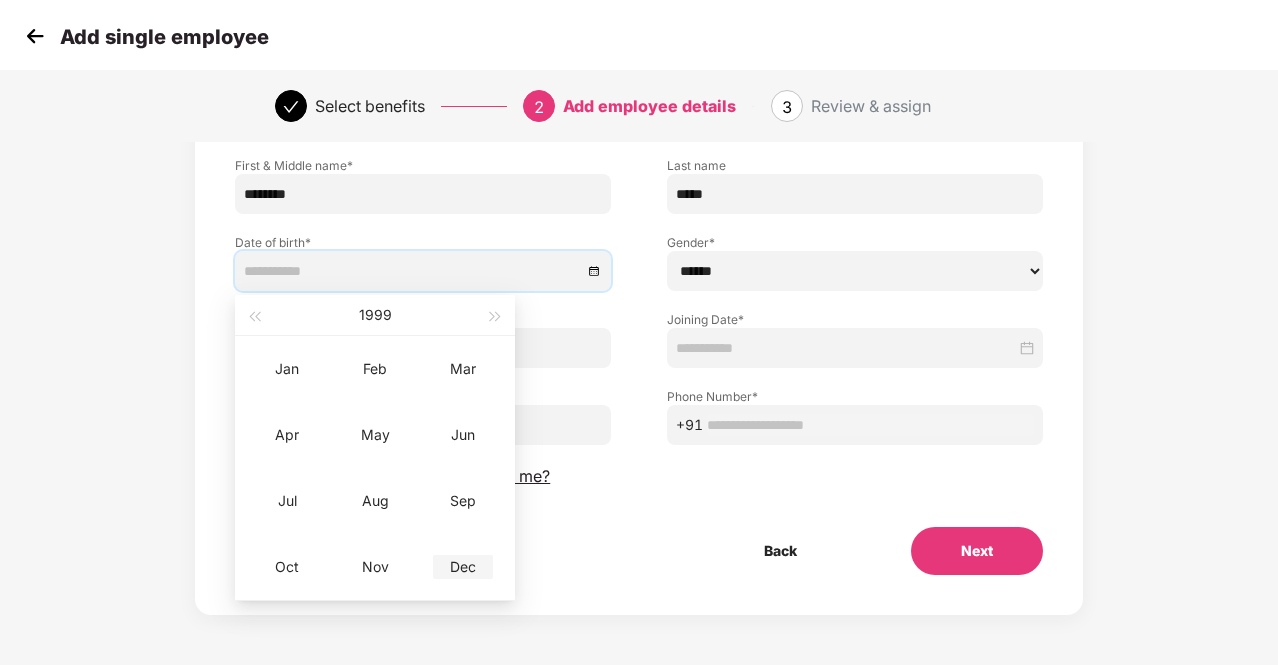 type on "**********" 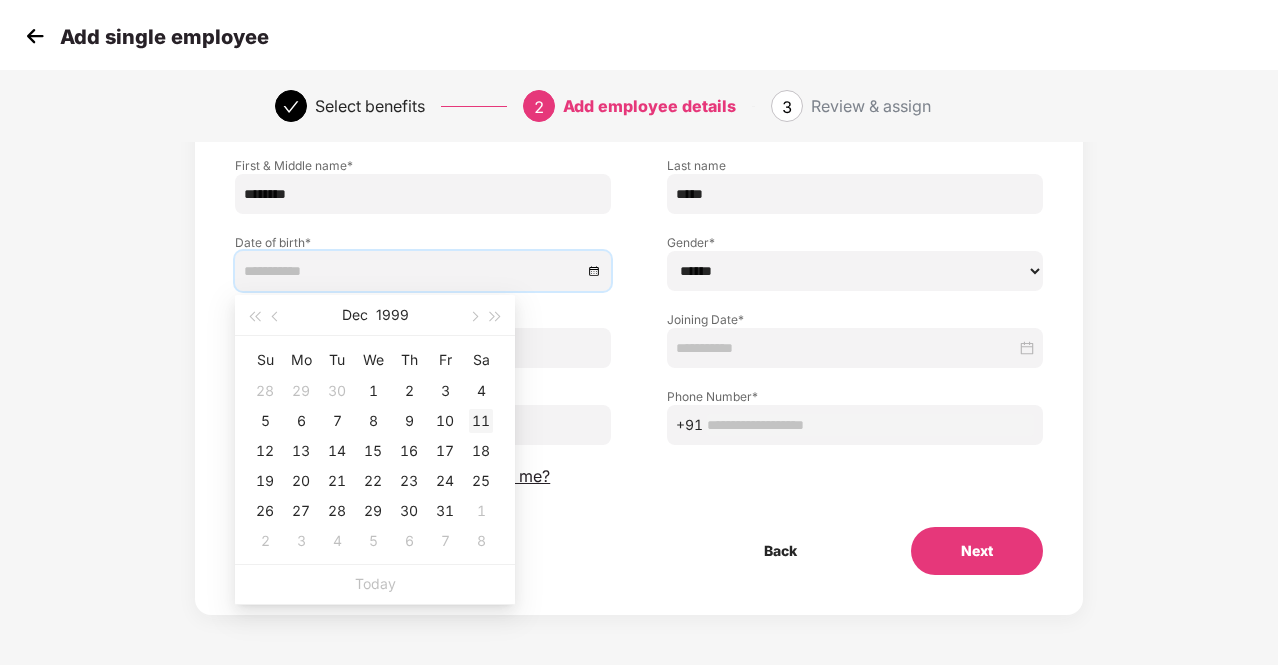 type on "**********" 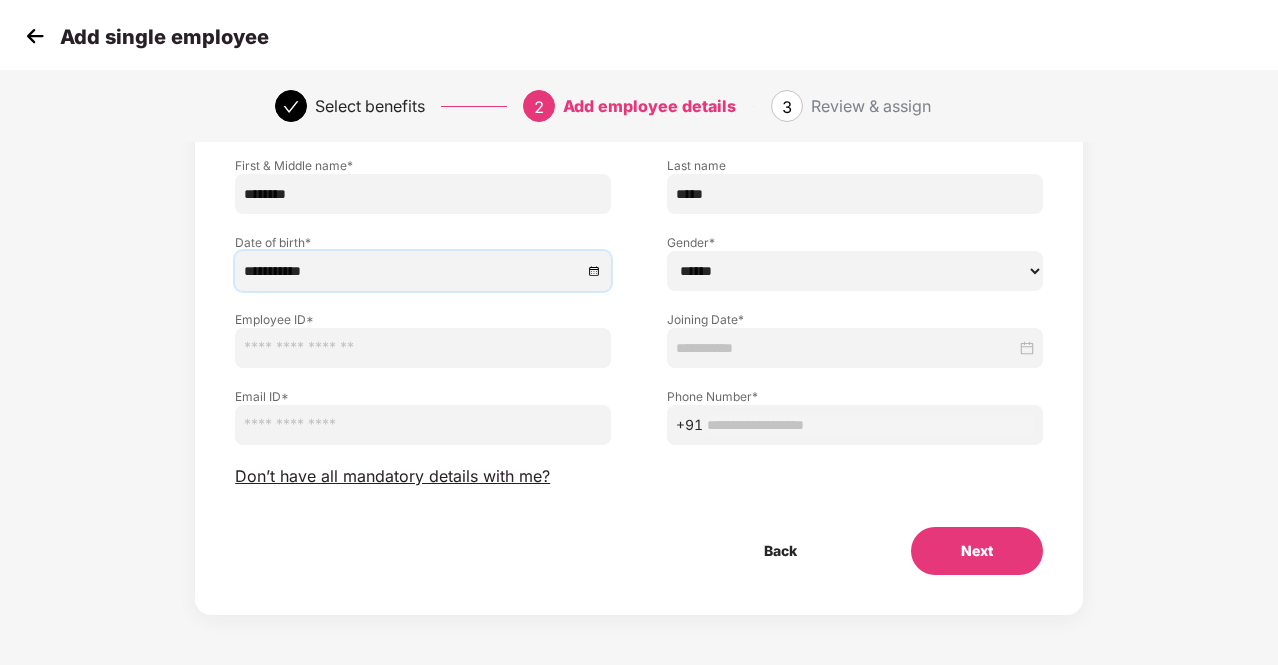 click on "****** **** ******" at bounding box center [855, 271] 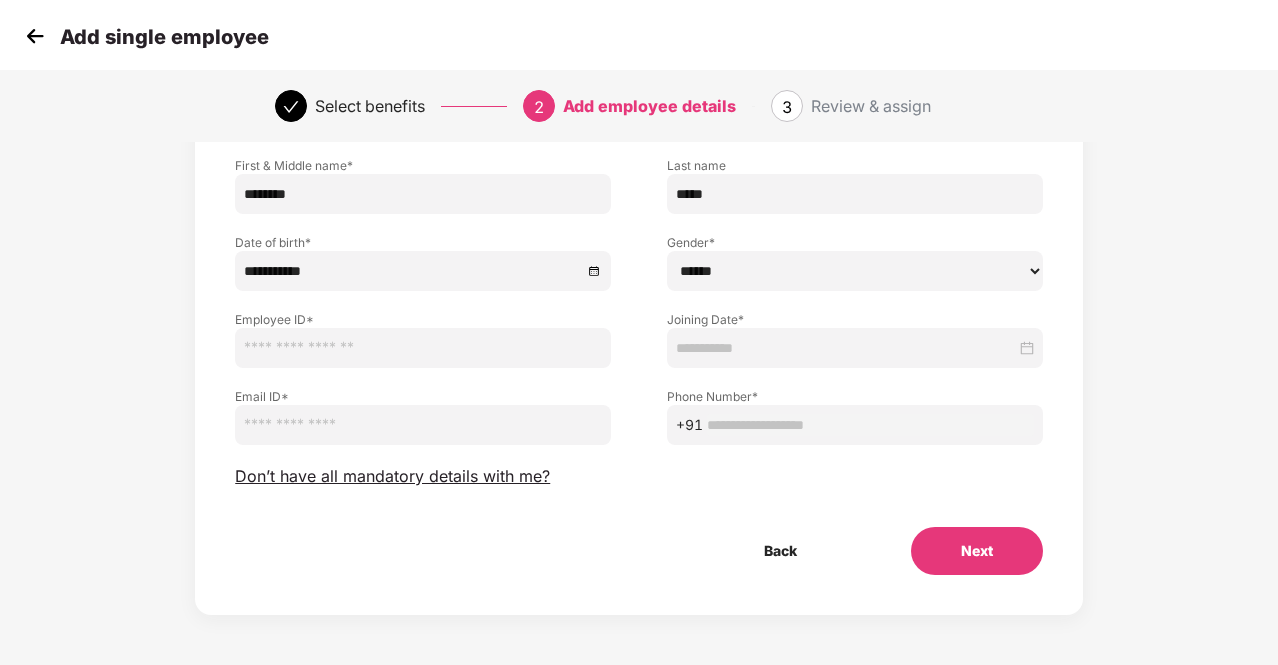 select on "****" 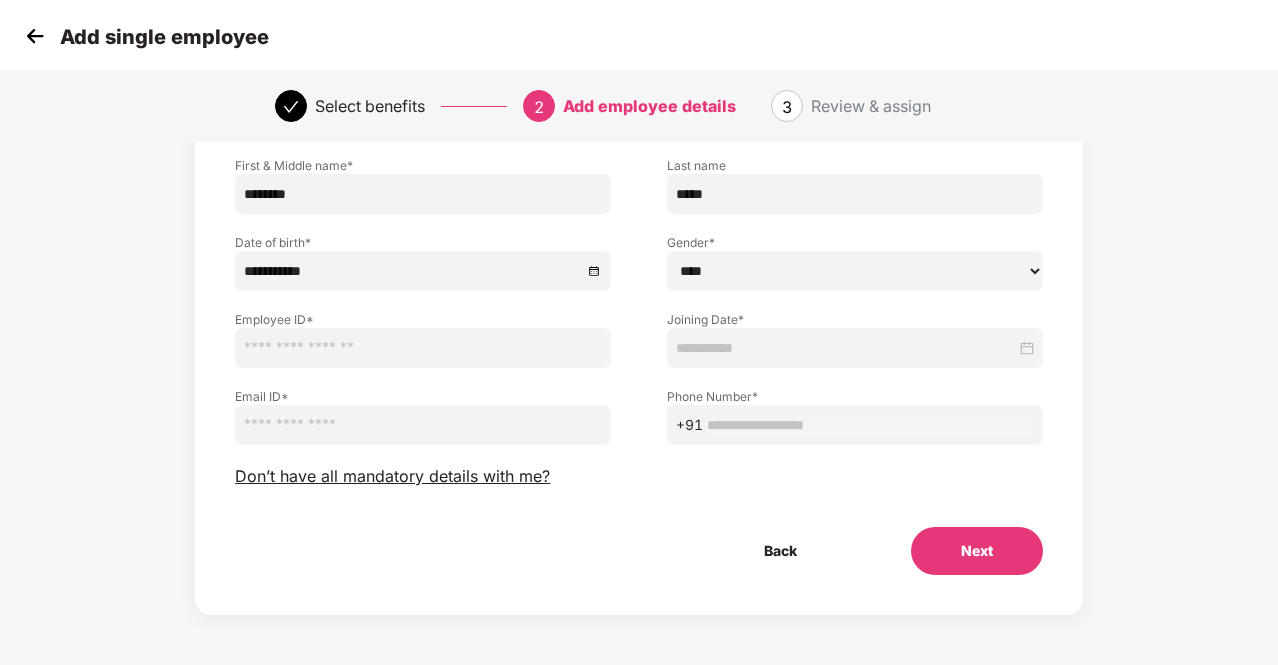 click on "****** **** ******" at bounding box center [855, 271] 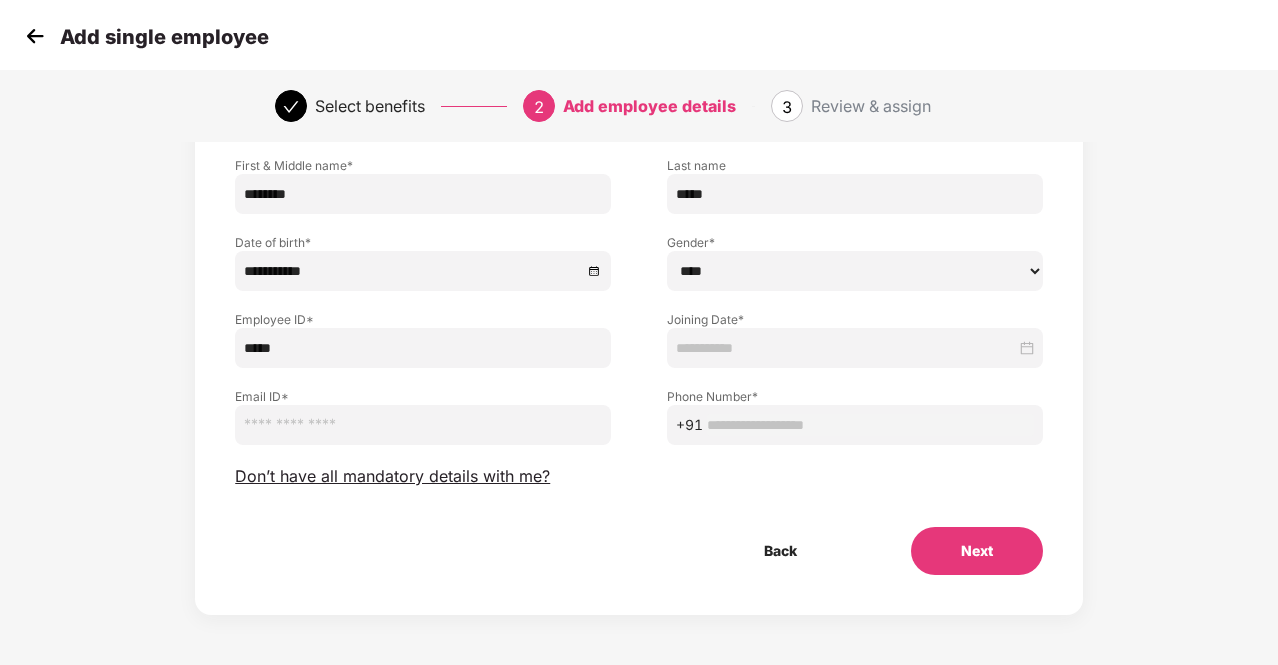 type on "*****" 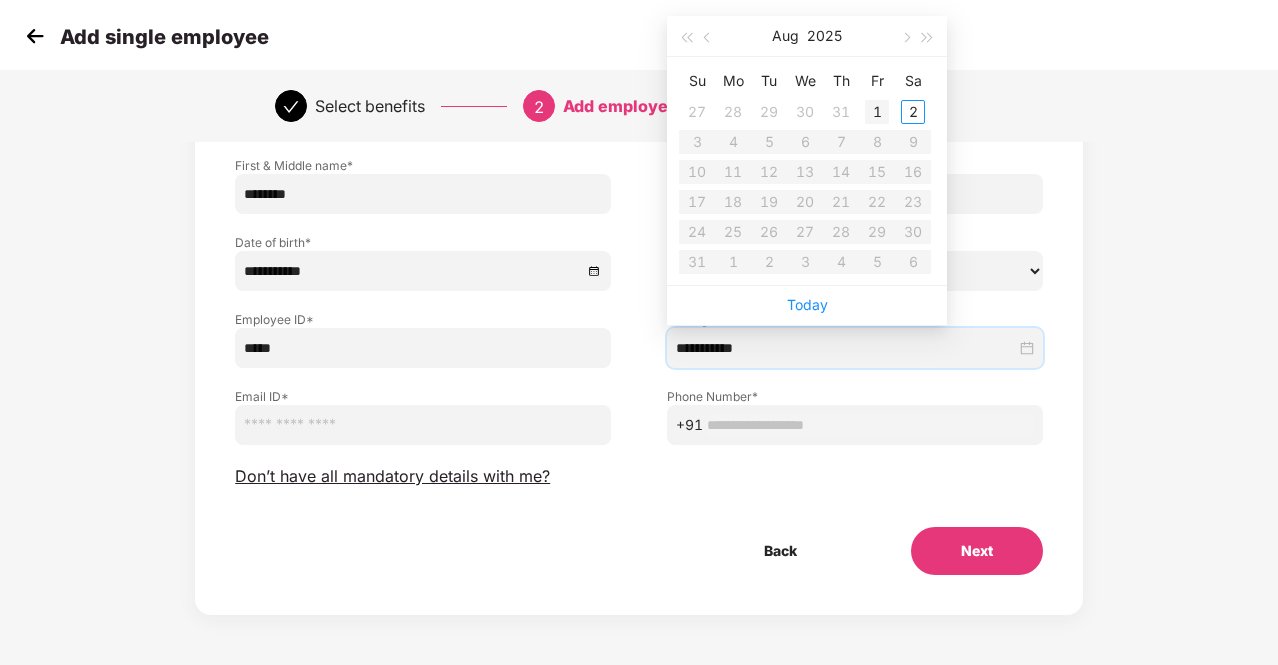 type on "**********" 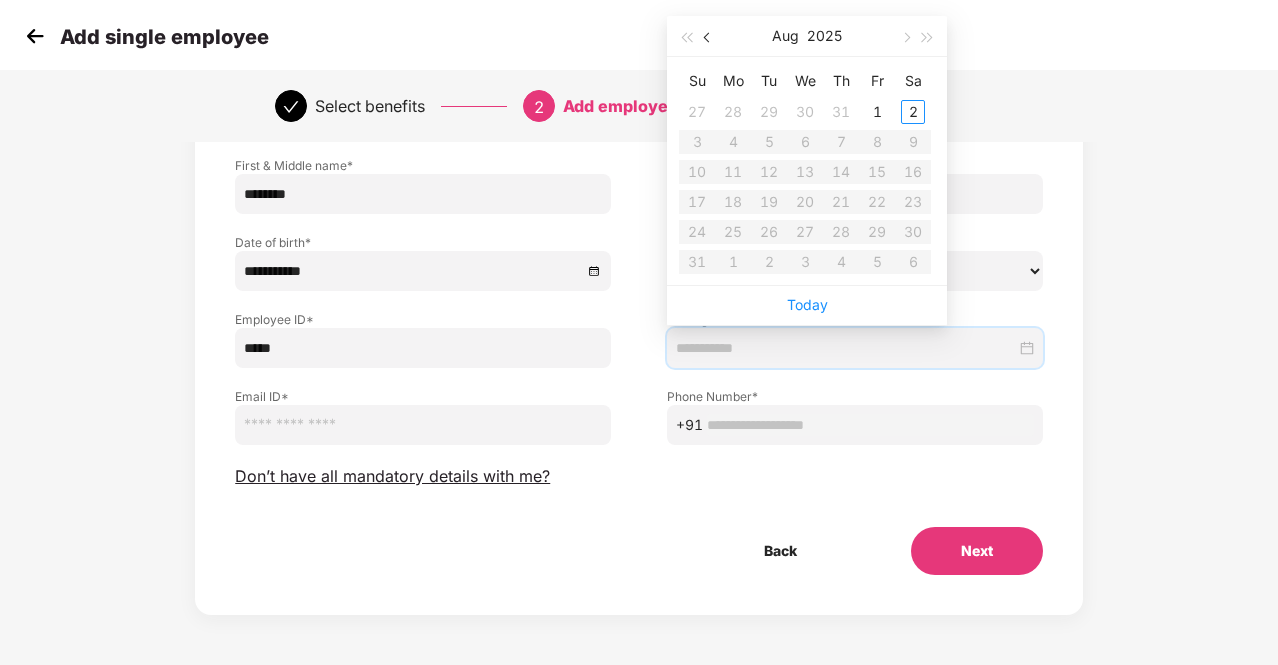 click at bounding box center [709, 38] 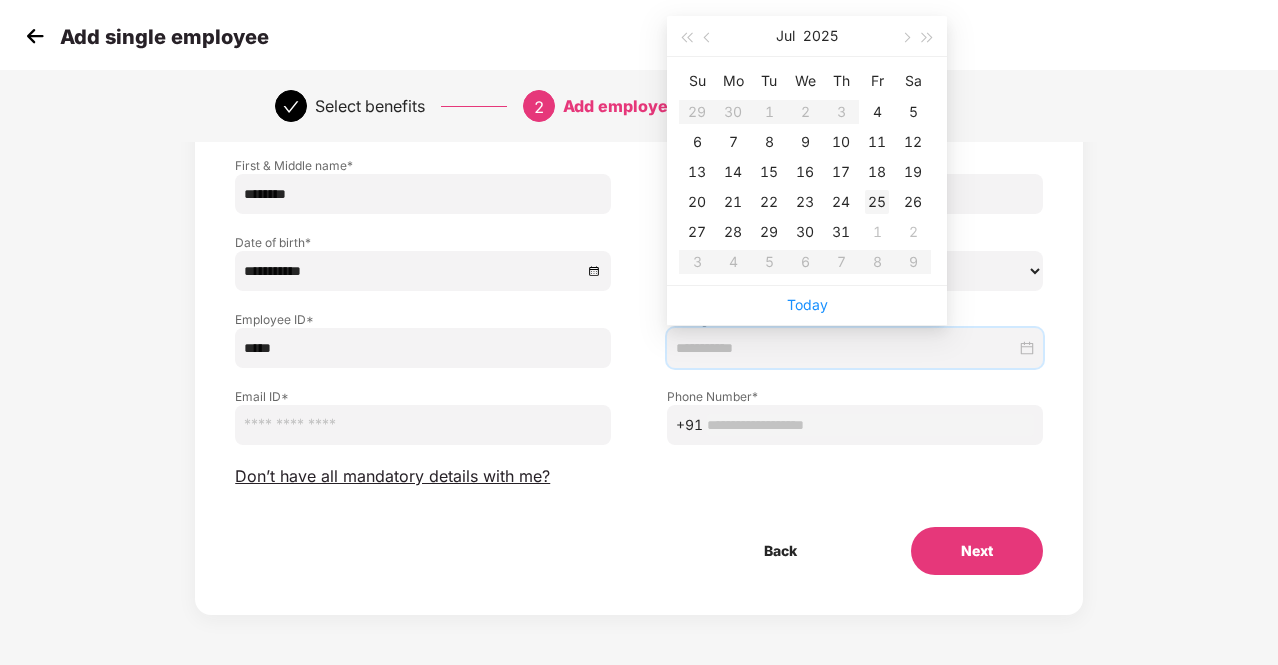 type on "**********" 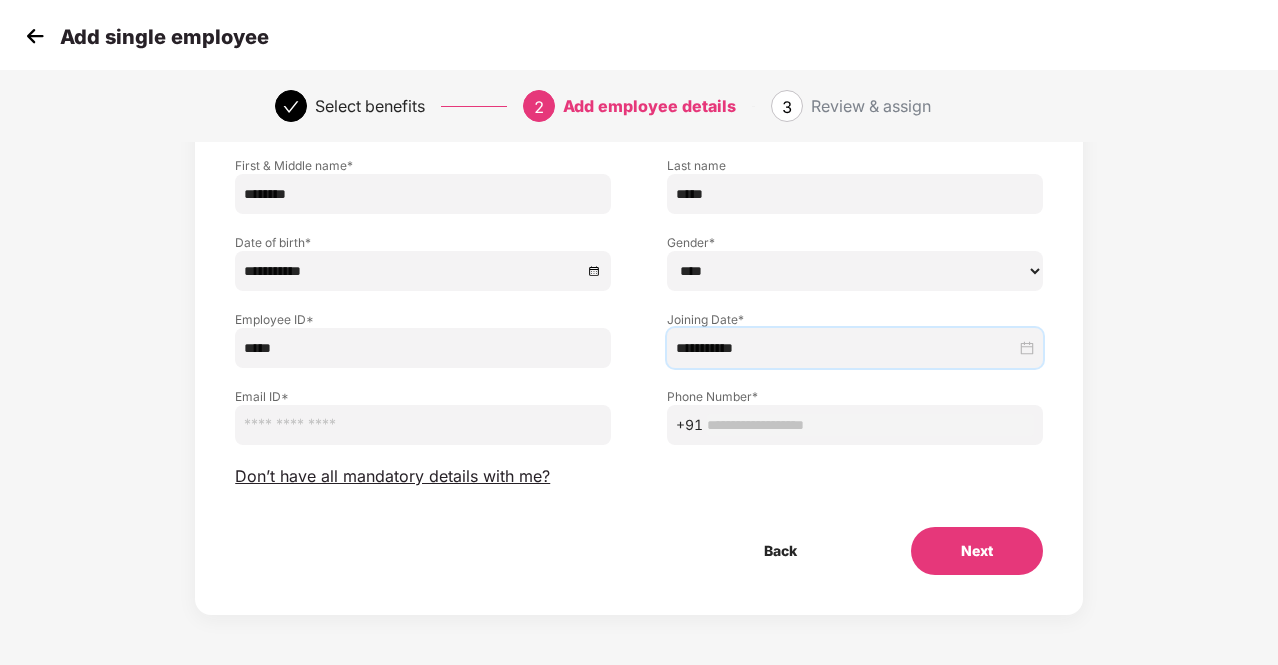 click at bounding box center [423, 425] 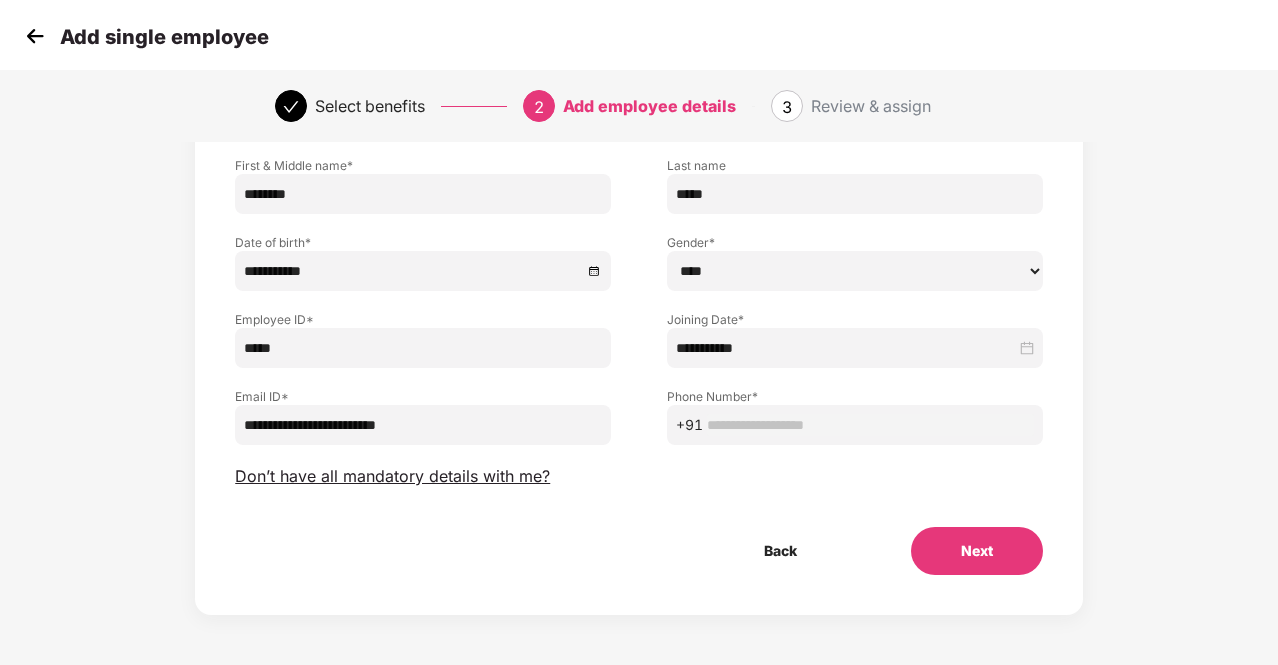 type on "**********" 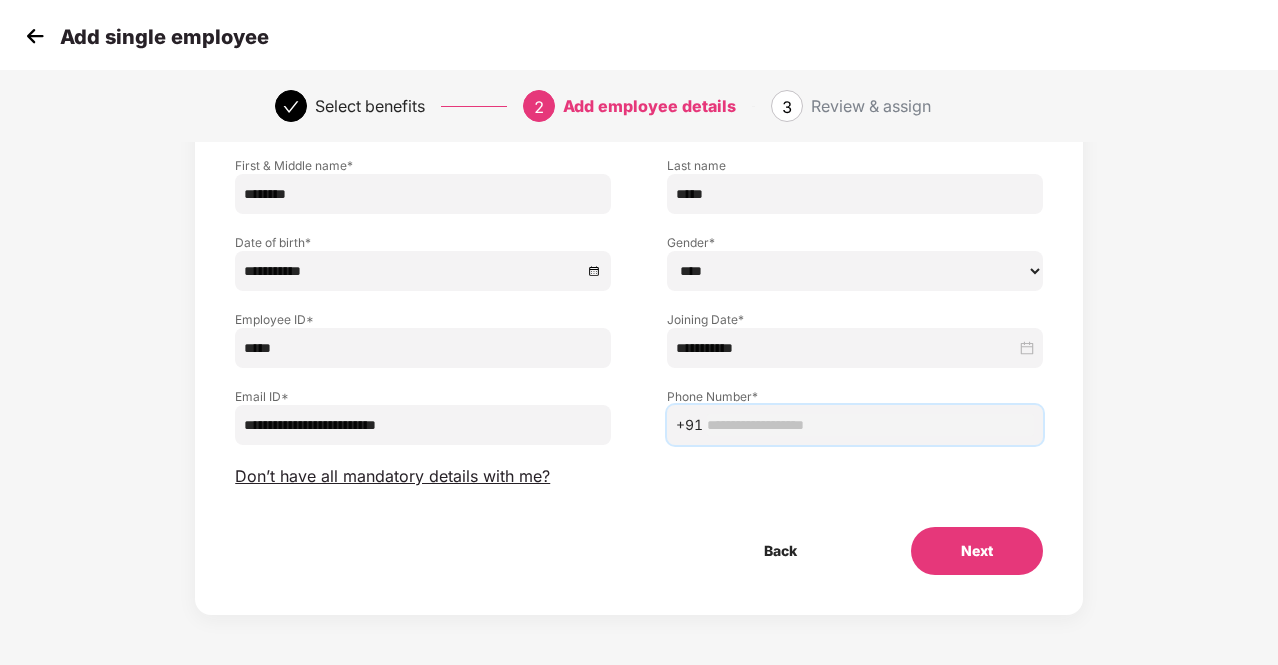click at bounding box center [870, 425] 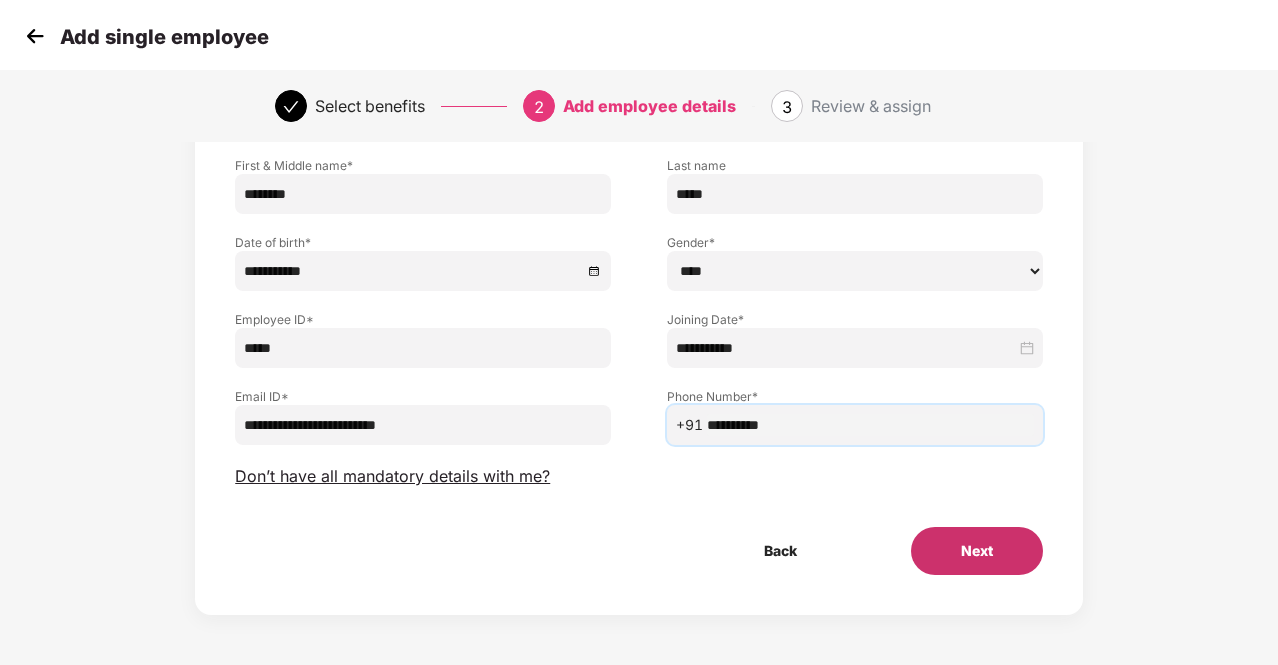 type on "**********" 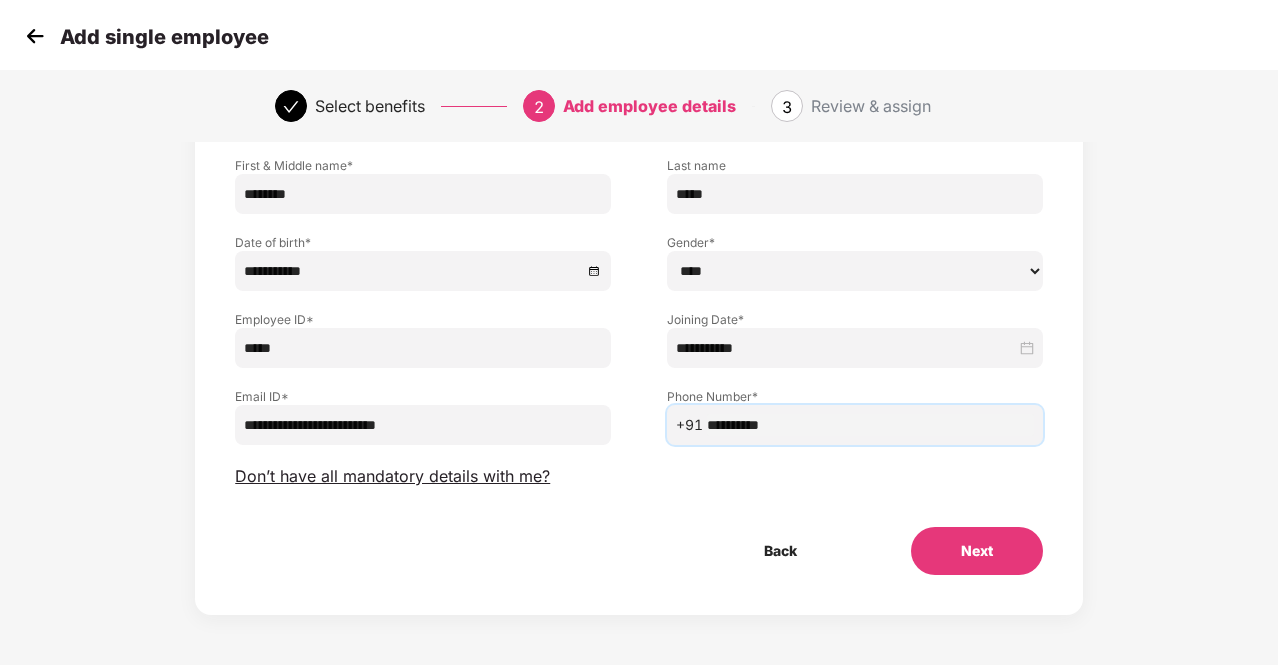 click on "Next" at bounding box center (977, 551) 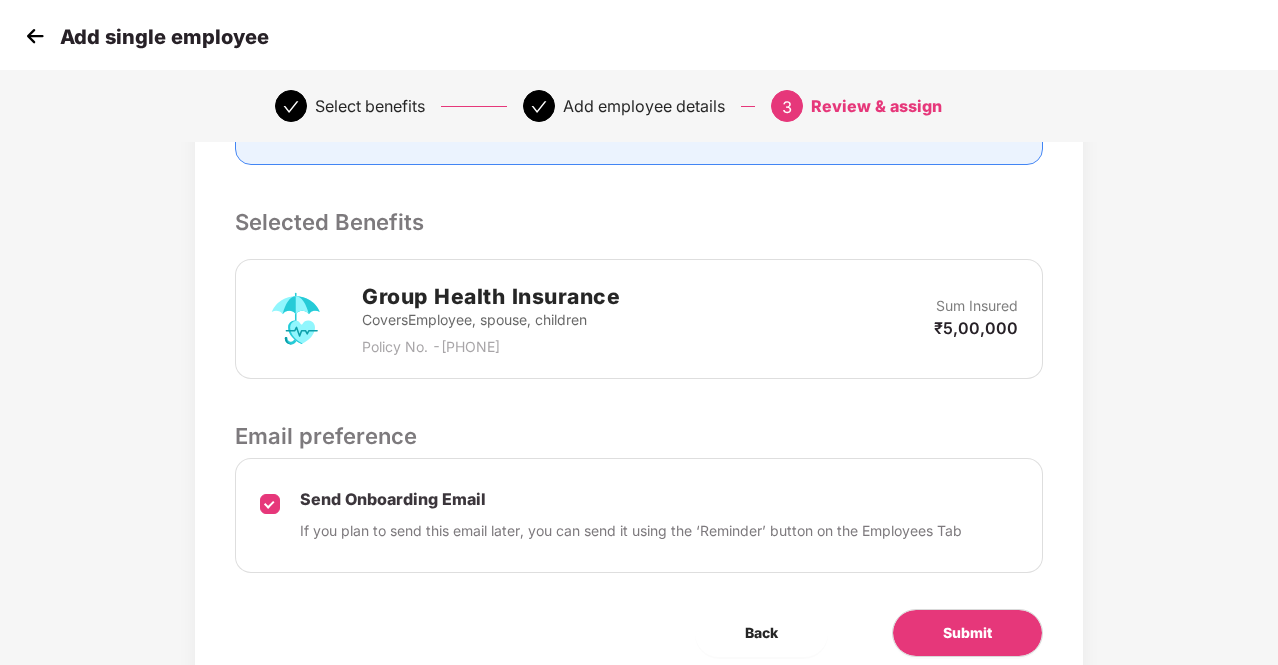 scroll, scrollTop: 578, scrollLeft: 0, axis: vertical 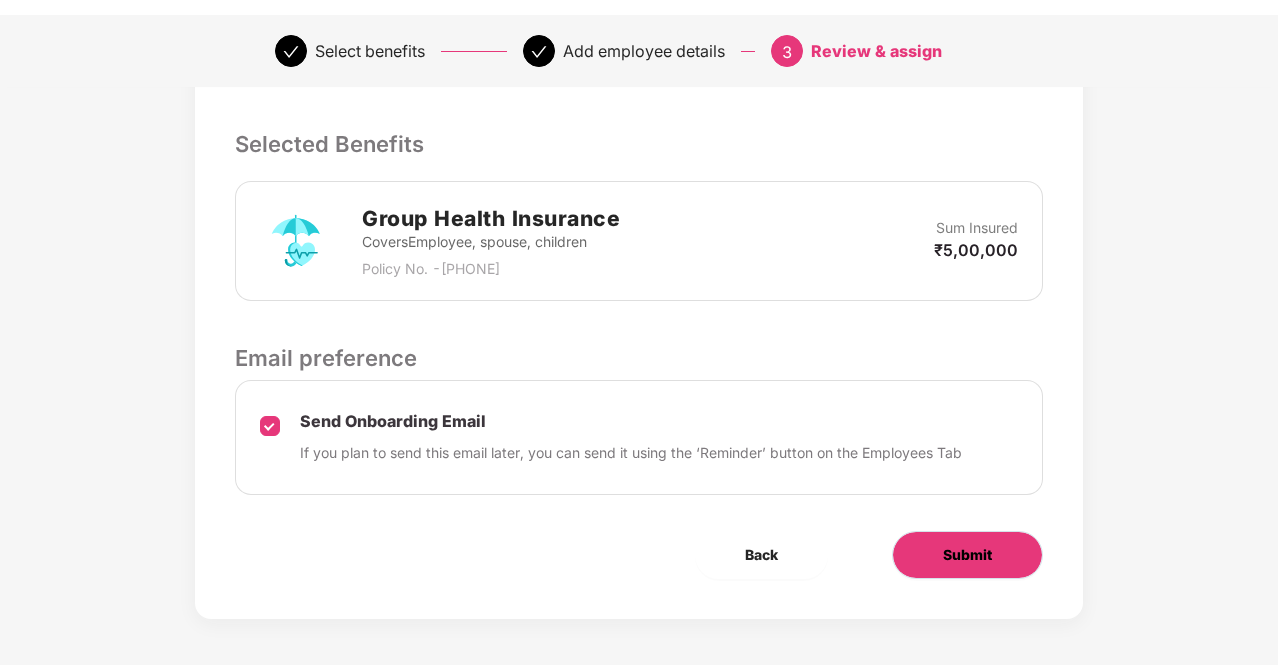 click on "Submit" at bounding box center [967, 555] 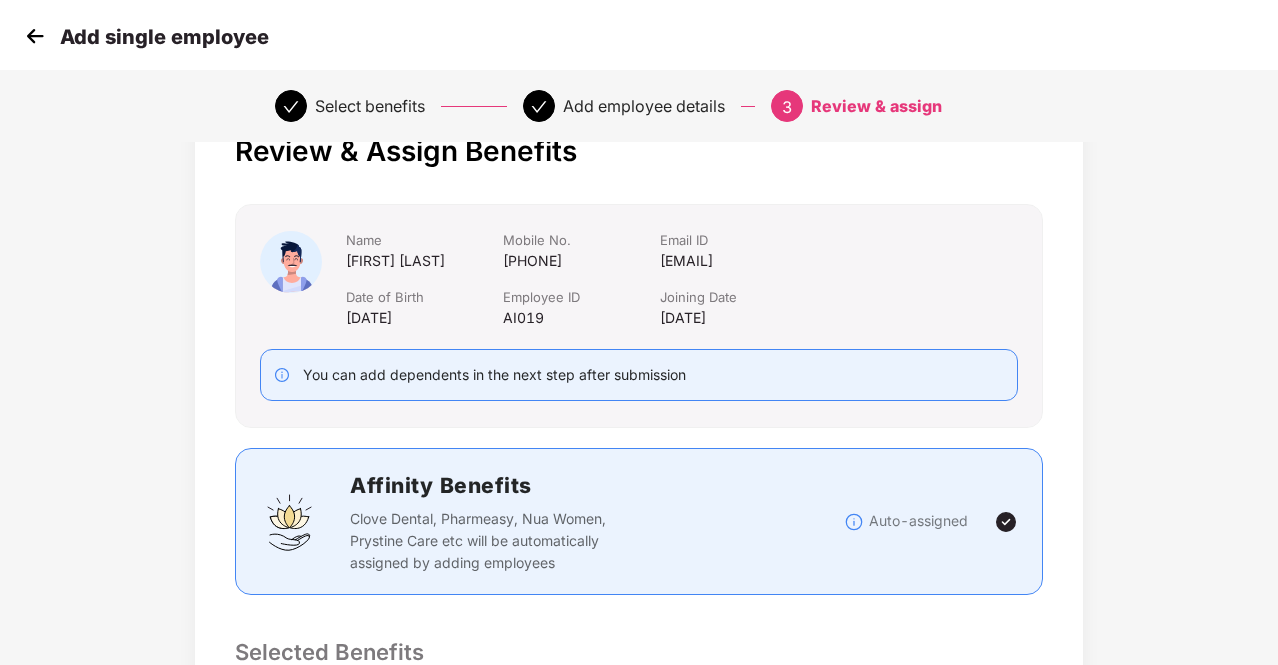 scroll, scrollTop: 0, scrollLeft: 0, axis: both 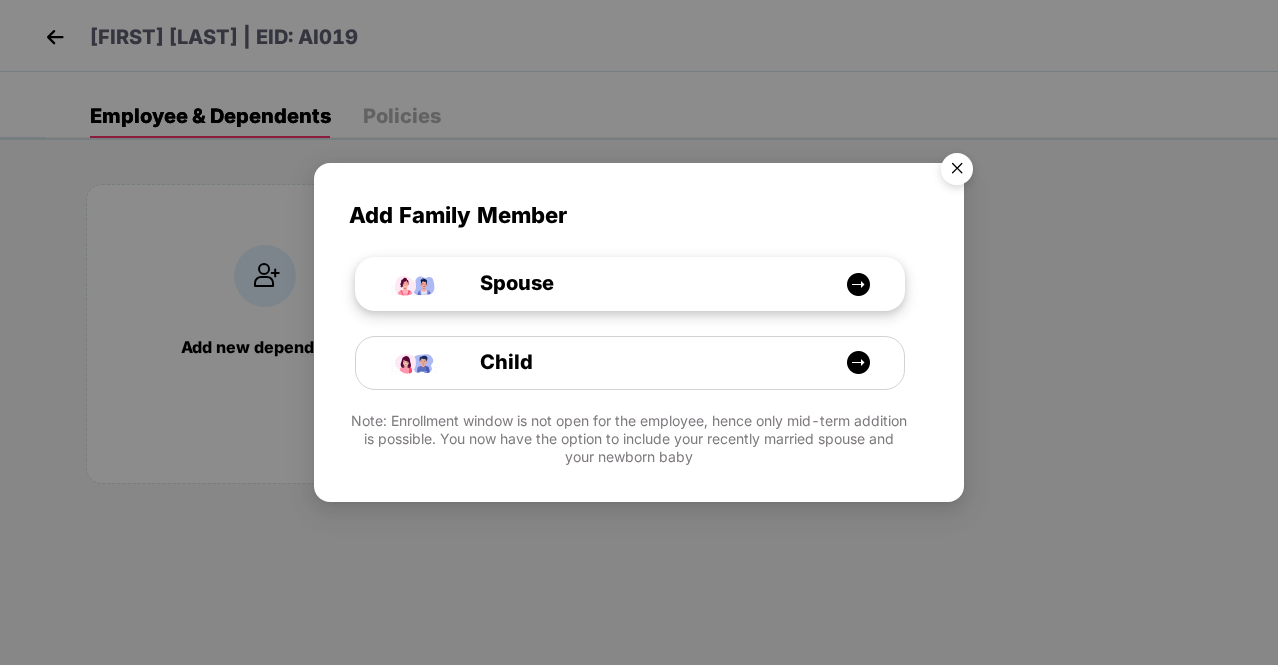 click on "Spouse" at bounding box center [640, 283] 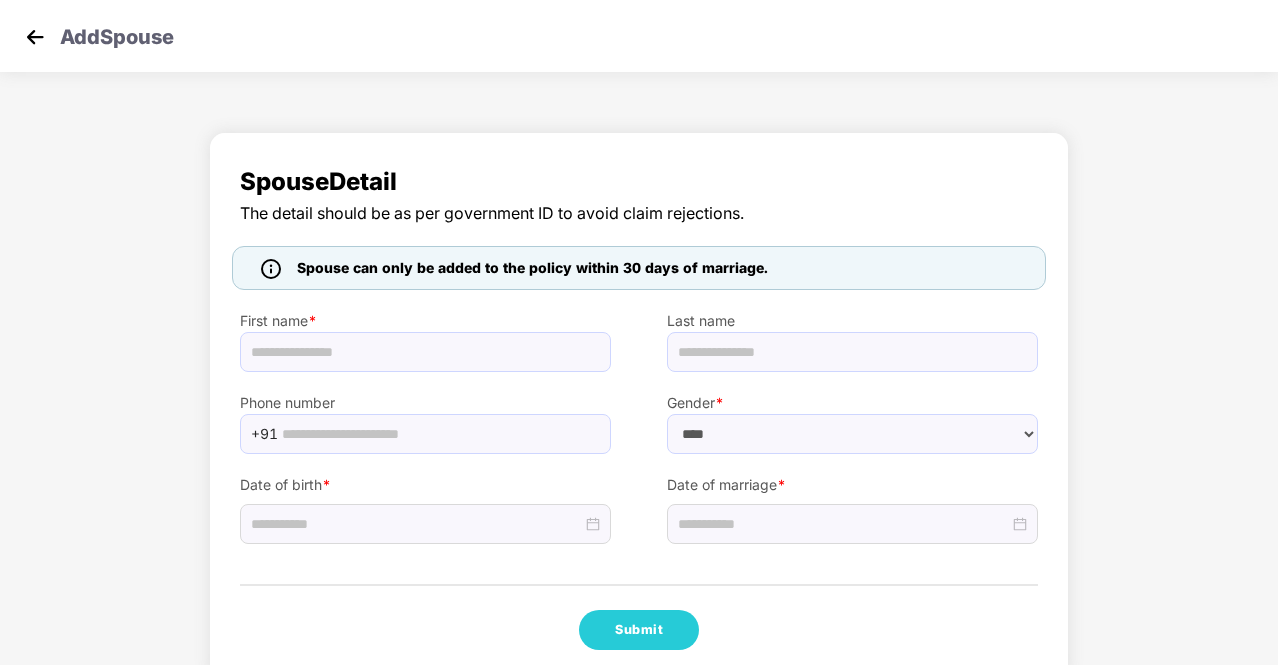 click at bounding box center (35, 37) 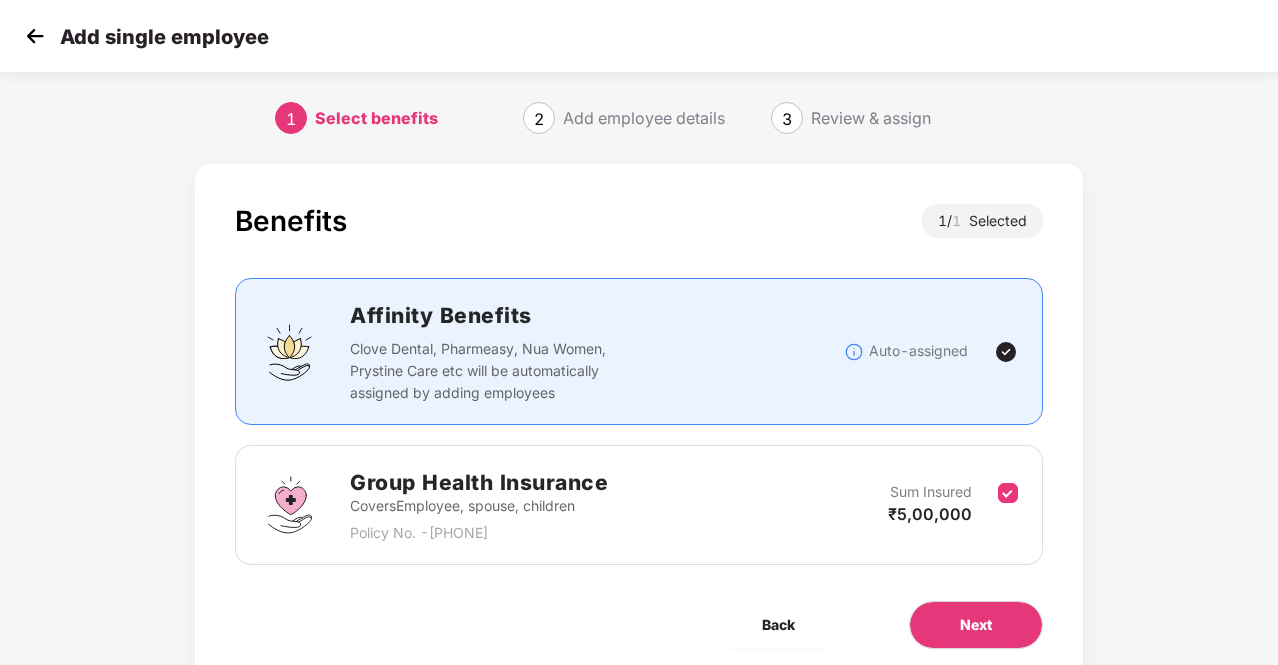 click at bounding box center [35, 36] 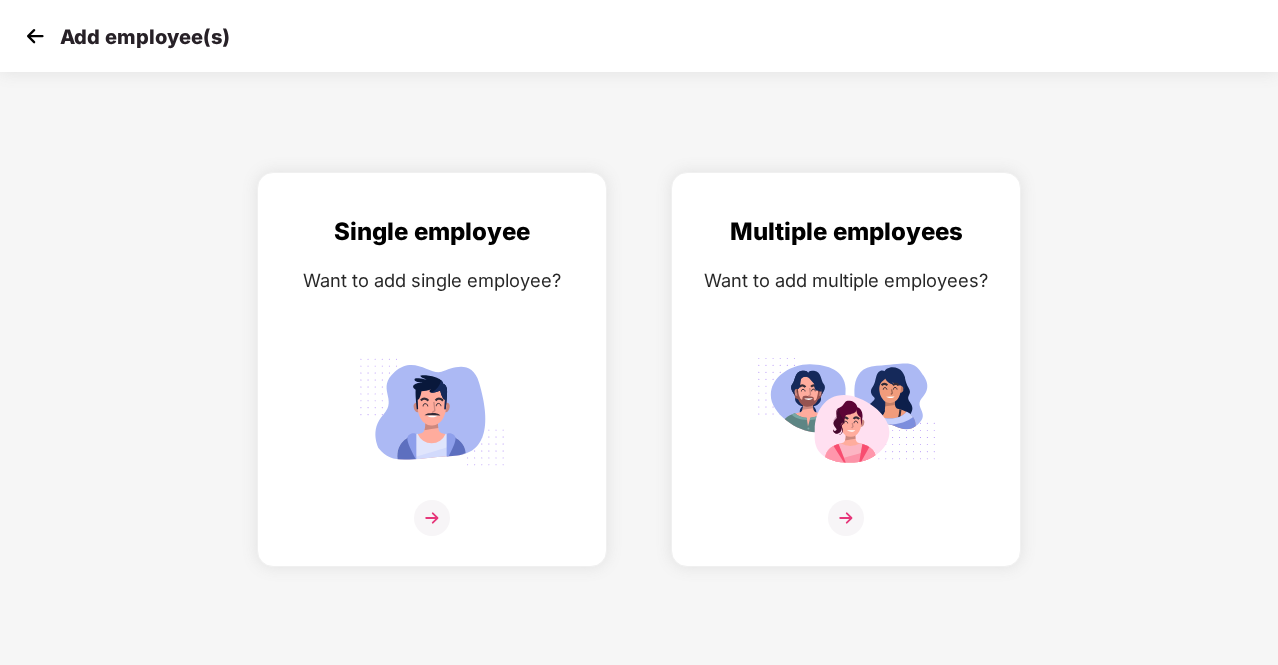 click at bounding box center (35, 36) 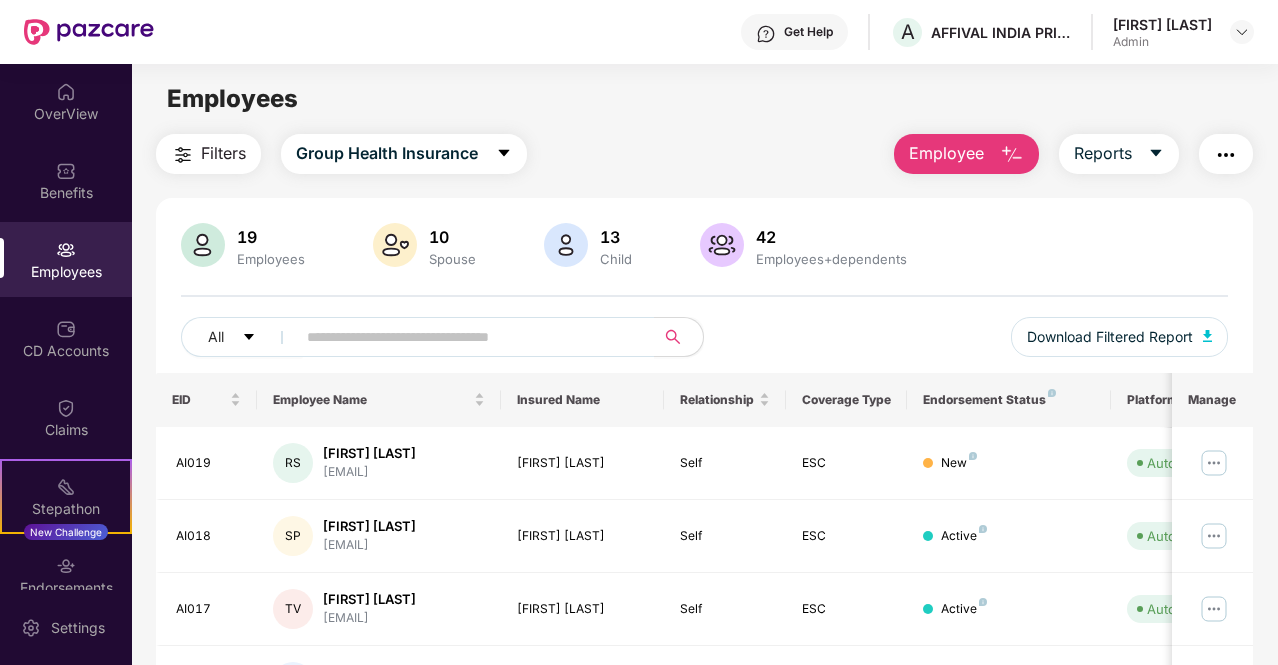 click on "Employees" at bounding box center (66, 272) 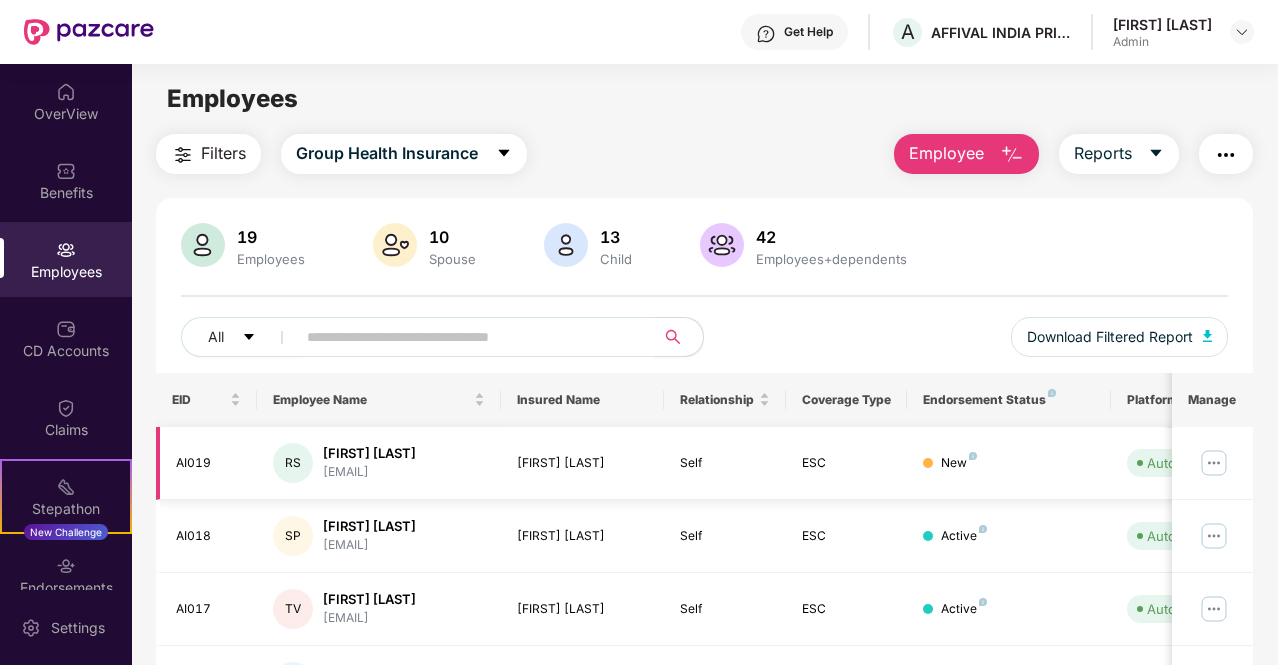 click at bounding box center (1214, 463) 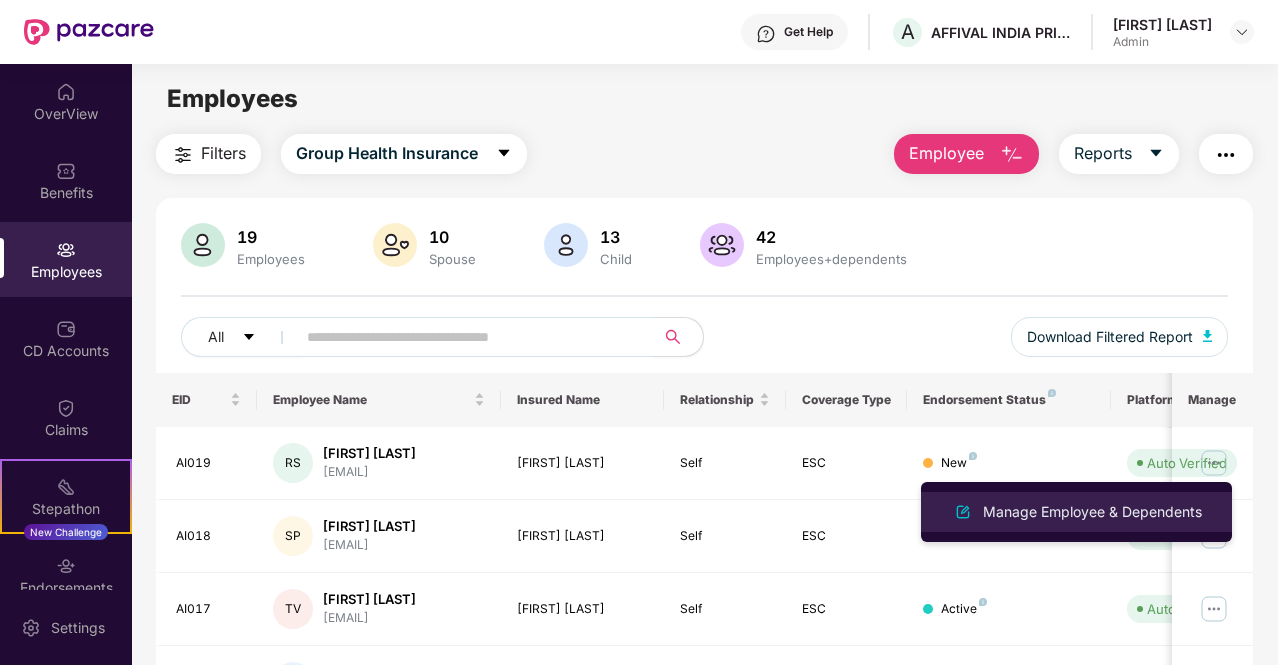 click on "Manage Employee & Dependents" at bounding box center [1092, 512] 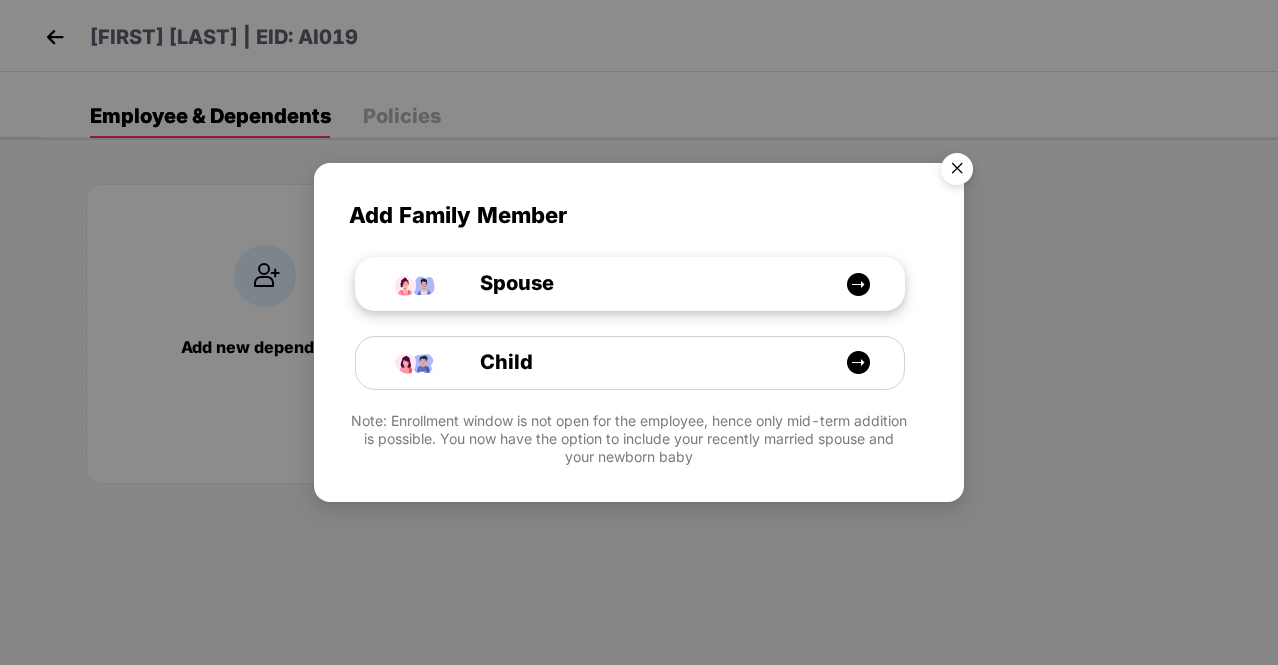 click on "Spouse" at bounding box center (640, 283) 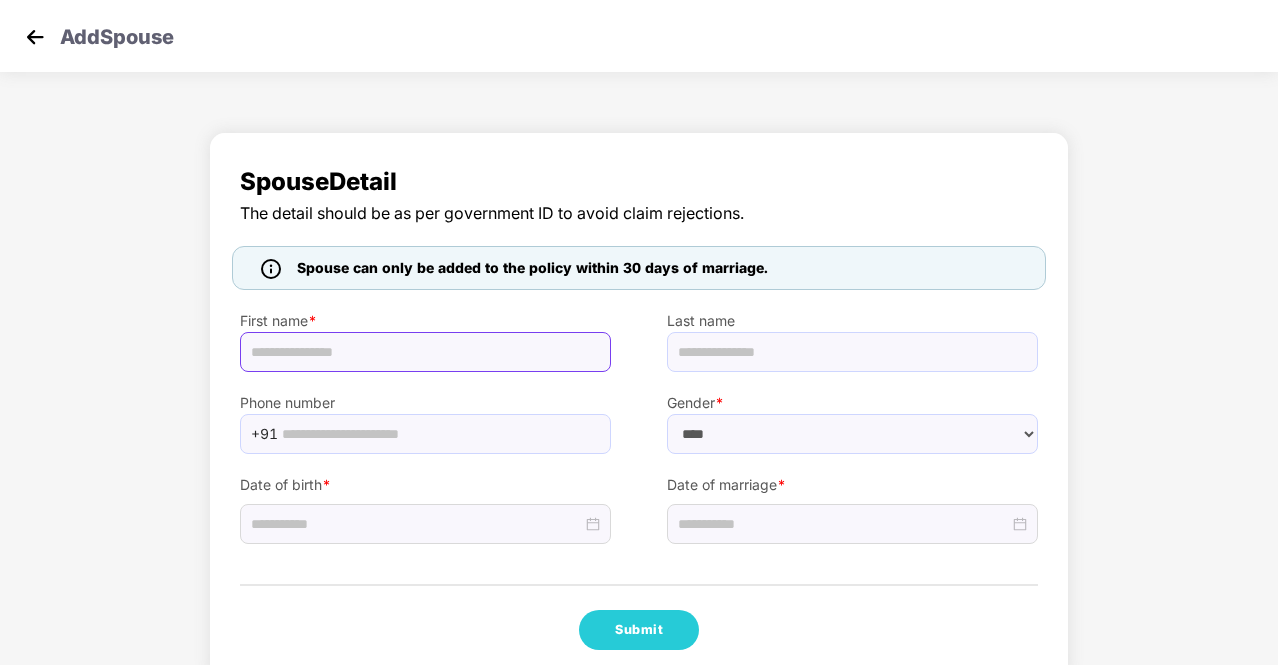 click at bounding box center [425, 352] 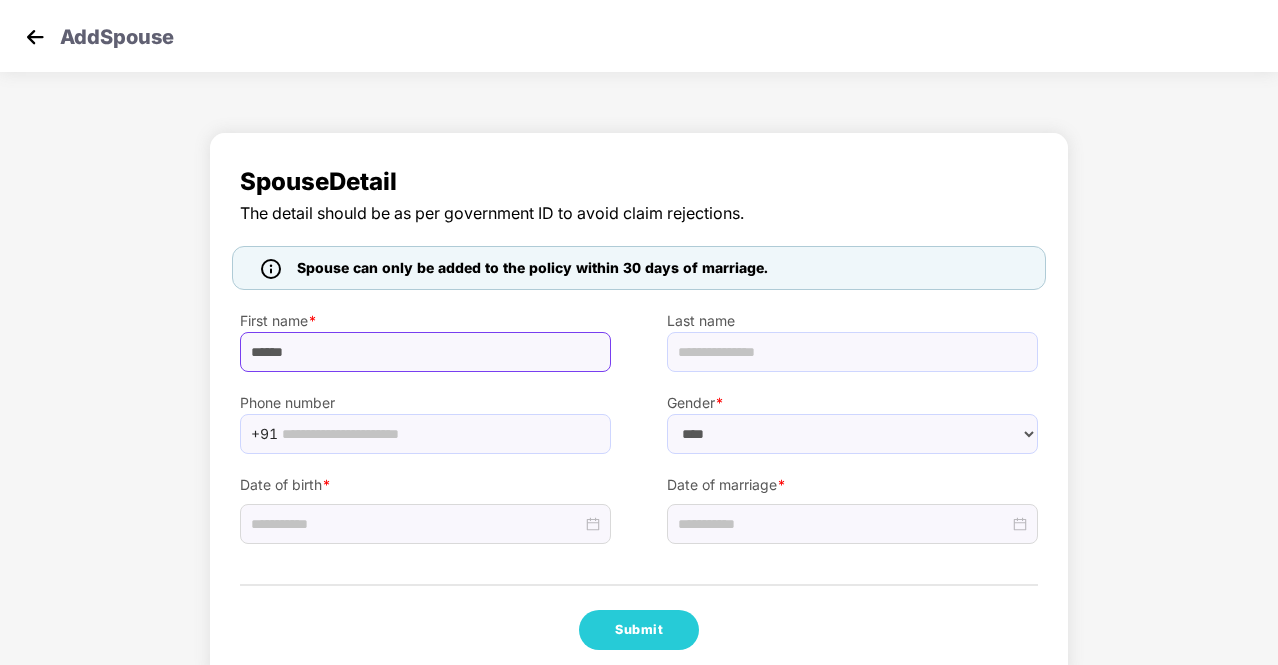type on "******" 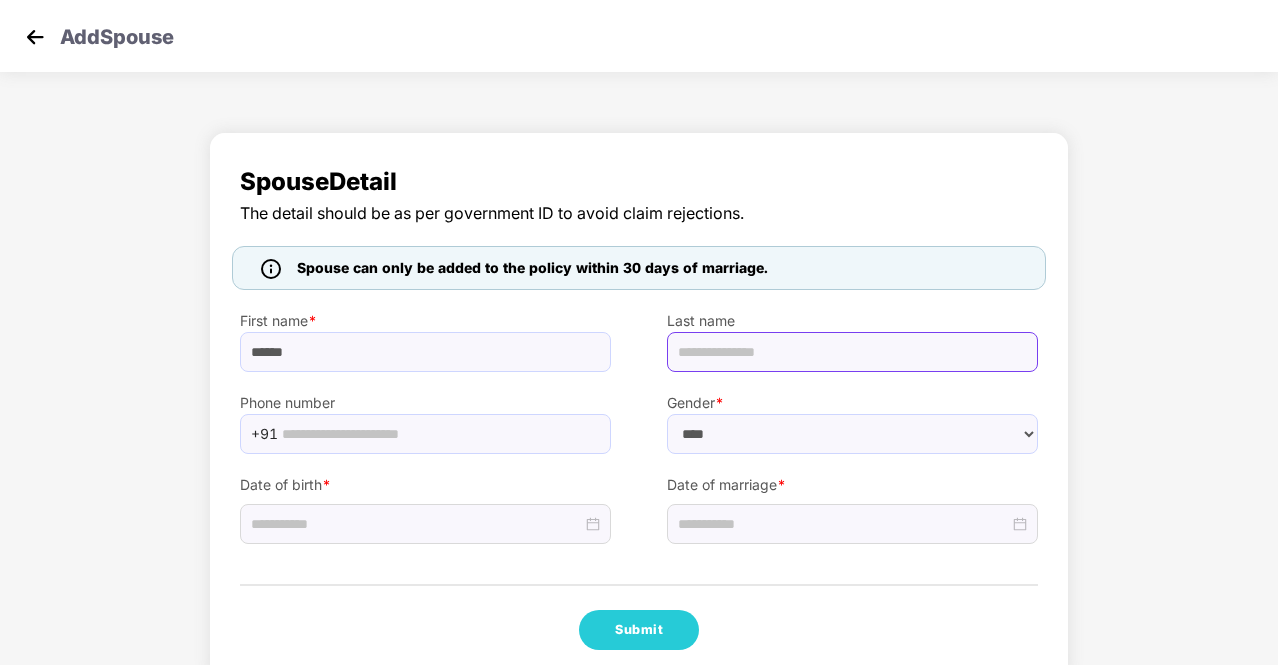 paste on "******" 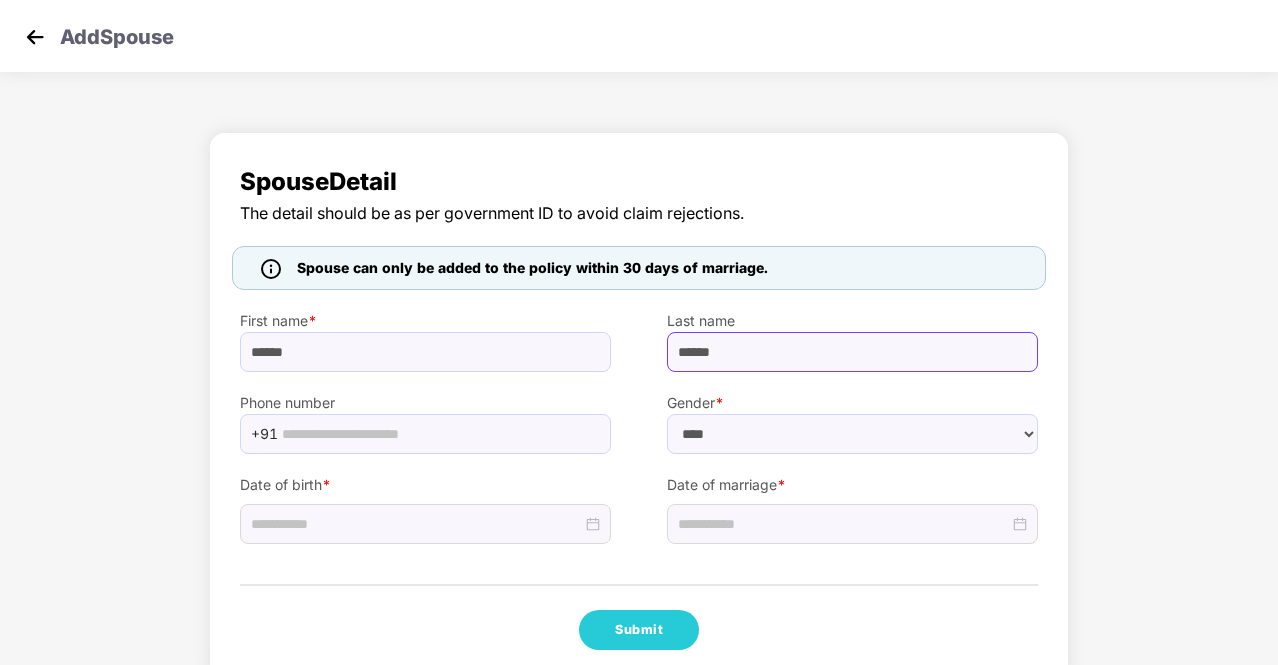 type on "******" 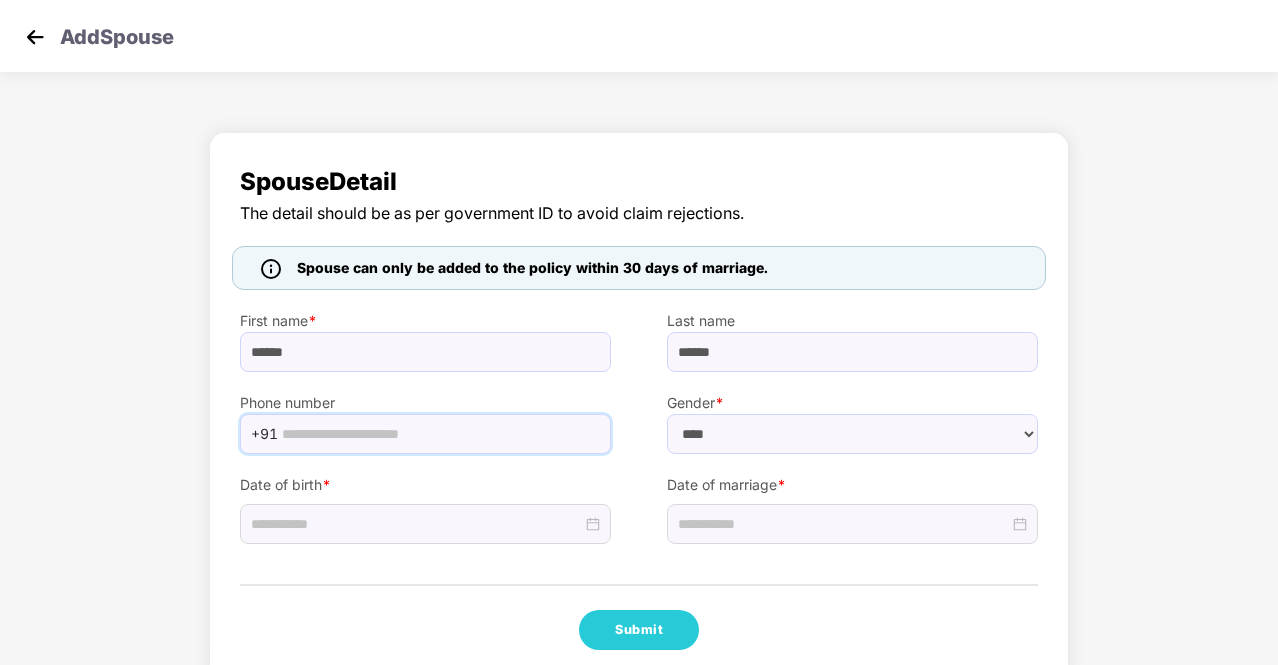 paste on "**********" 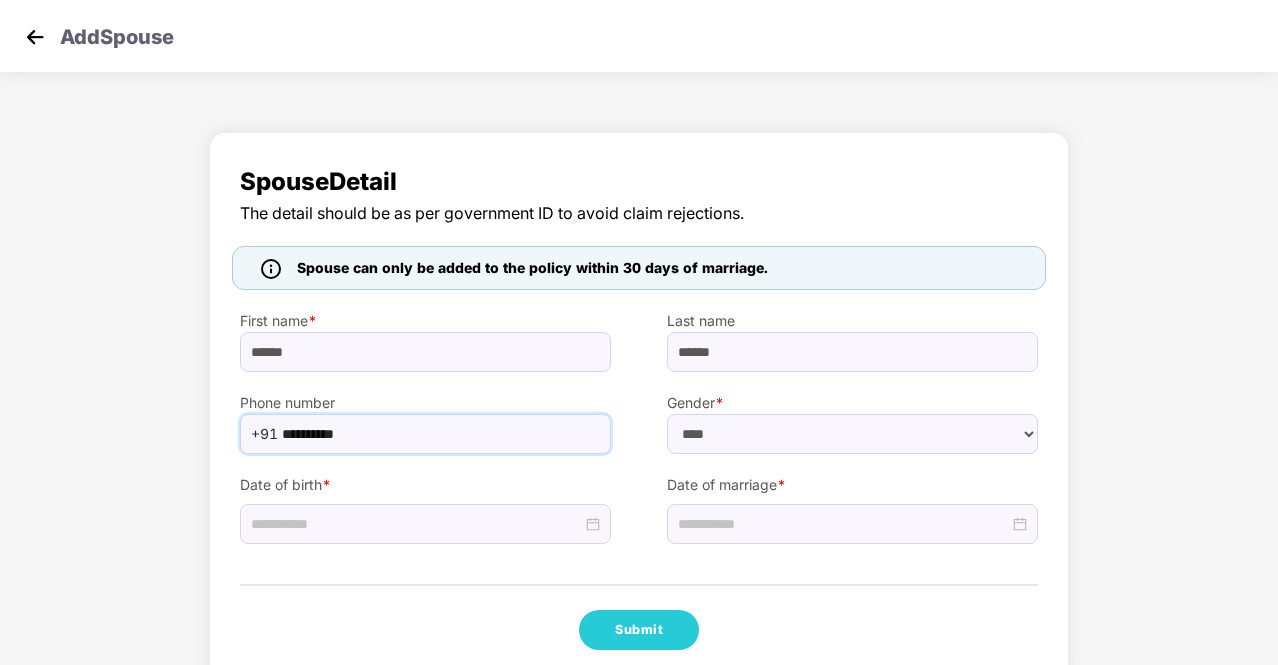 type on "**********" 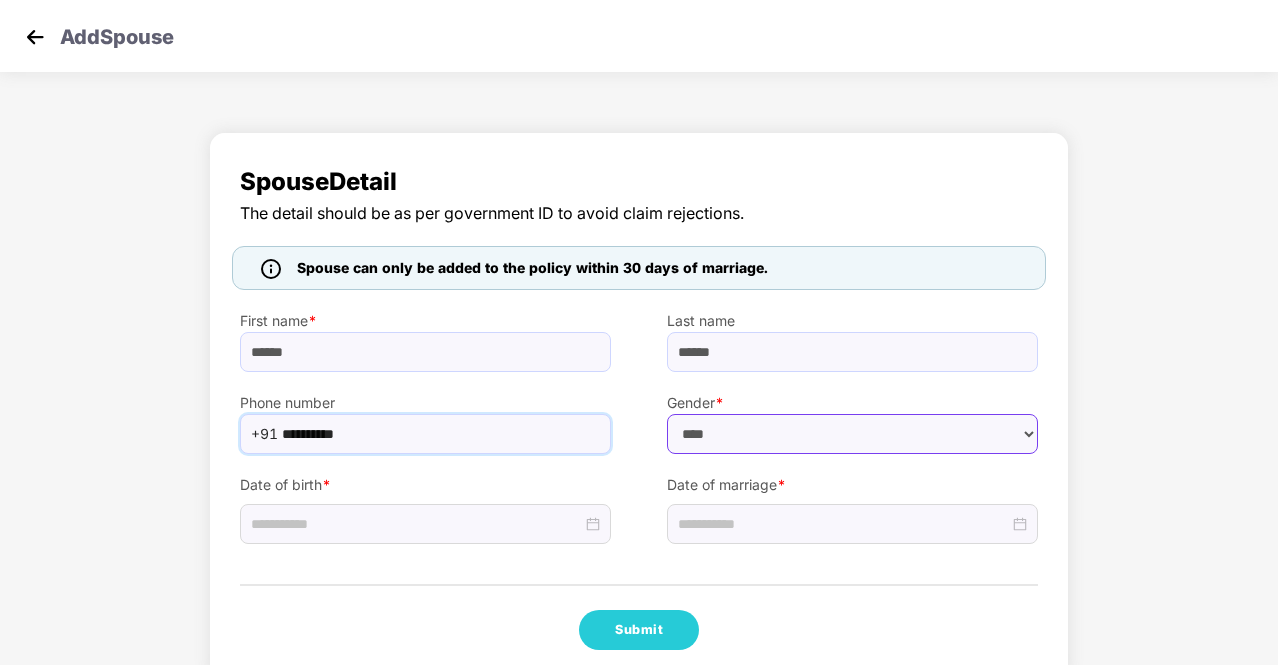 select on "******" 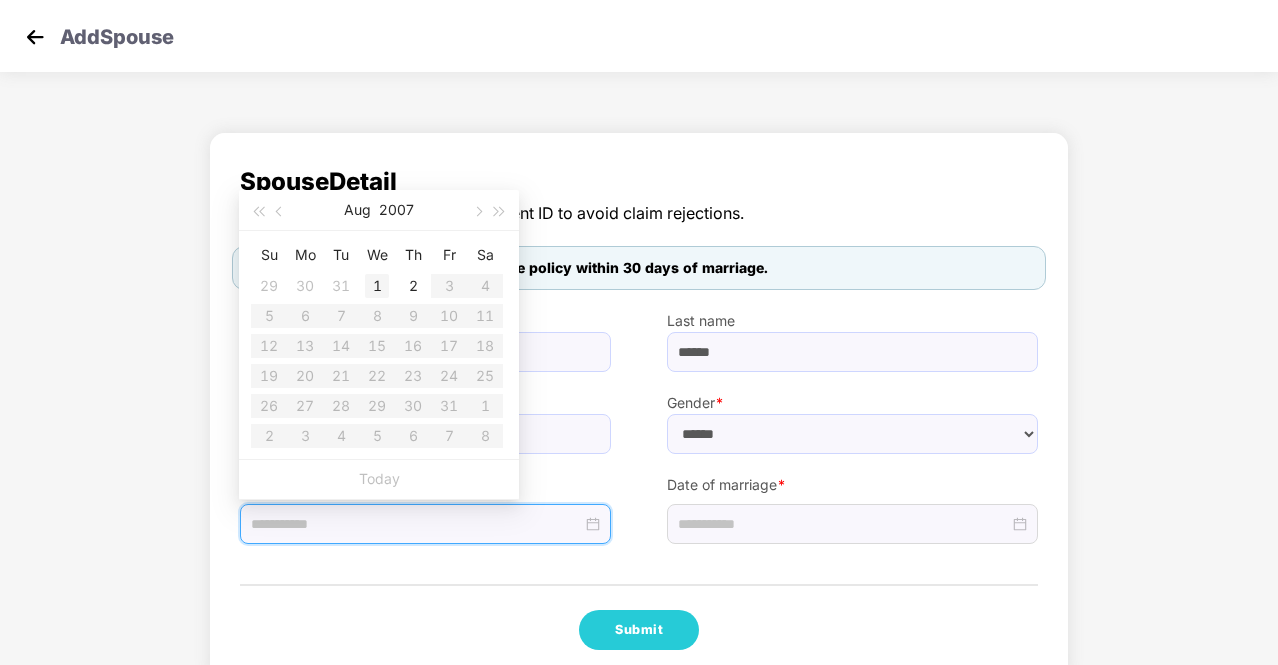type on "**********" 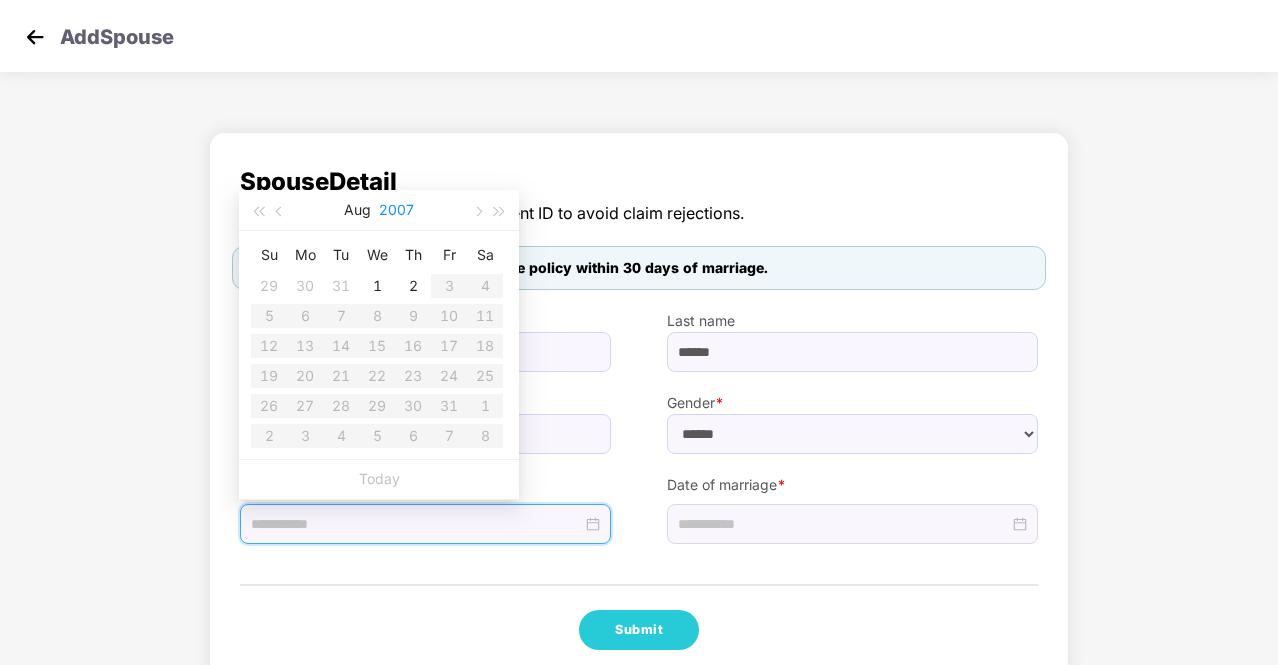 click on "2007" at bounding box center (396, 210) 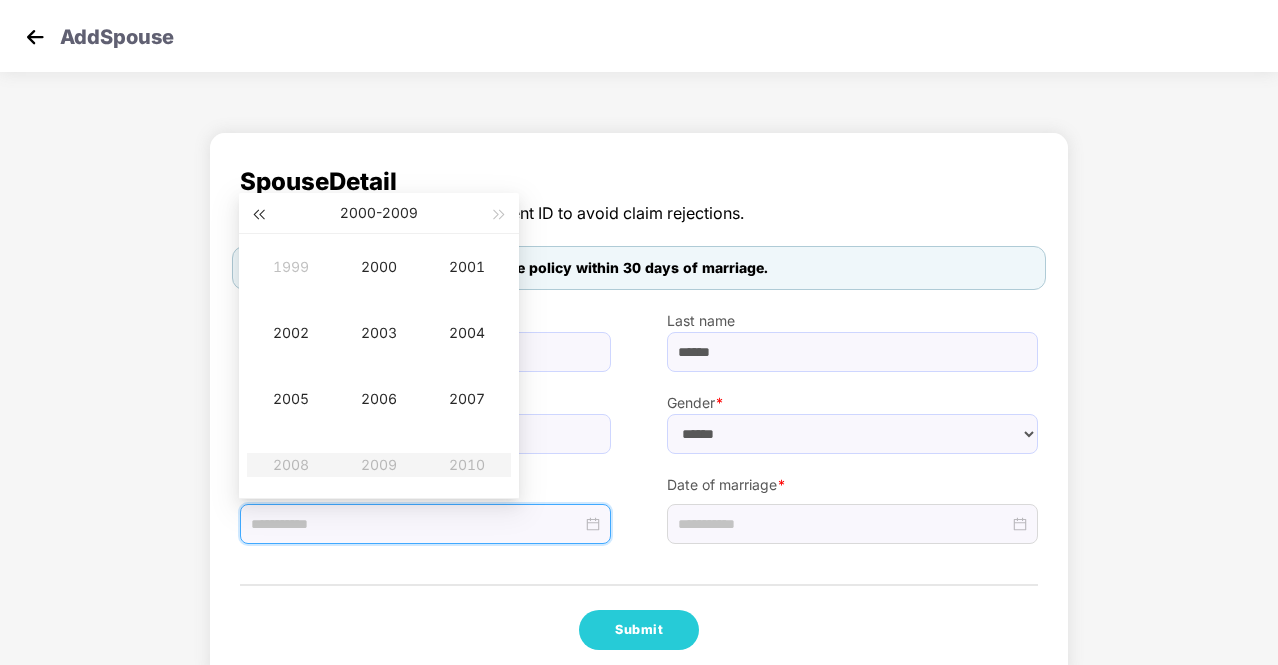 click at bounding box center (258, 215) 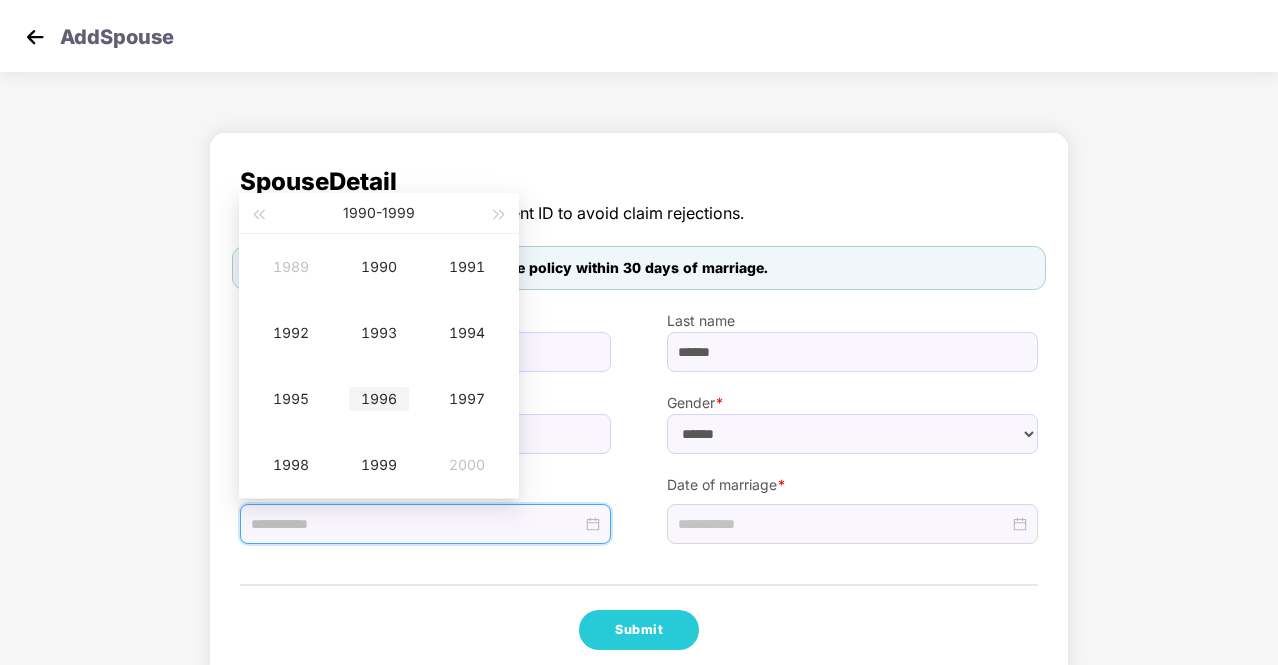 type on "**********" 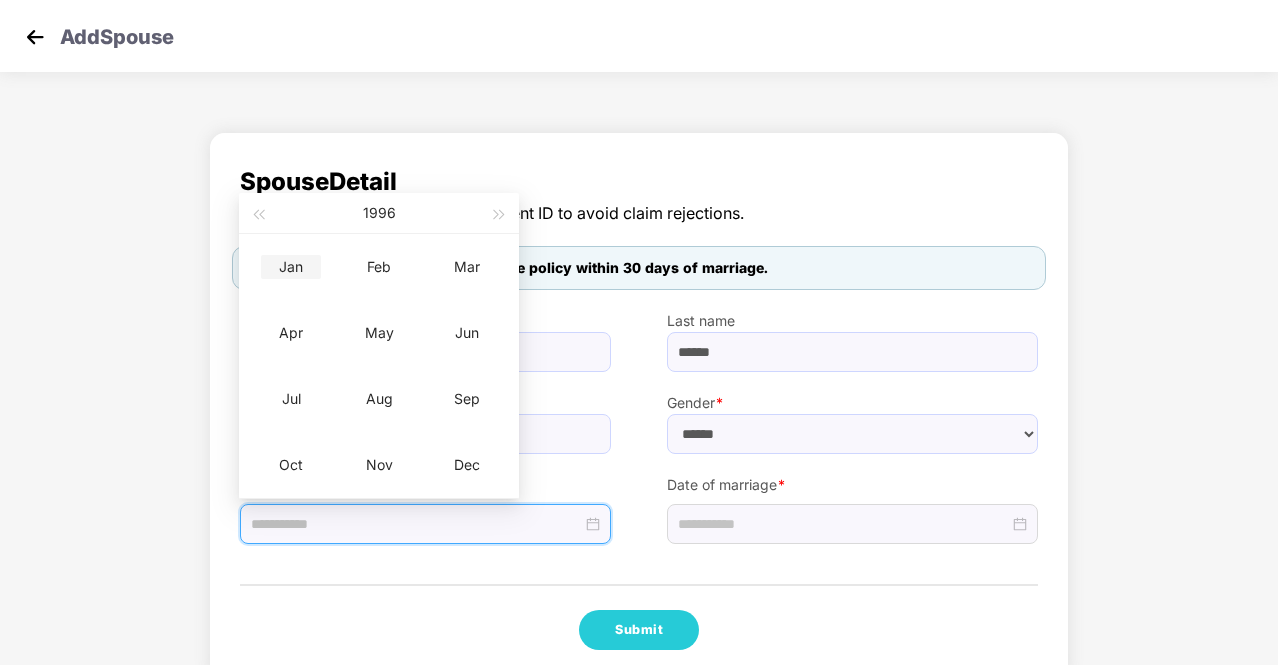 type on "**********" 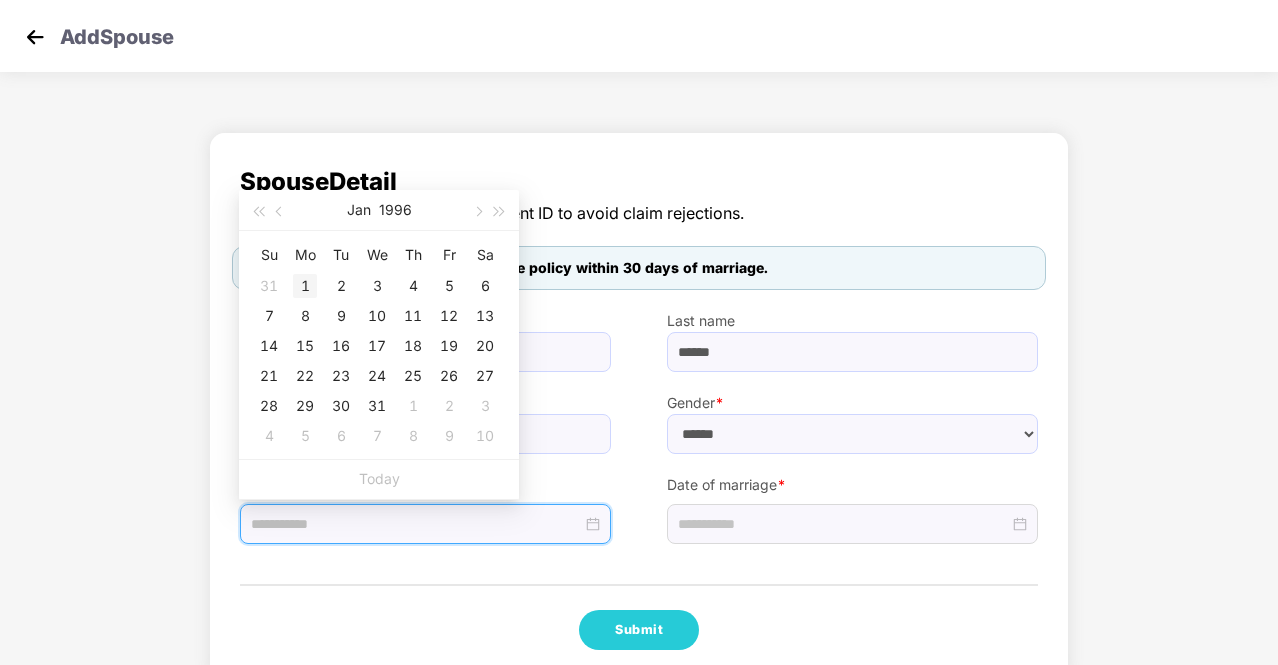 type on "**********" 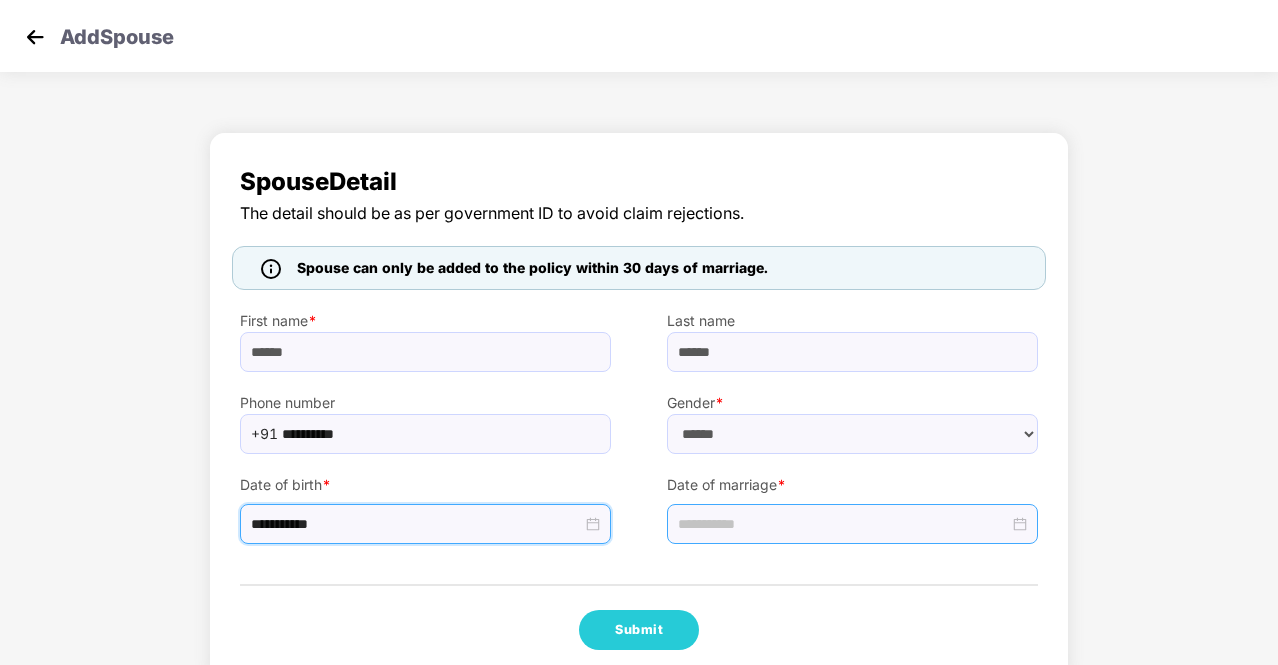 click at bounding box center [843, 524] 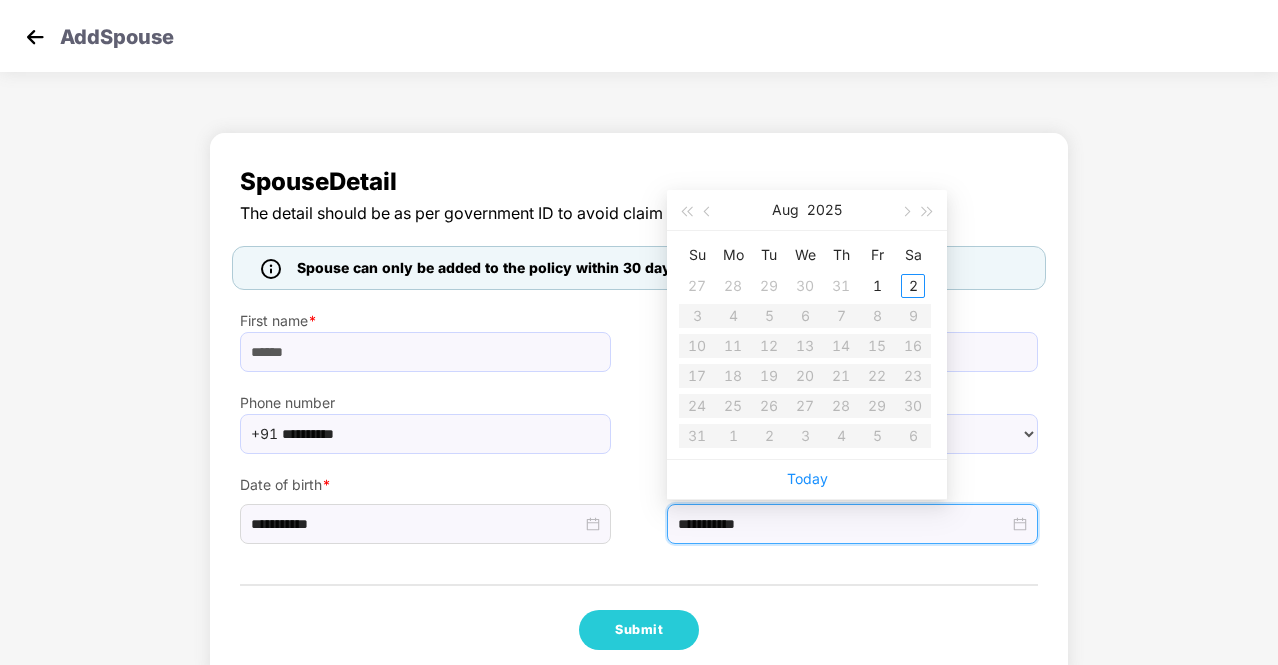 type on "**********" 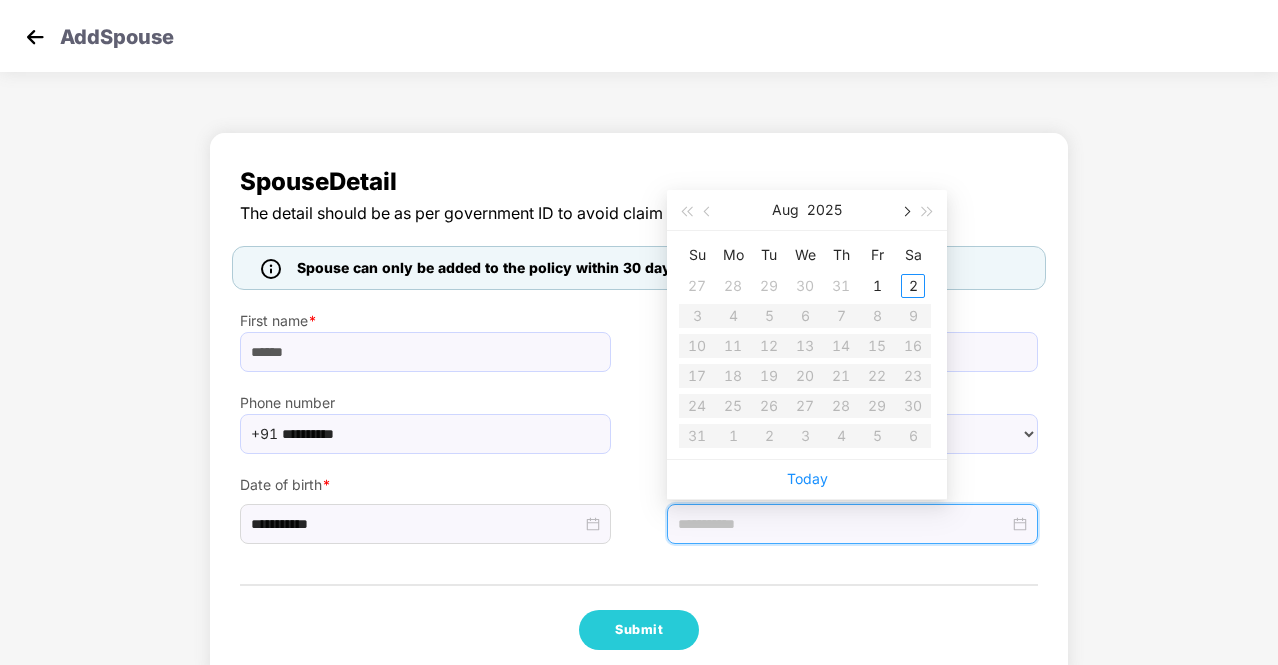 click at bounding box center [905, 212] 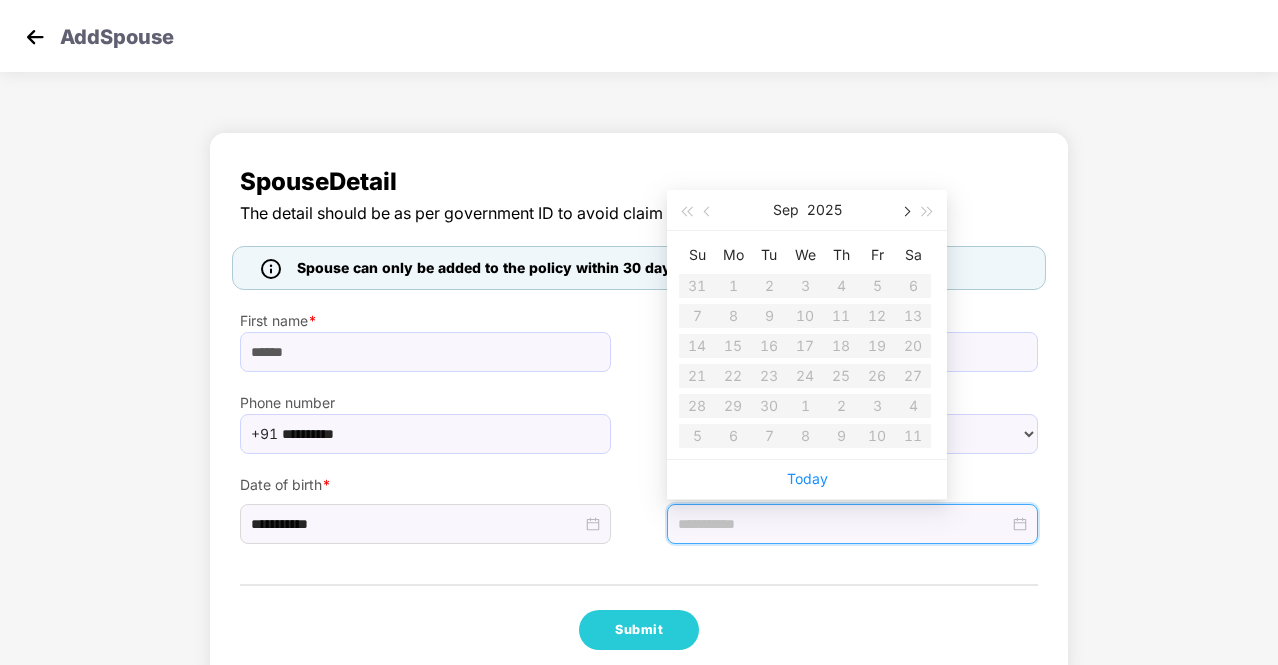 click at bounding box center (905, 212) 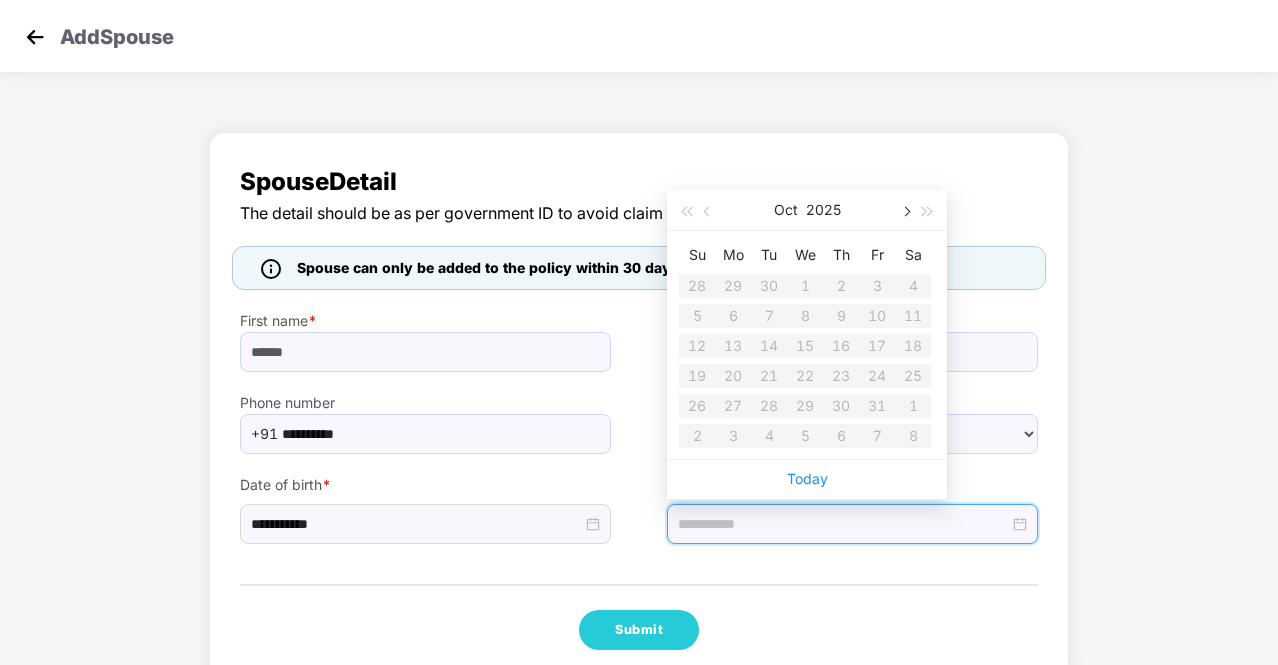 click at bounding box center [905, 212] 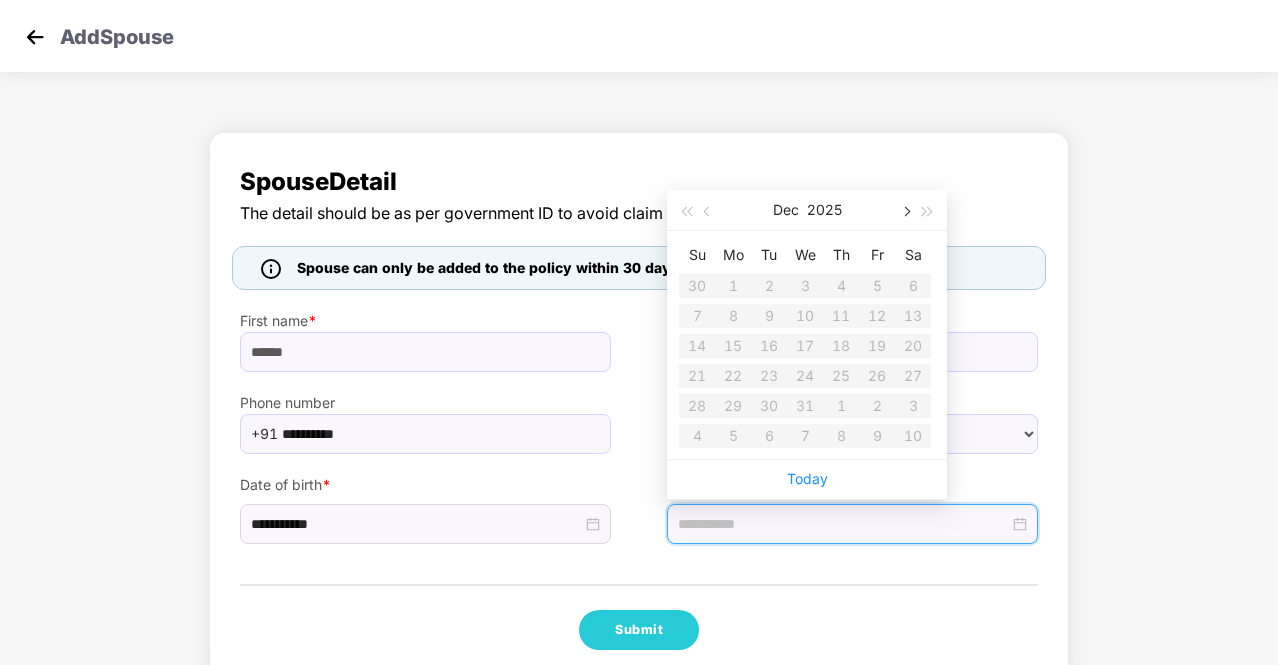 click at bounding box center (905, 212) 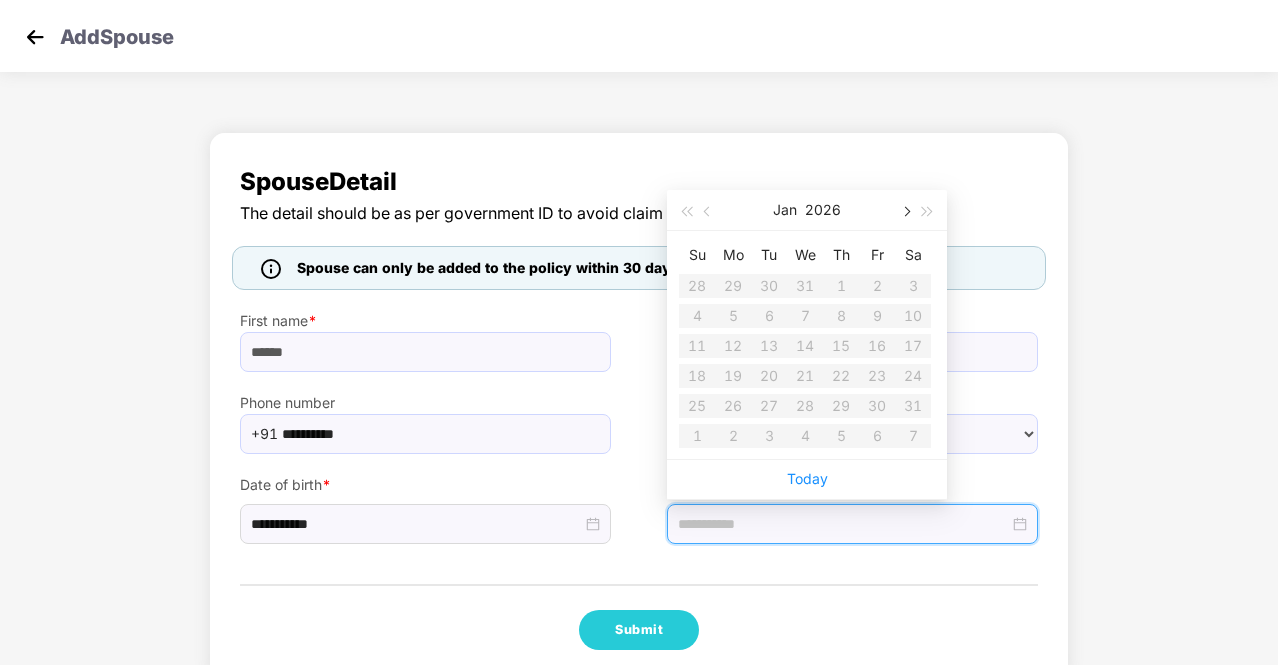 click at bounding box center [905, 212] 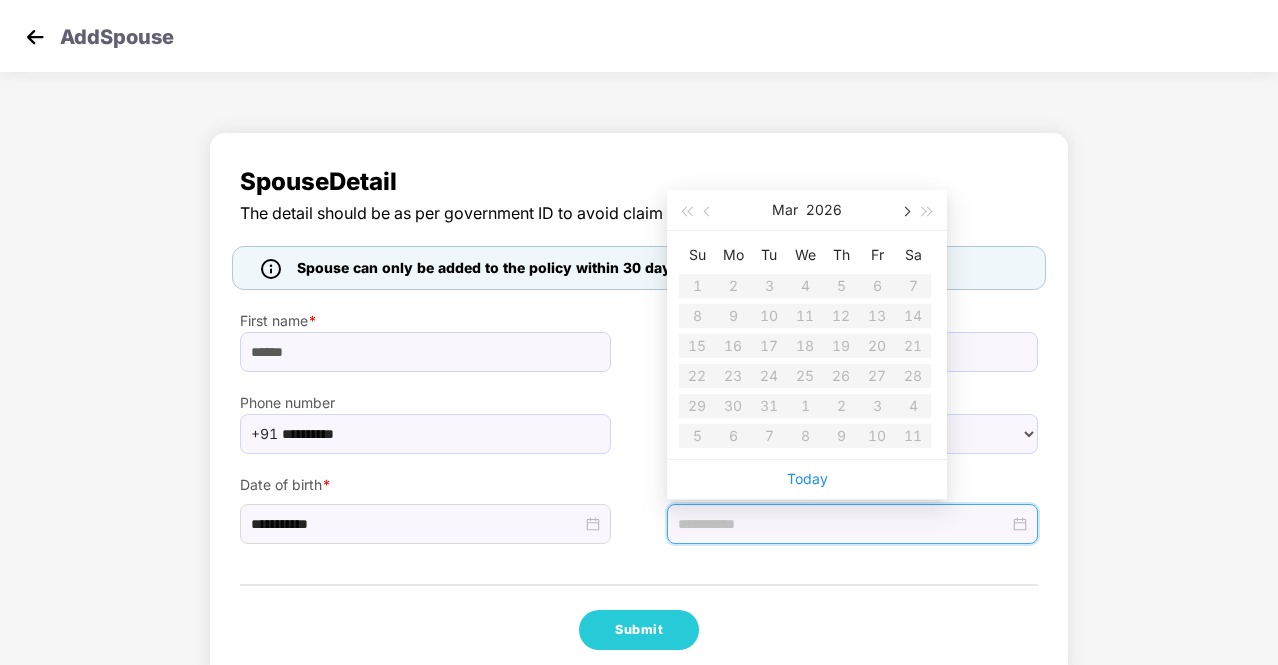 click at bounding box center [905, 212] 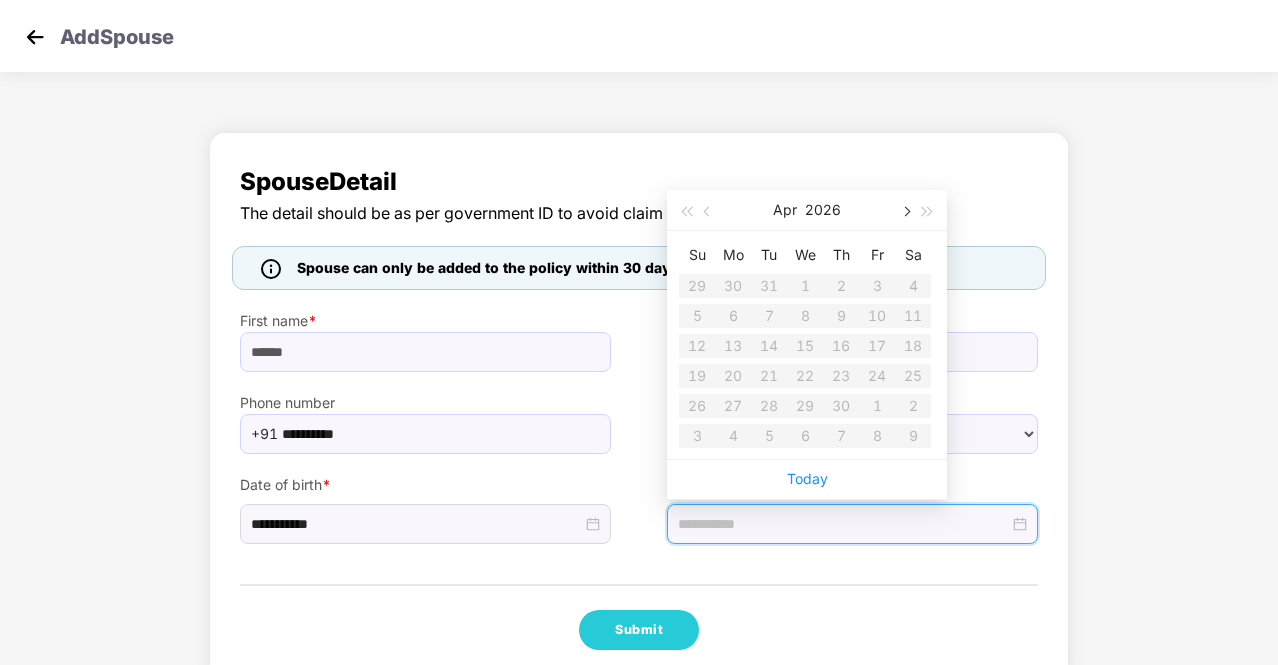 click at bounding box center (905, 212) 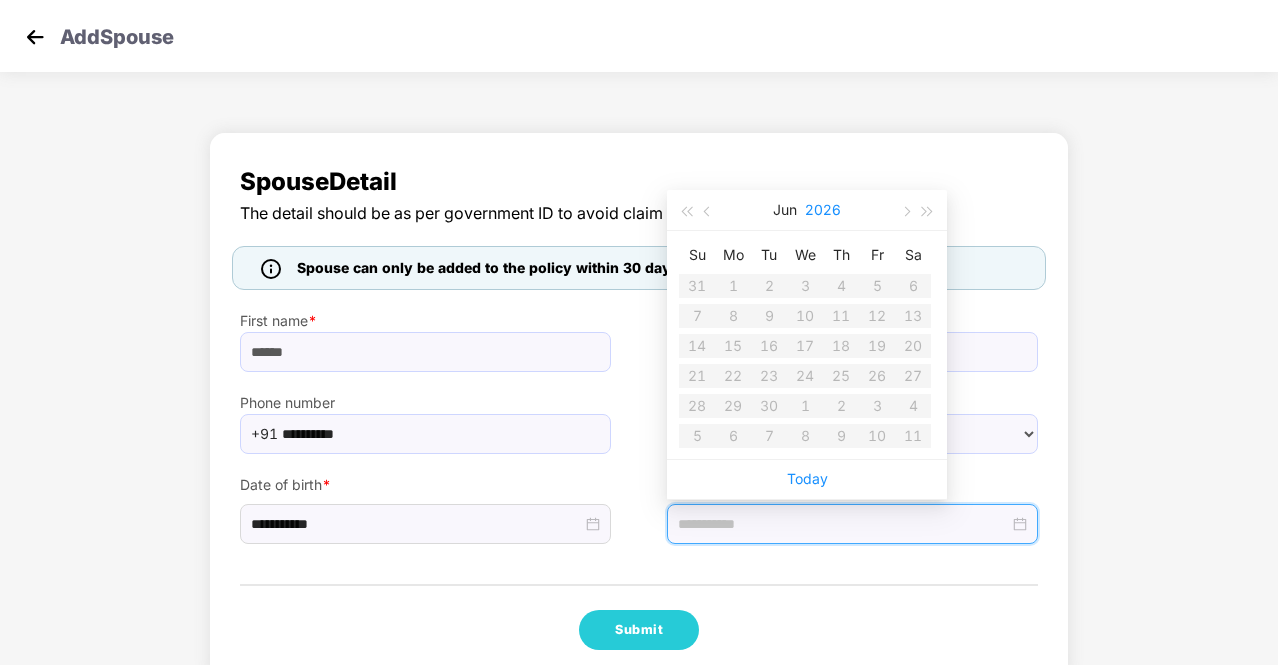 click on "2026" at bounding box center (823, 210) 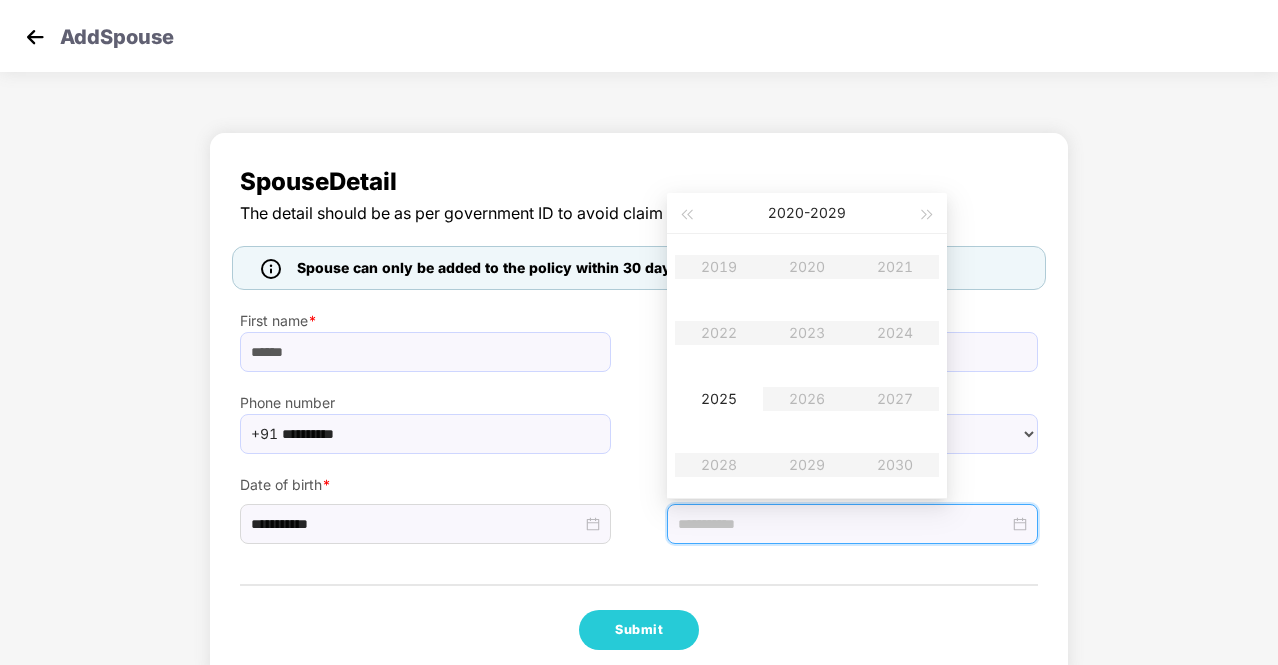 click on "2019 2020 2021 2022 2023 2024 2025 2026 2027 2028 2029 2030" at bounding box center [807, 366] 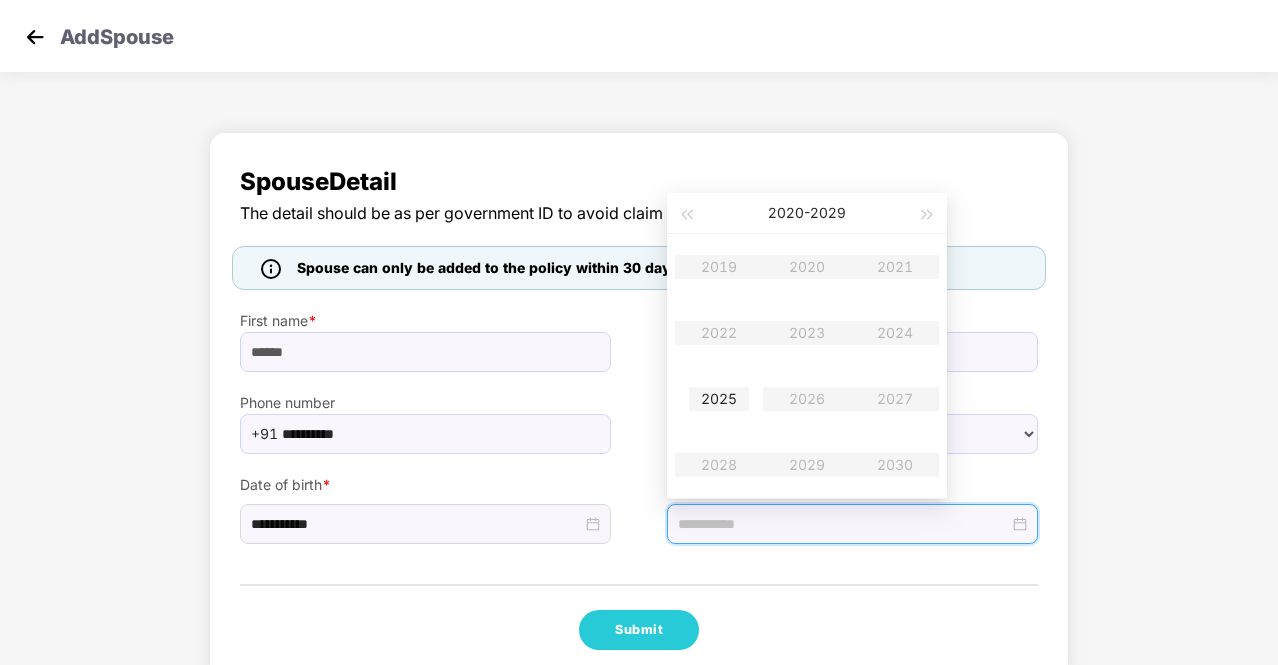 type on "**********" 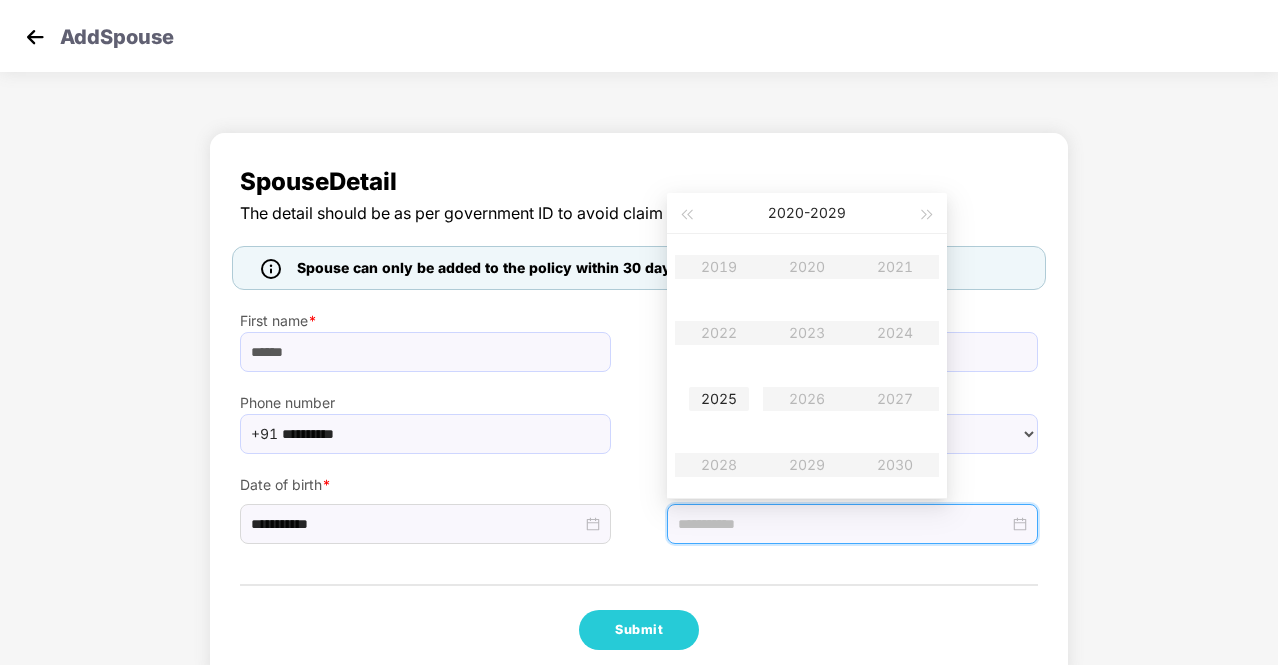 click on "2025" at bounding box center (719, 399) 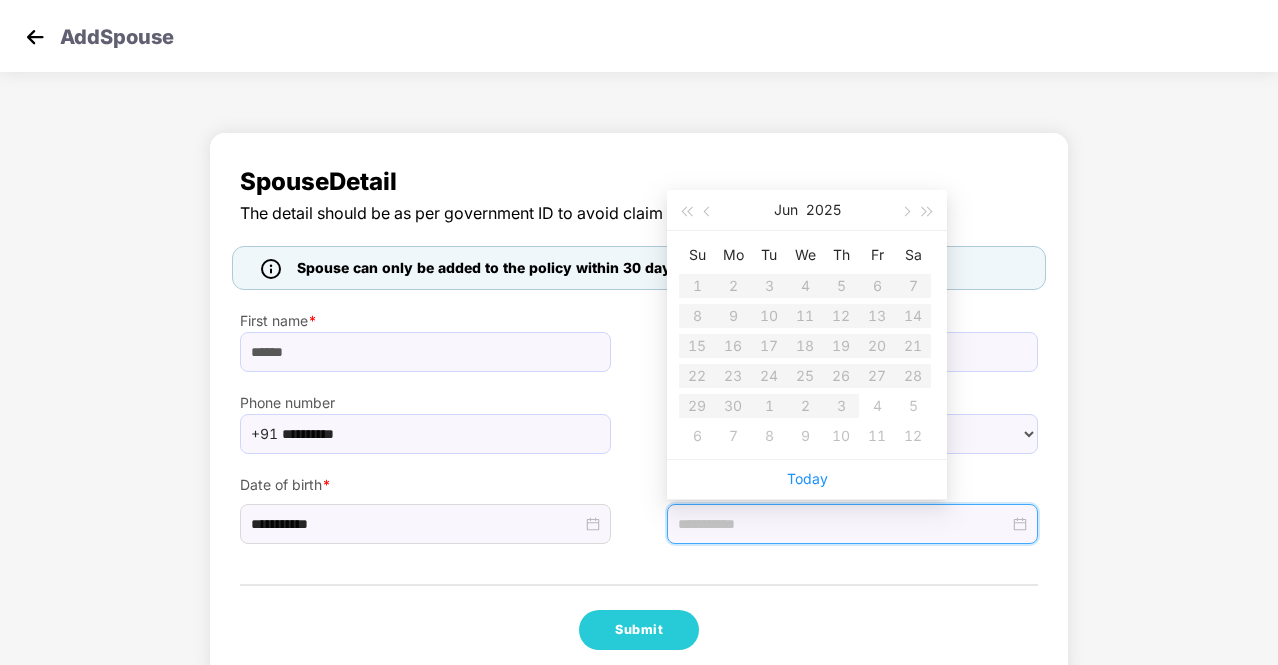 type on "**********" 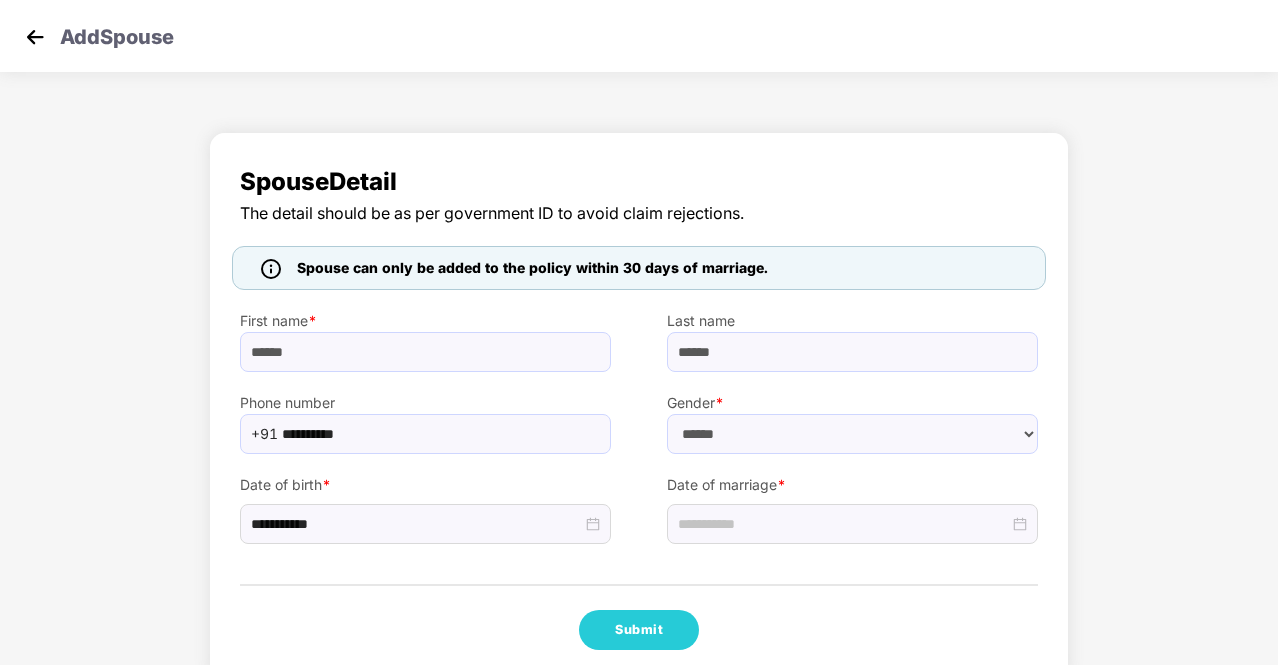 click on "**********" at bounding box center (639, 406) 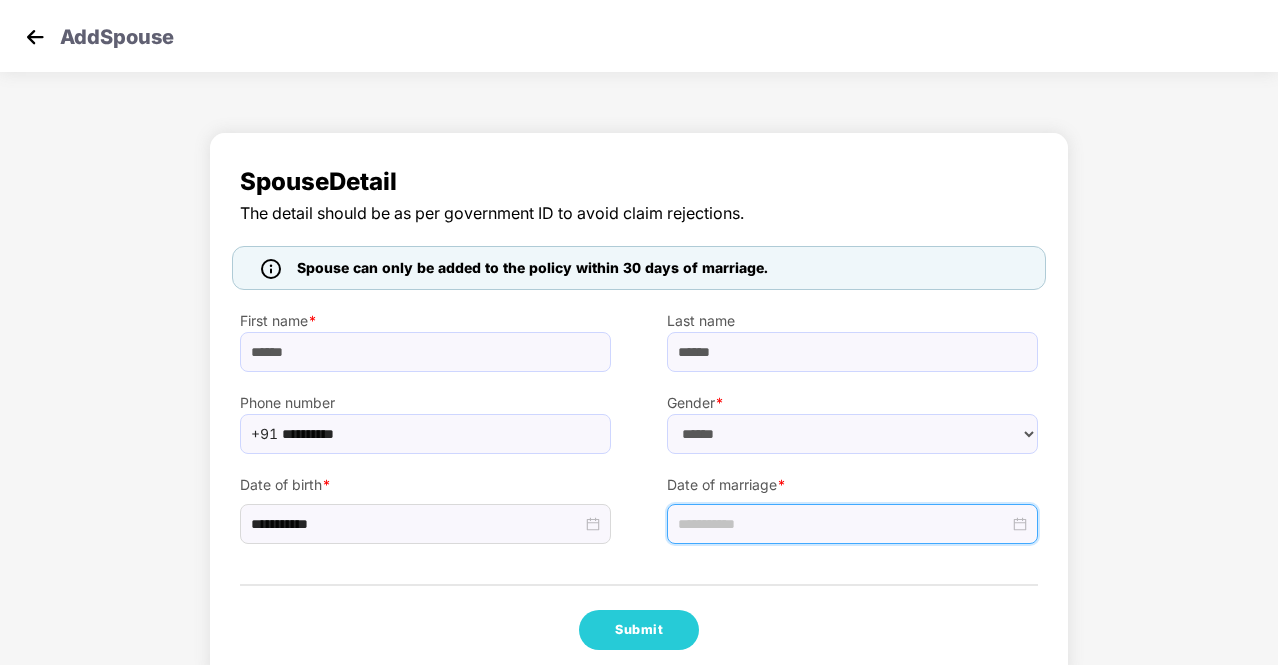 click at bounding box center [843, 524] 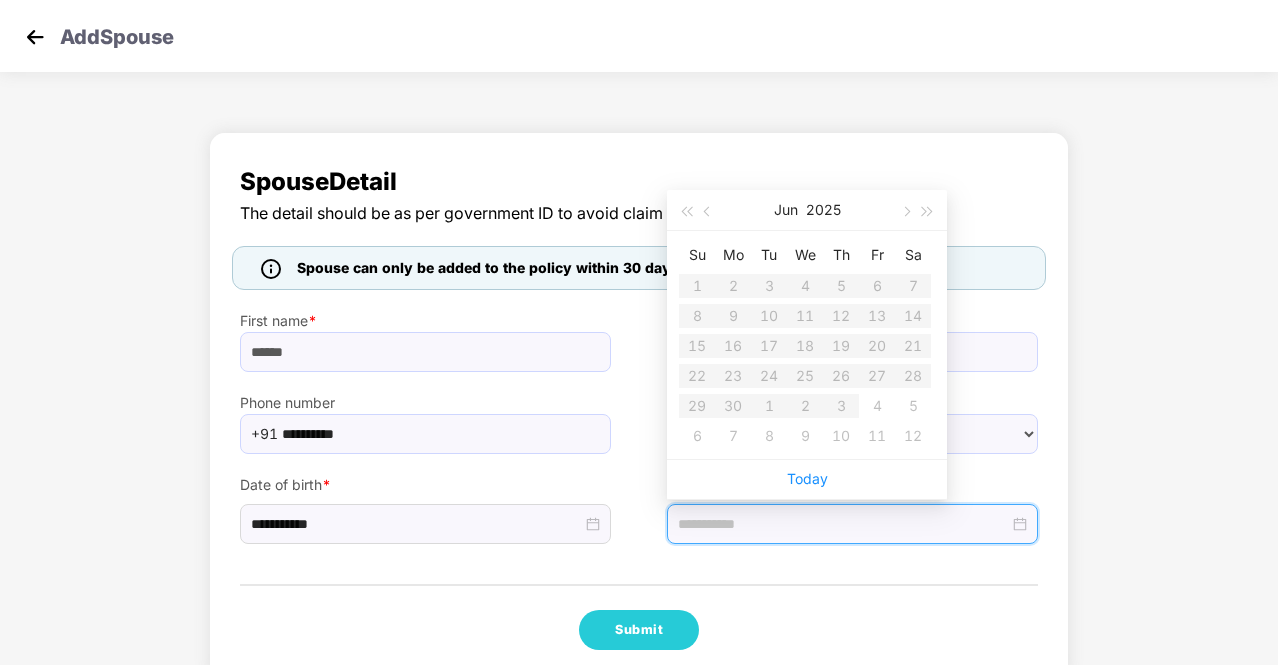 type on "**********" 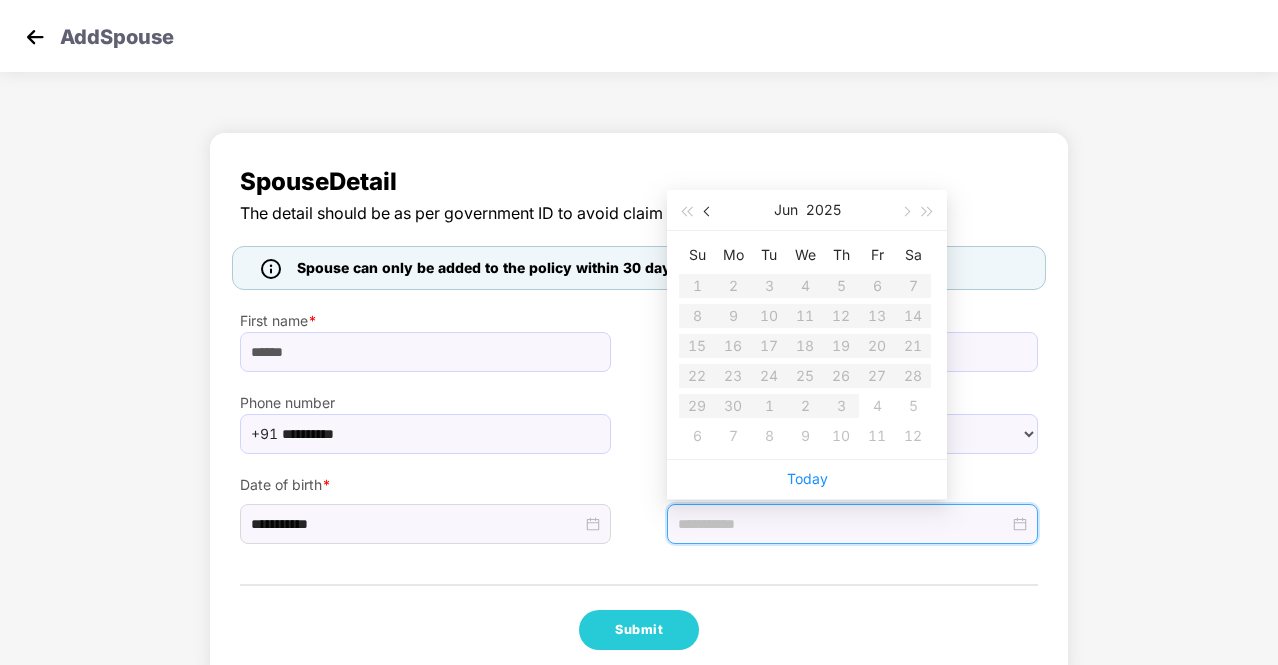 click at bounding box center (709, 212) 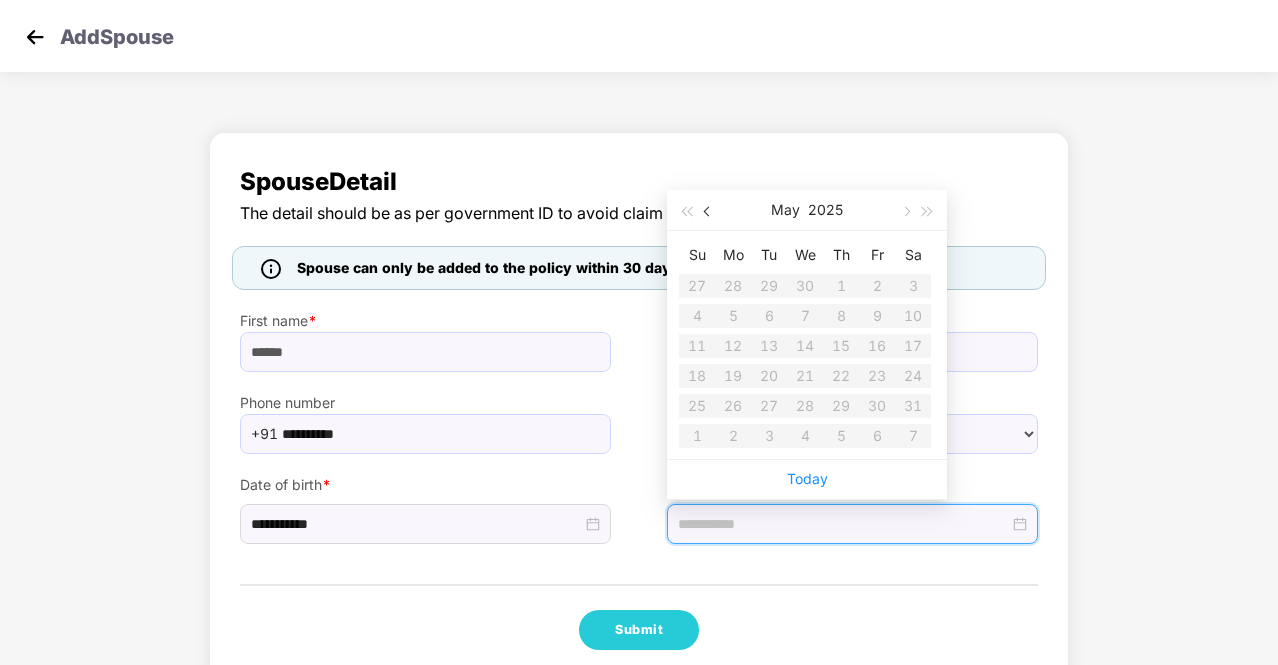 click at bounding box center (709, 212) 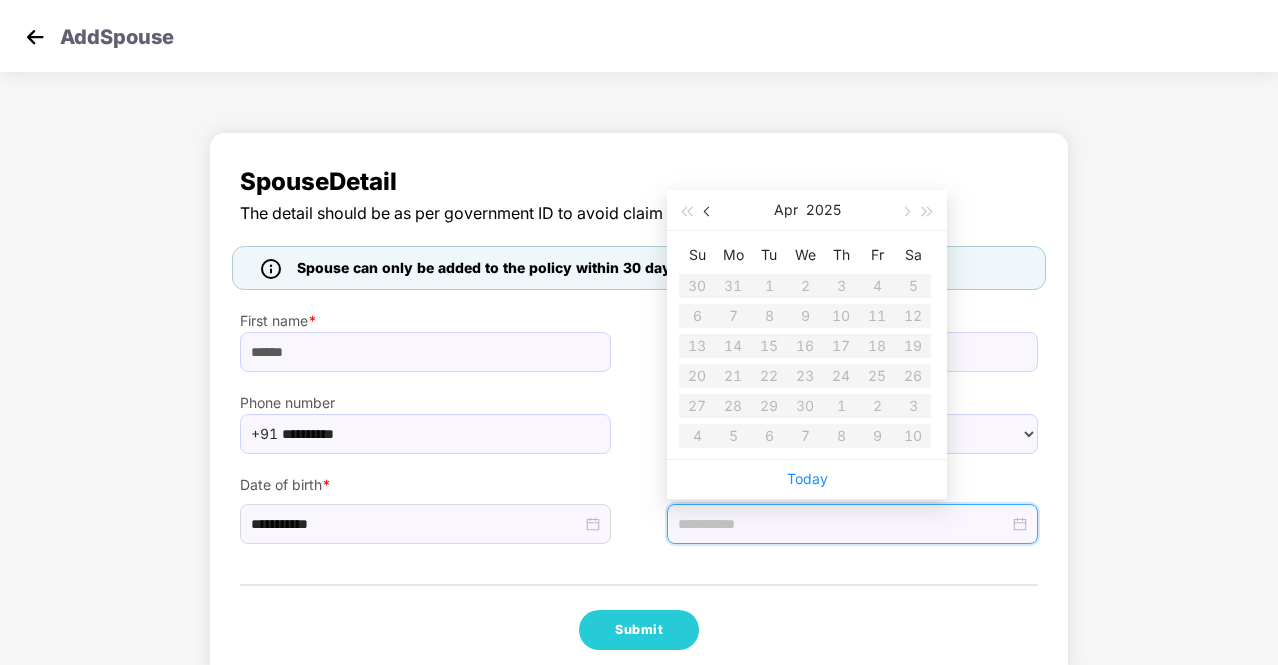 click at bounding box center (709, 212) 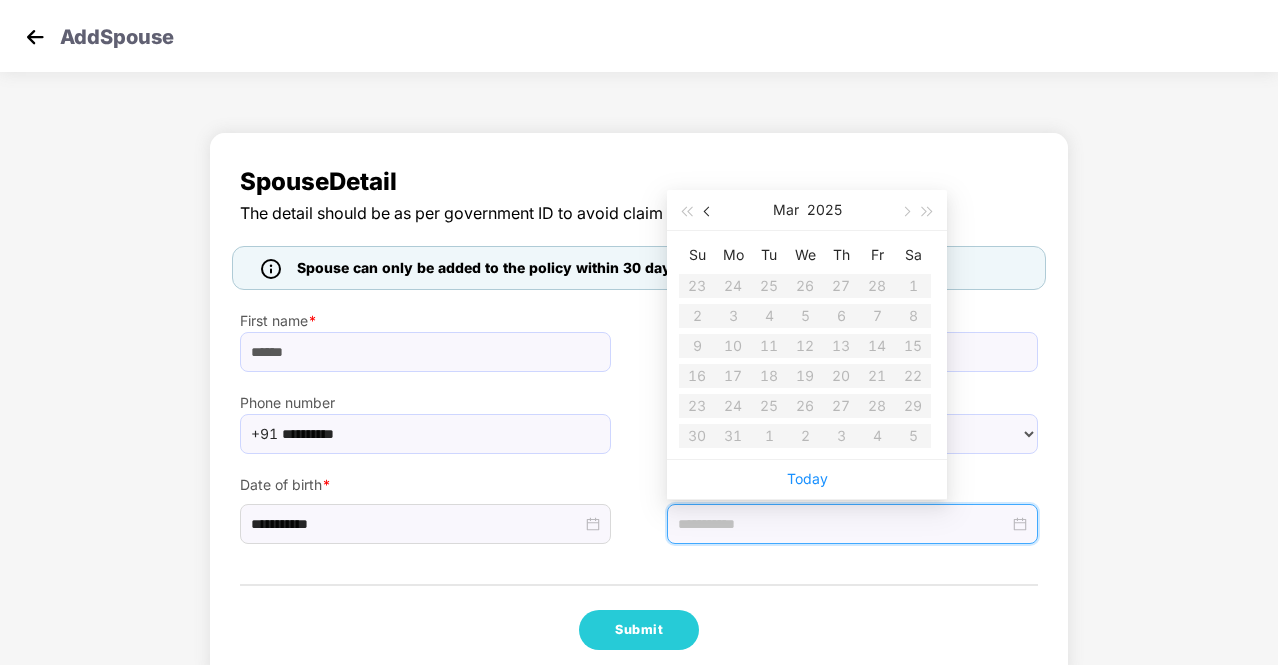 click at bounding box center (709, 212) 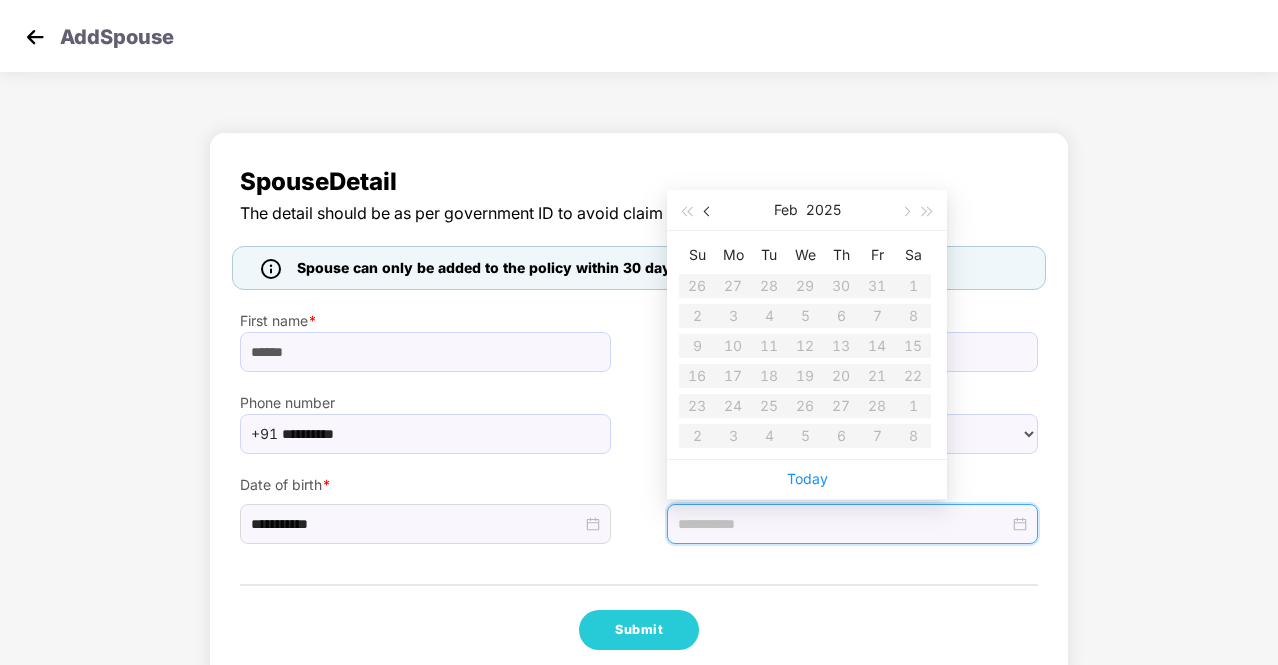 click at bounding box center [709, 212] 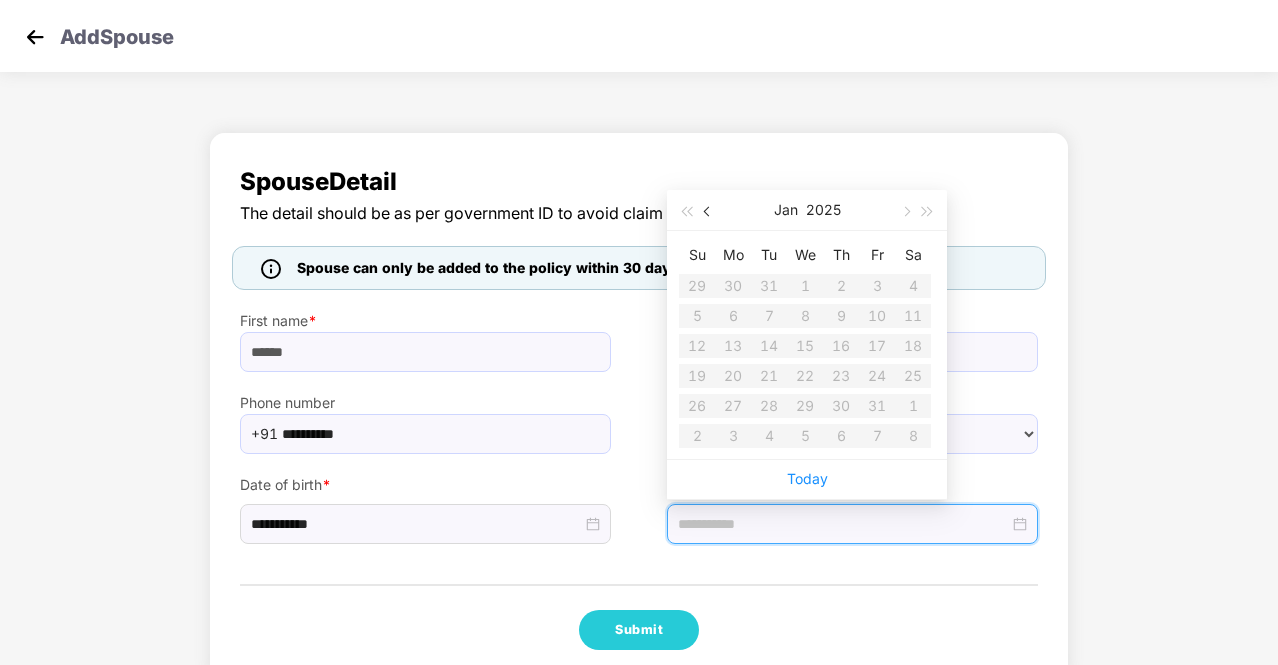 click at bounding box center (709, 212) 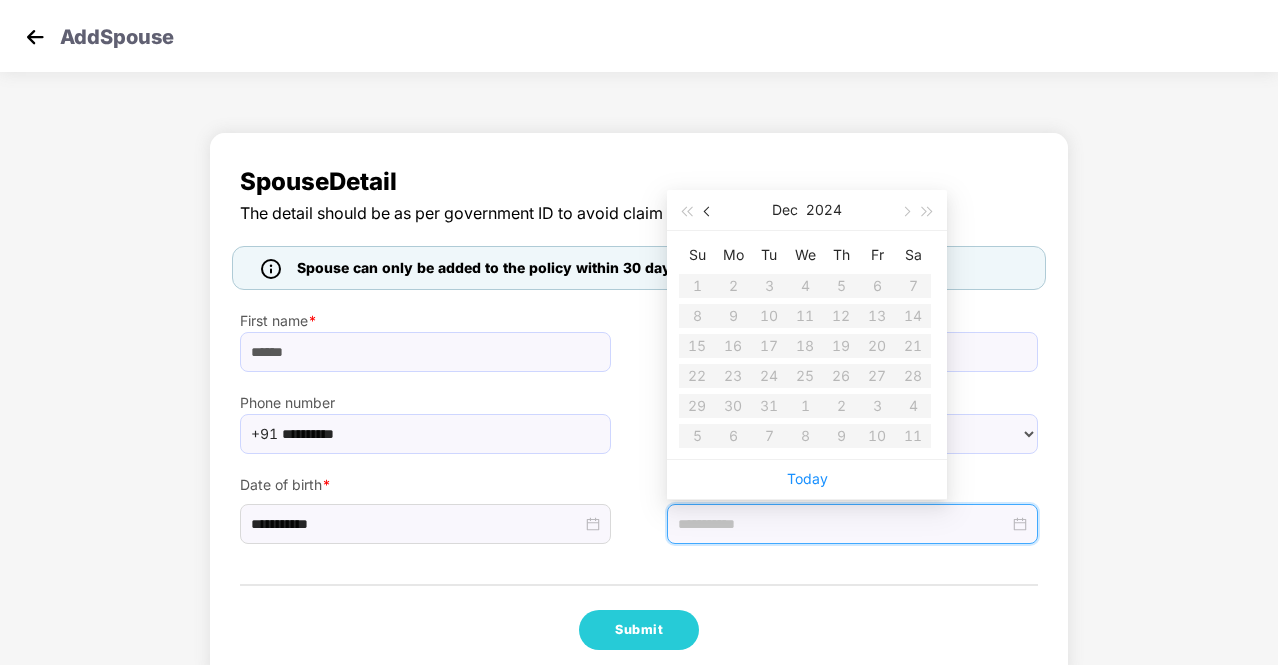 click at bounding box center [709, 212] 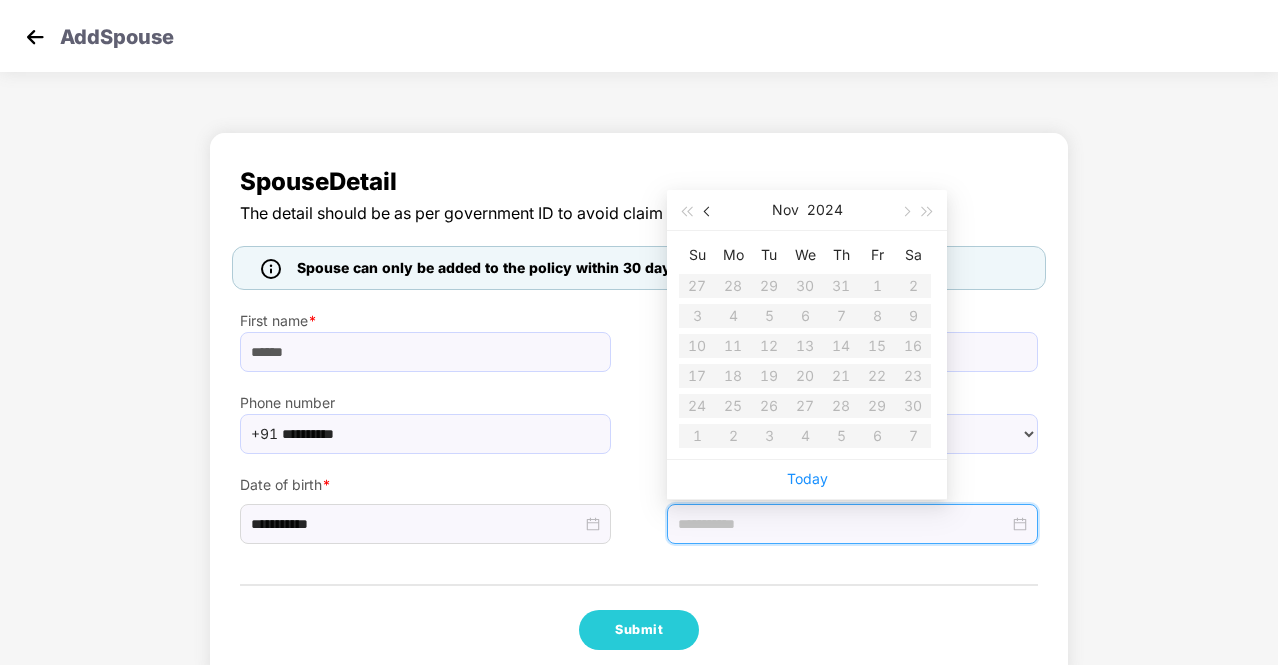 click at bounding box center [709, 212] 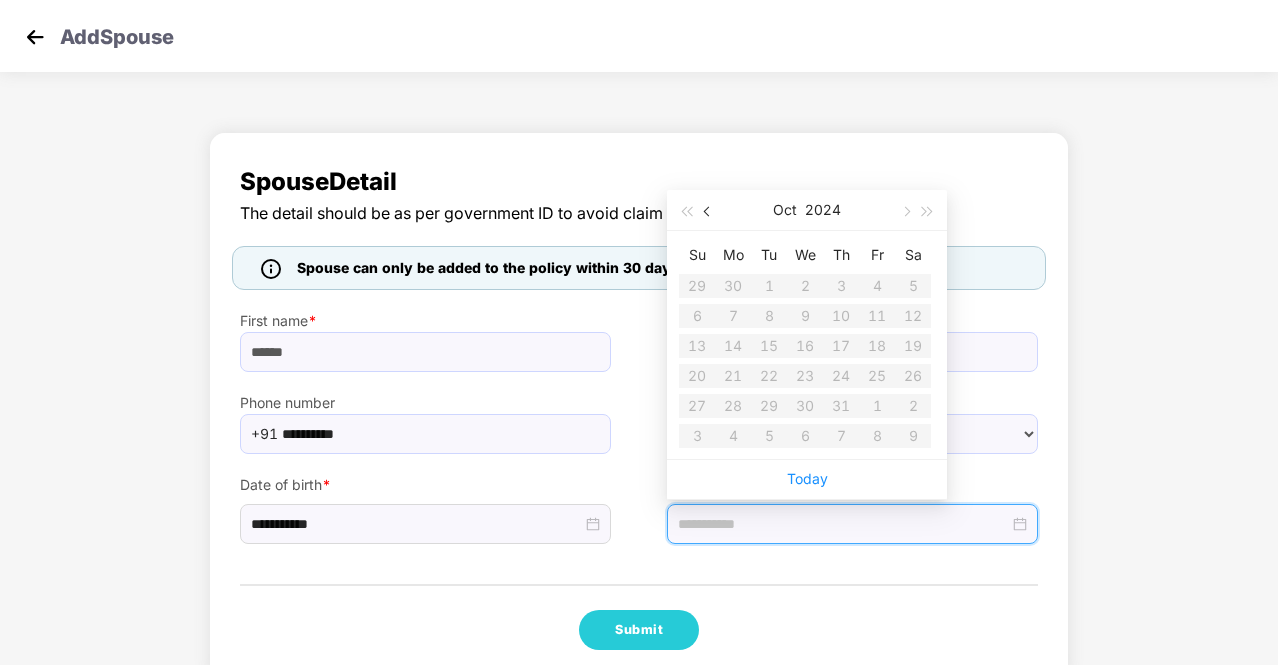 click at bounding box center (709, 212) 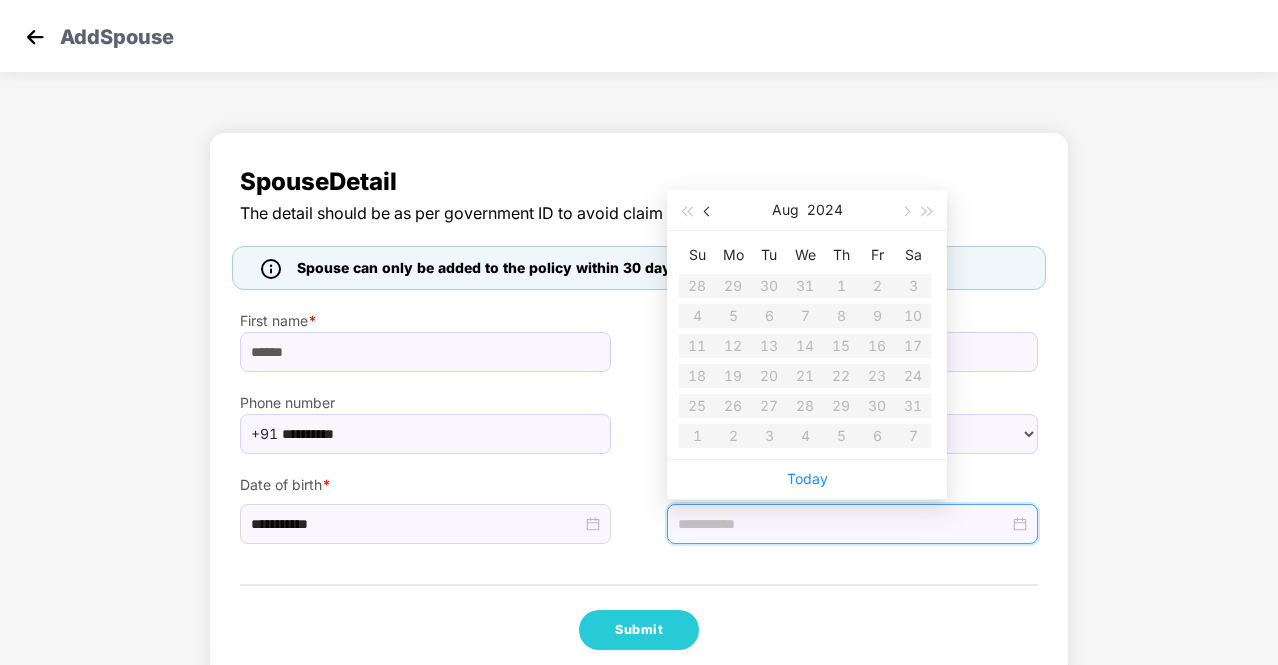 click at bounding box center [709, 212] 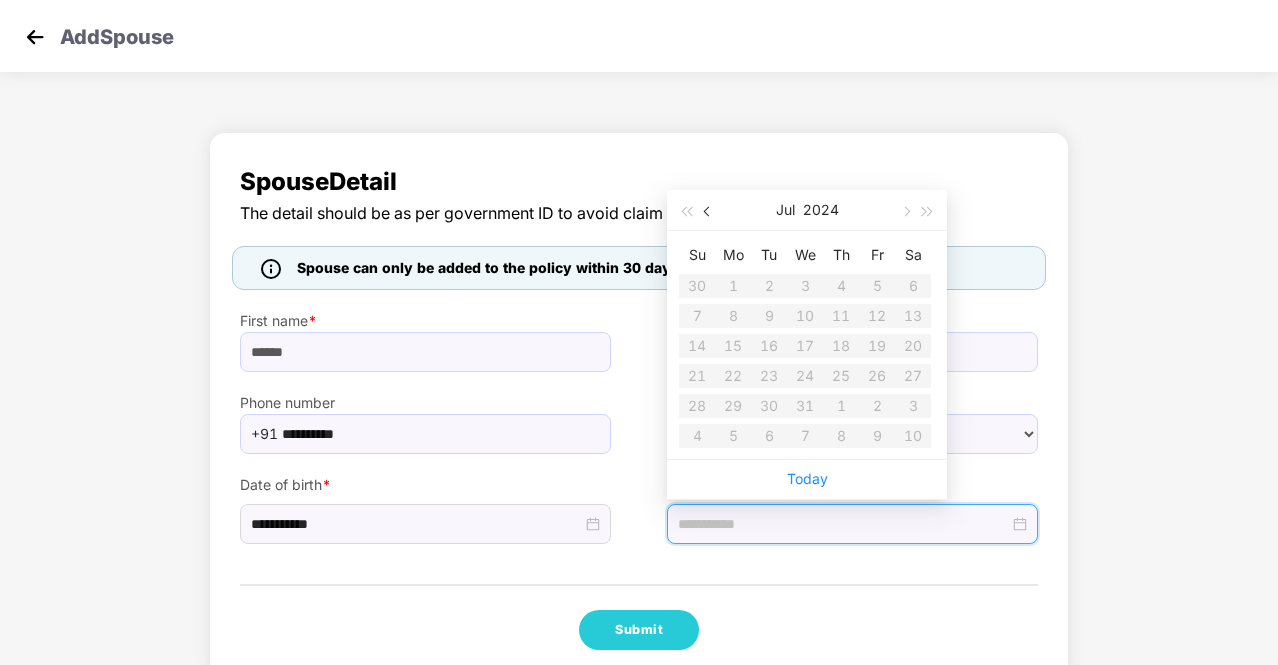 click at bounding box center [709, 212] 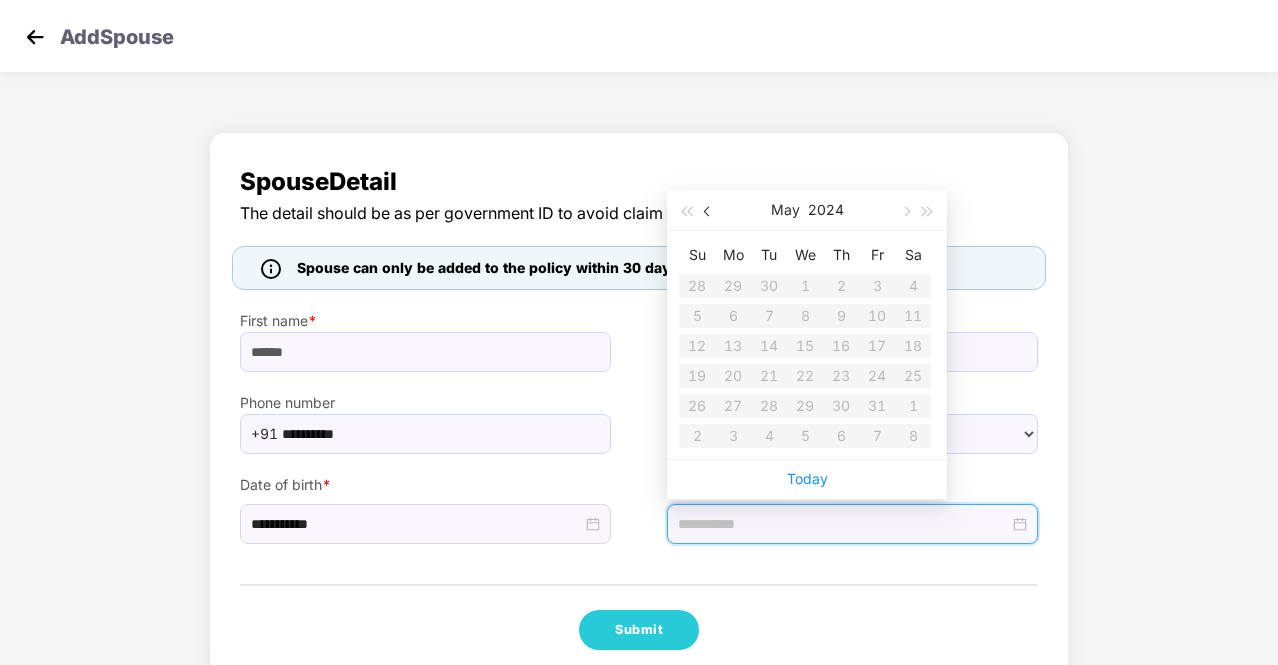 click at bounding box center [709, 212] 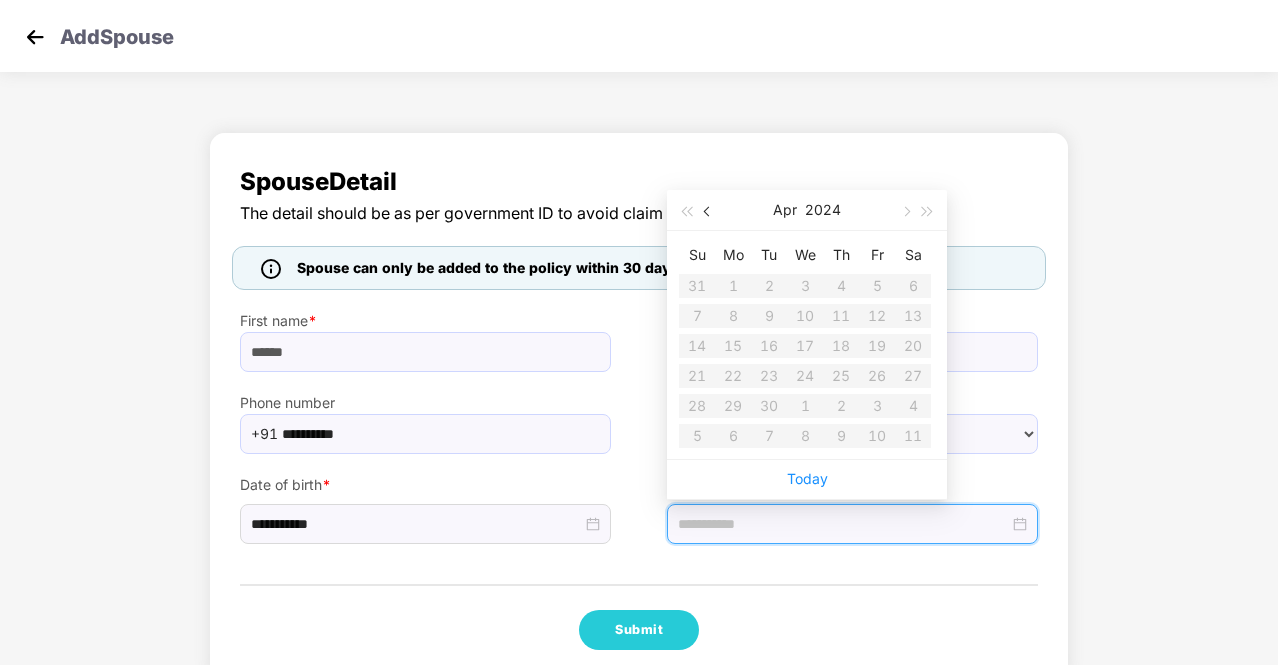 click at bounding box center (709, 212) 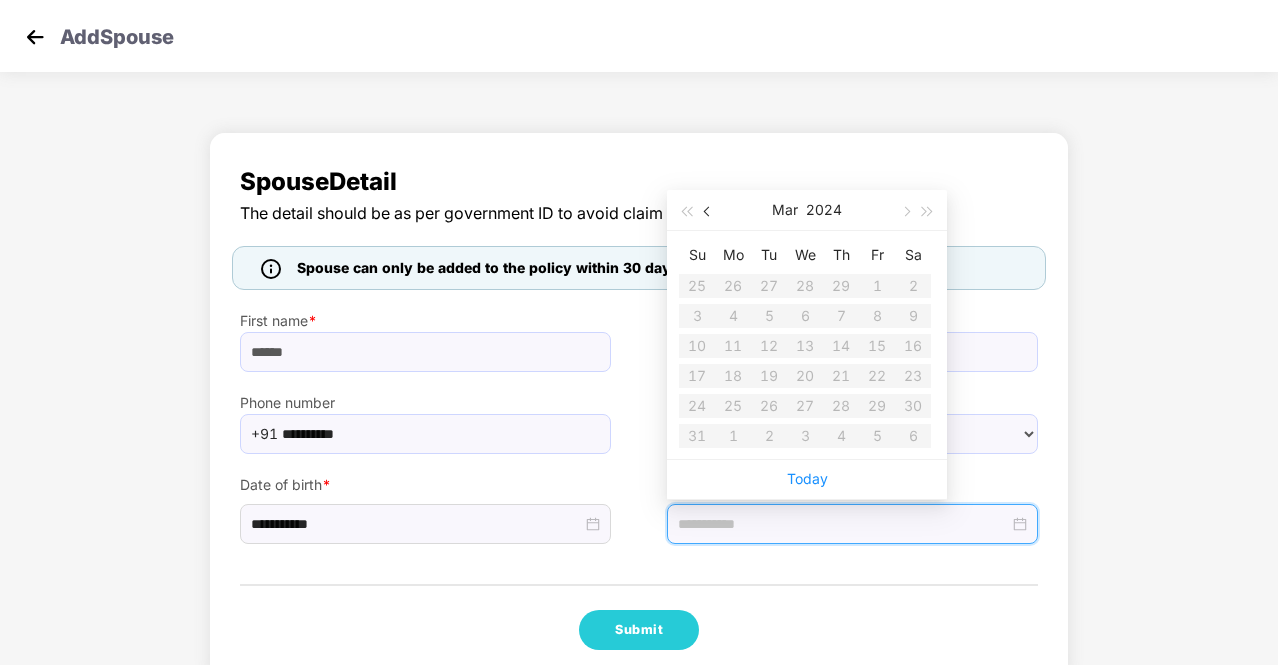 click at bounding box center (709, 212) 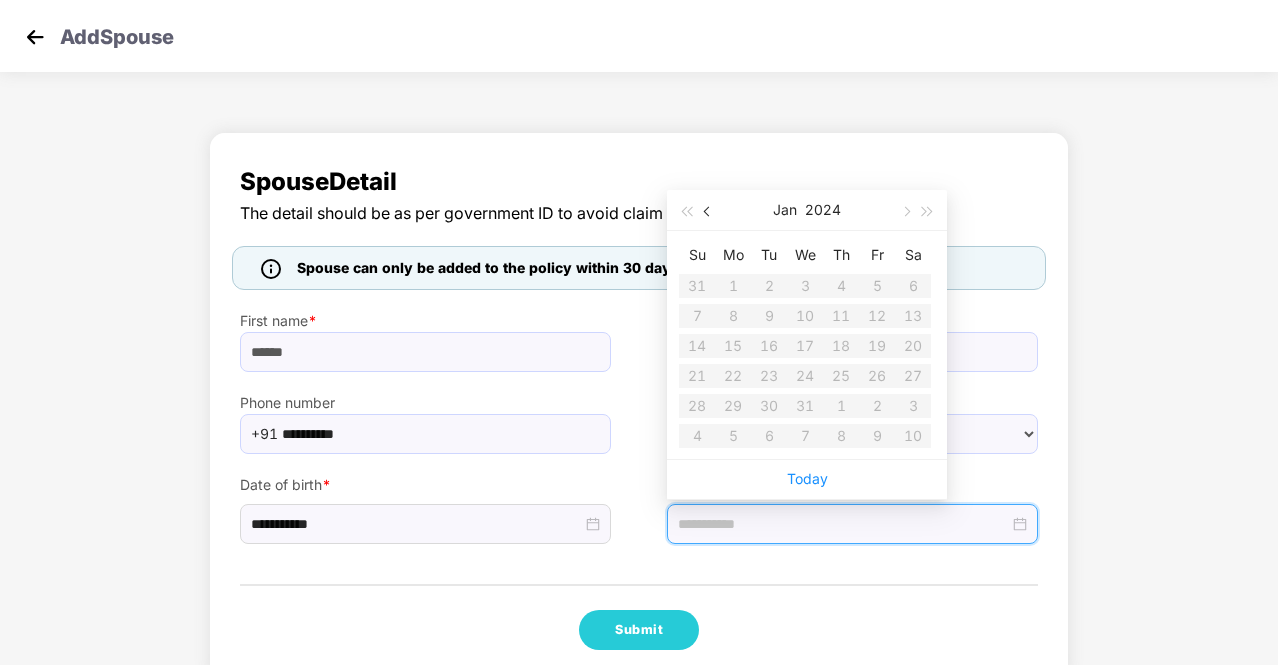 click at bounding box center [709, 212] 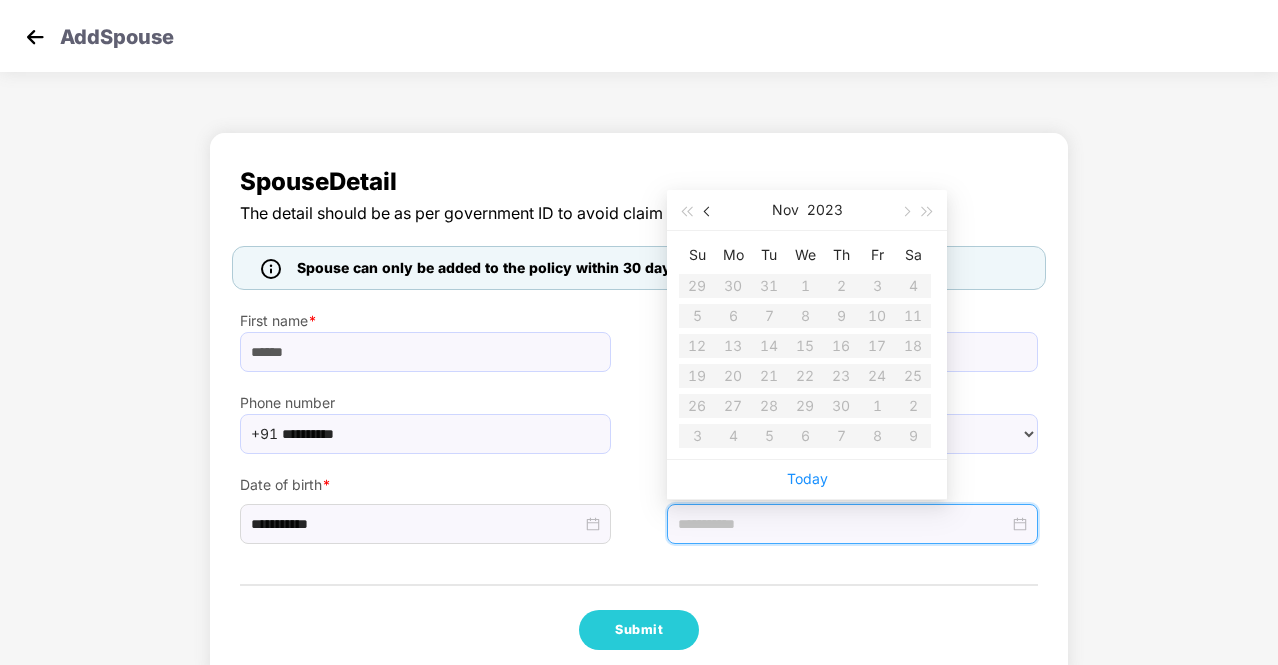 click at bounding box center [709, 212] 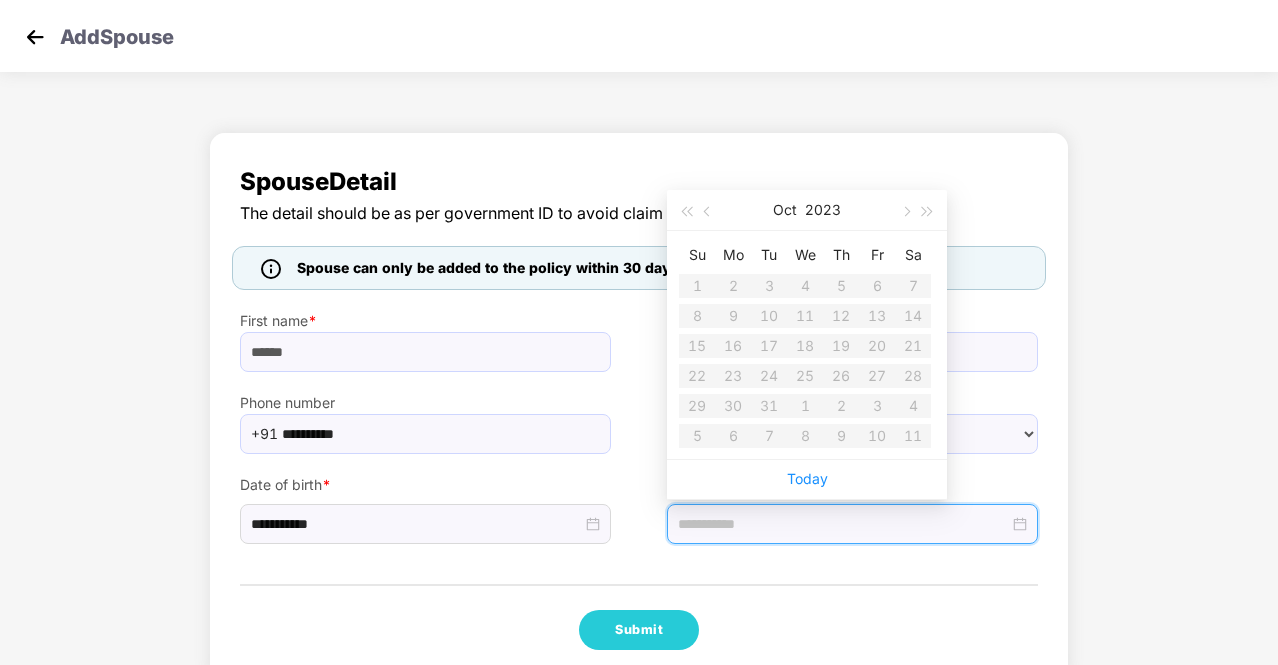click on "Su Mo Tu We Th Fr Sa 1 2 3 4 5 6 7 8 9 10 11 12 13 14 15 16 17 18 19 20 21 22 23 24 25 26 27 28 29 30 31 1 2 3 4 5 6 7 8 9 10 11" at bounding box center [805, 345] 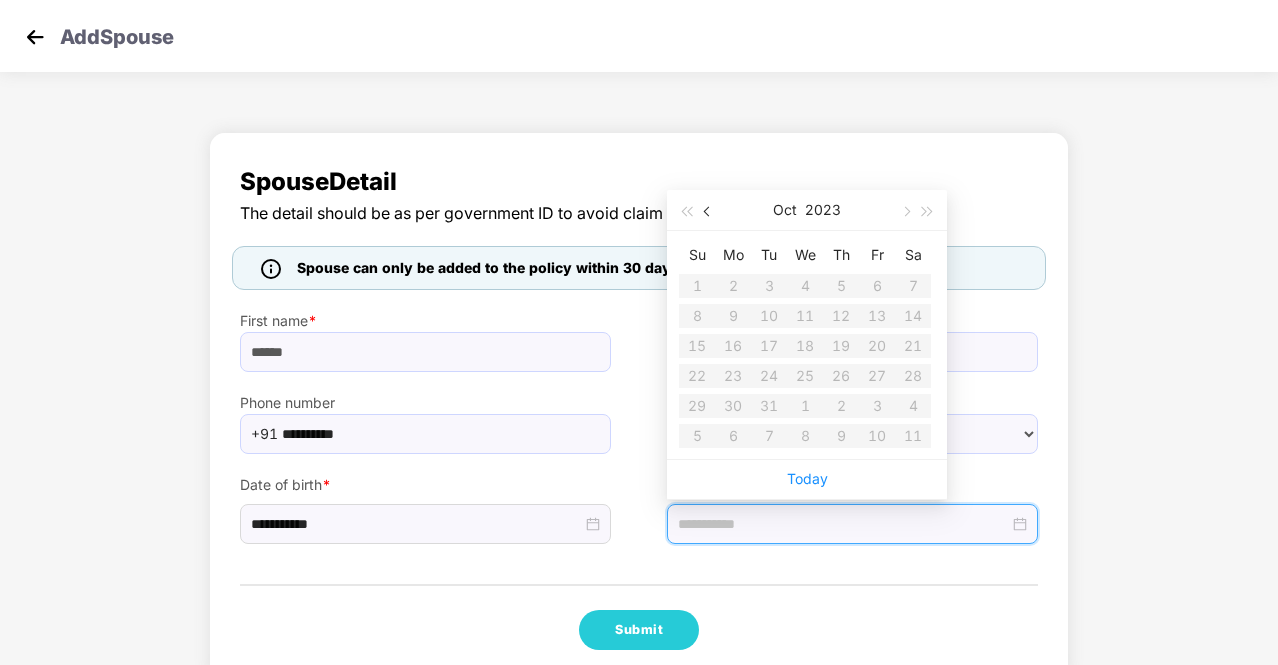 click at bounding box center (709, 212) 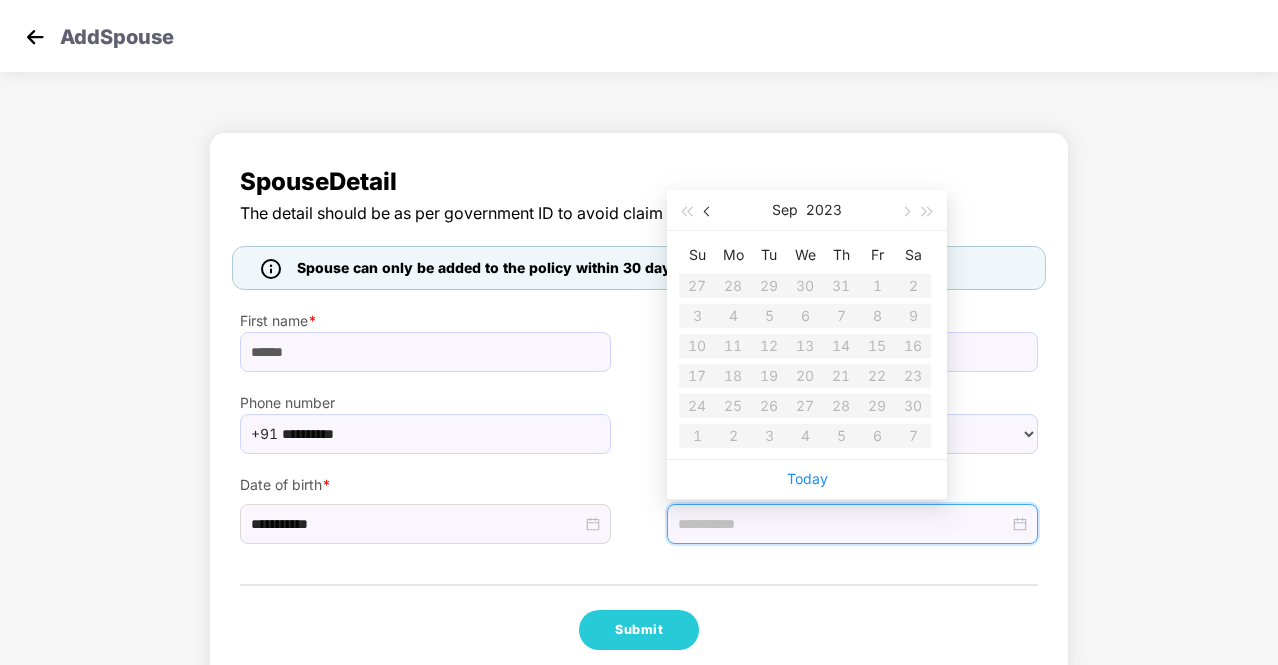 click at bounding box center (709, 212) 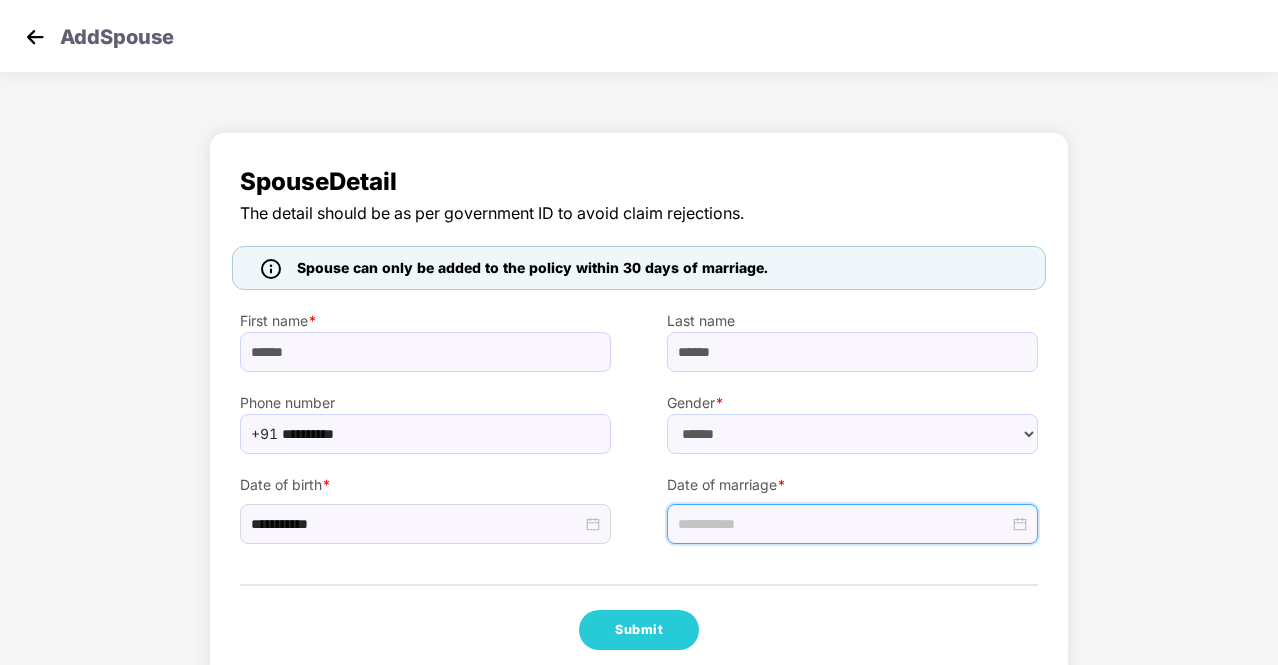 click at bounding box center [843, 524] 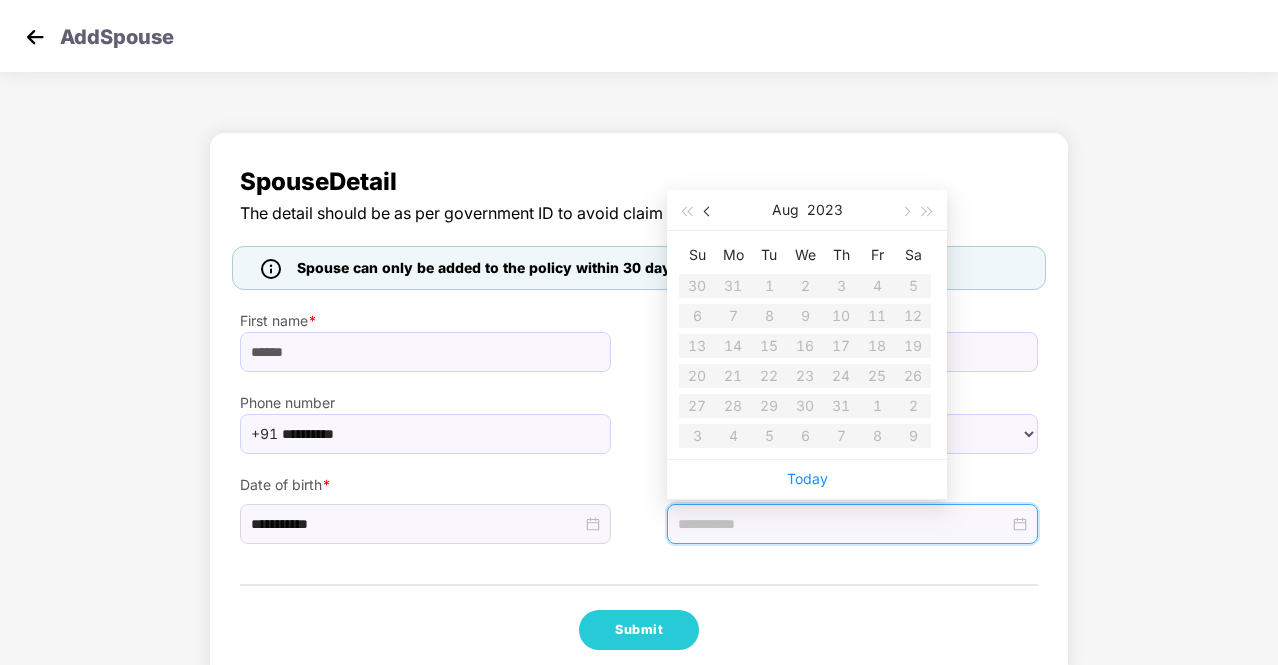 click at bounding box center (708, 210) 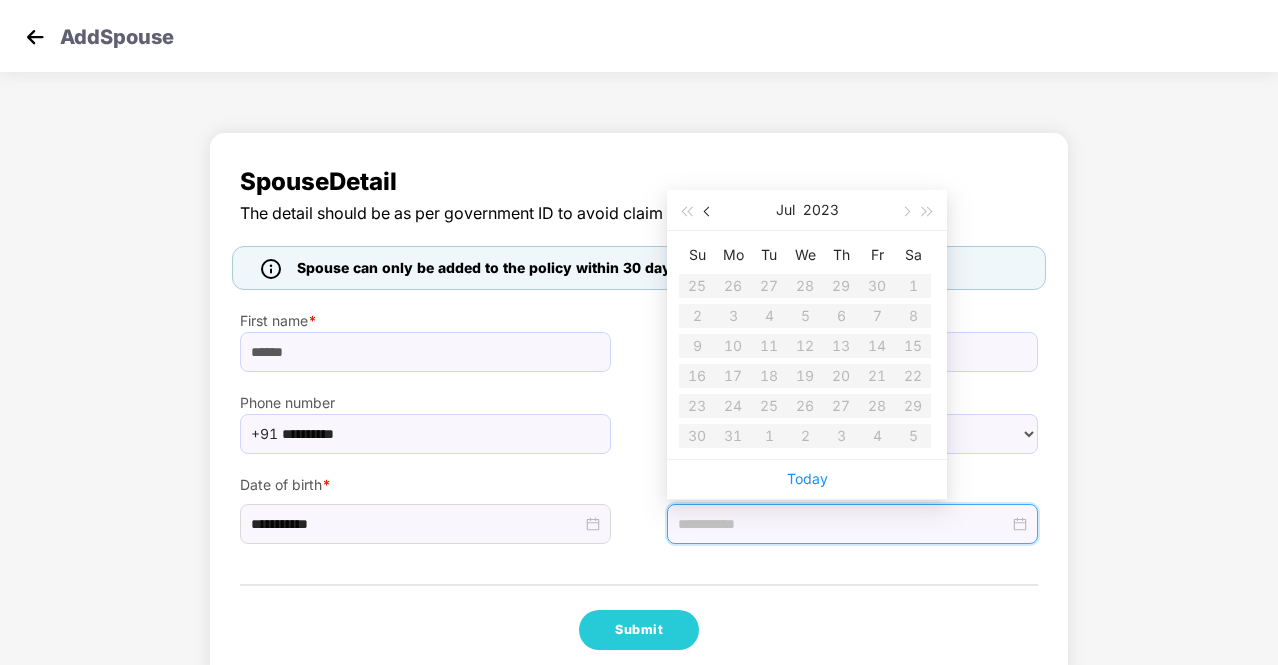 click at bounding box center [708, 210] 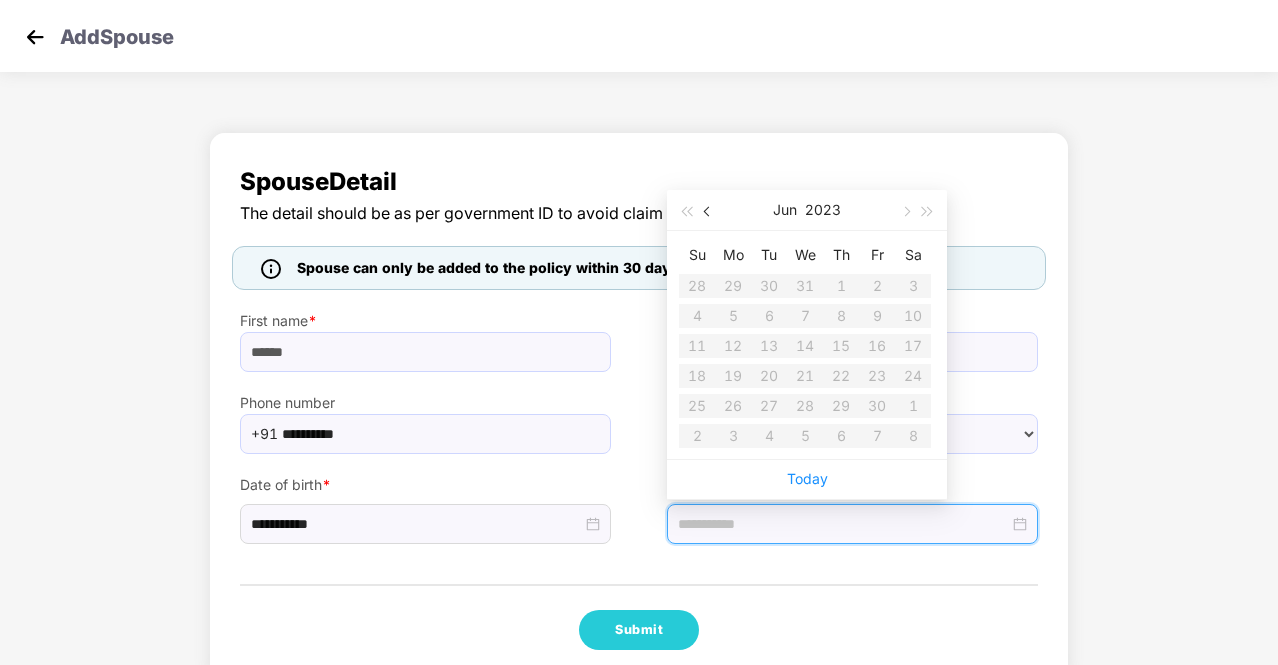 click at bounding box center (708, 210) 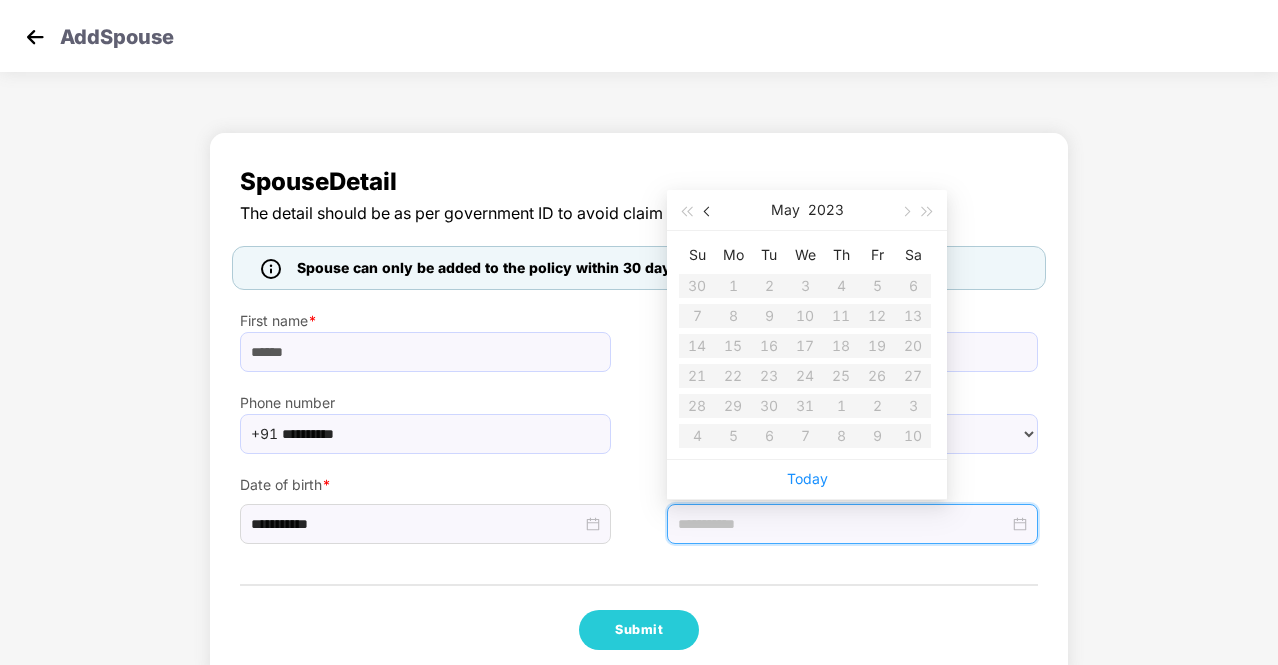 click at bounding box center [708, 210] 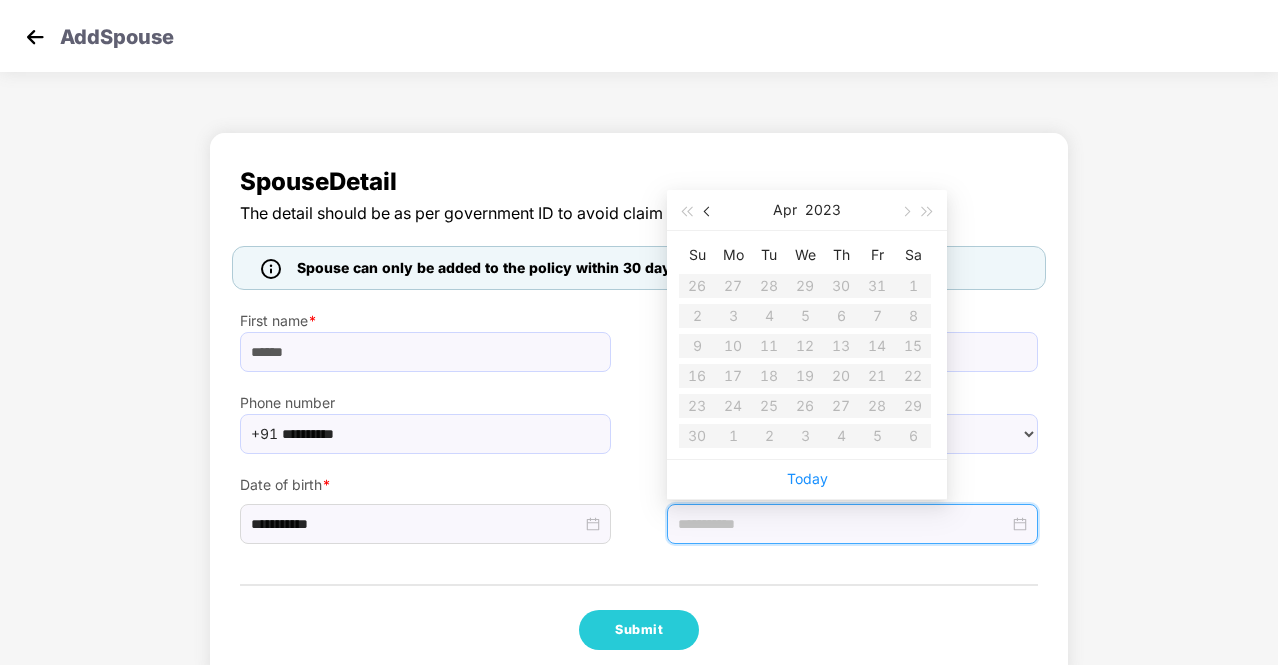 click at bounding box center [708, 210] 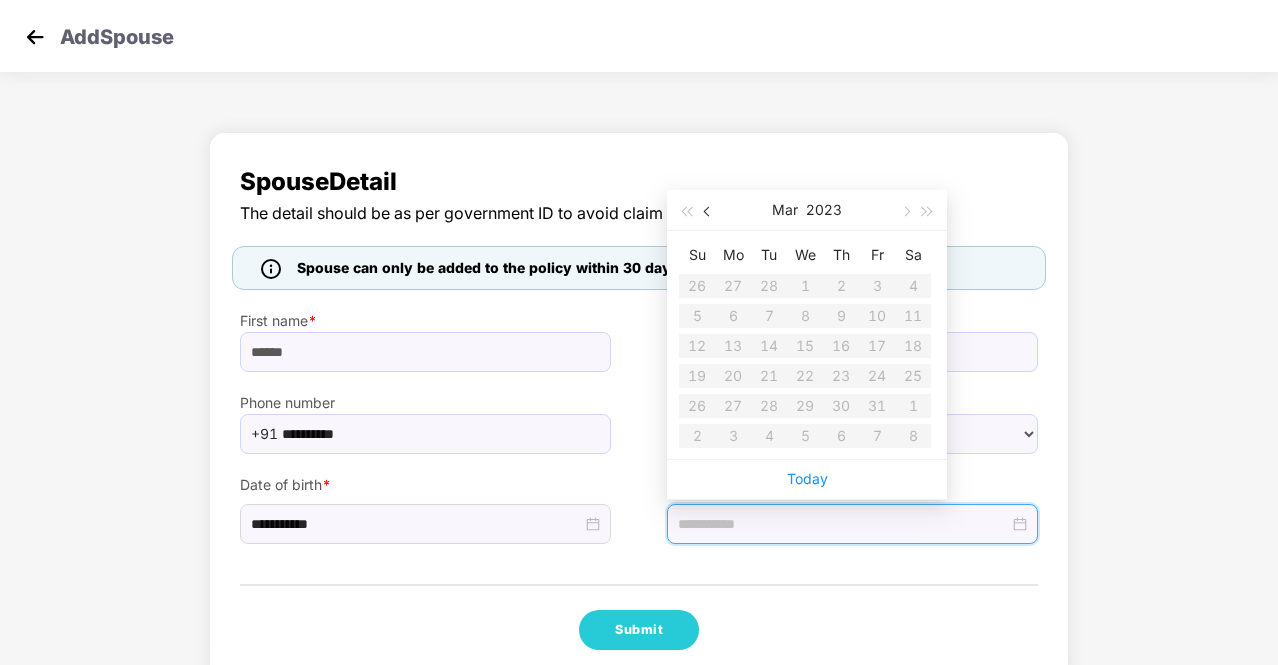 click at bounding box center (708, 210) 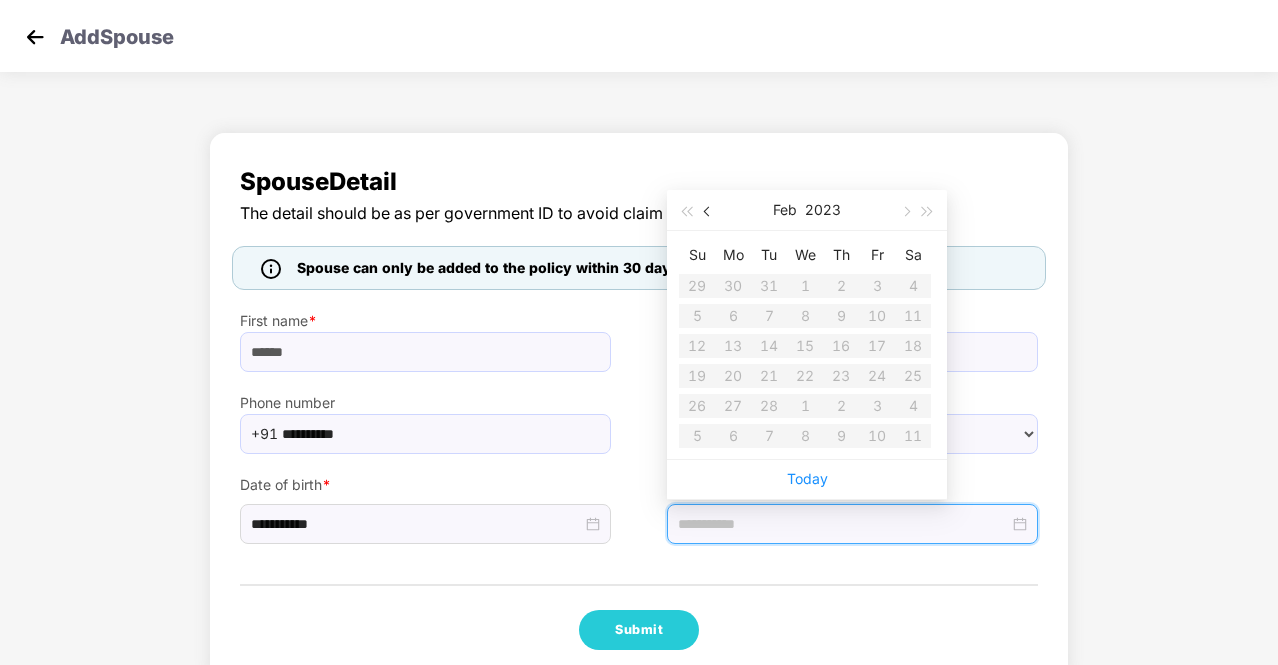 click at bounding box center (708, 210) 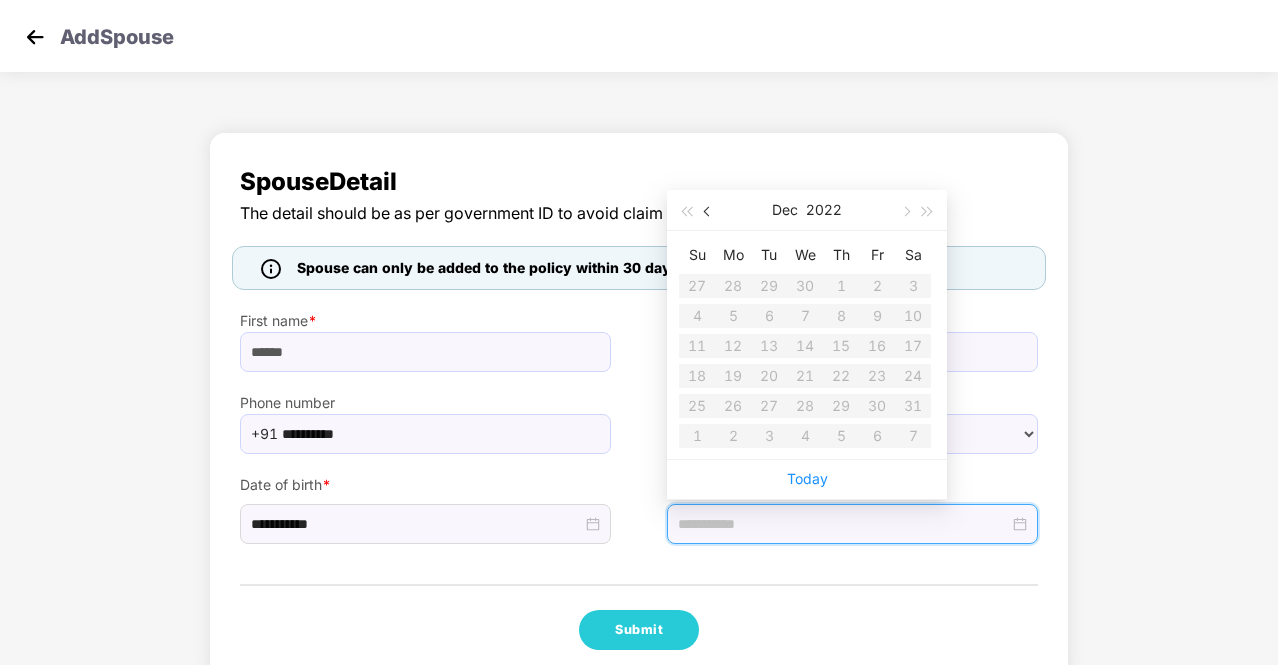 click at bounding box center [708, 210] 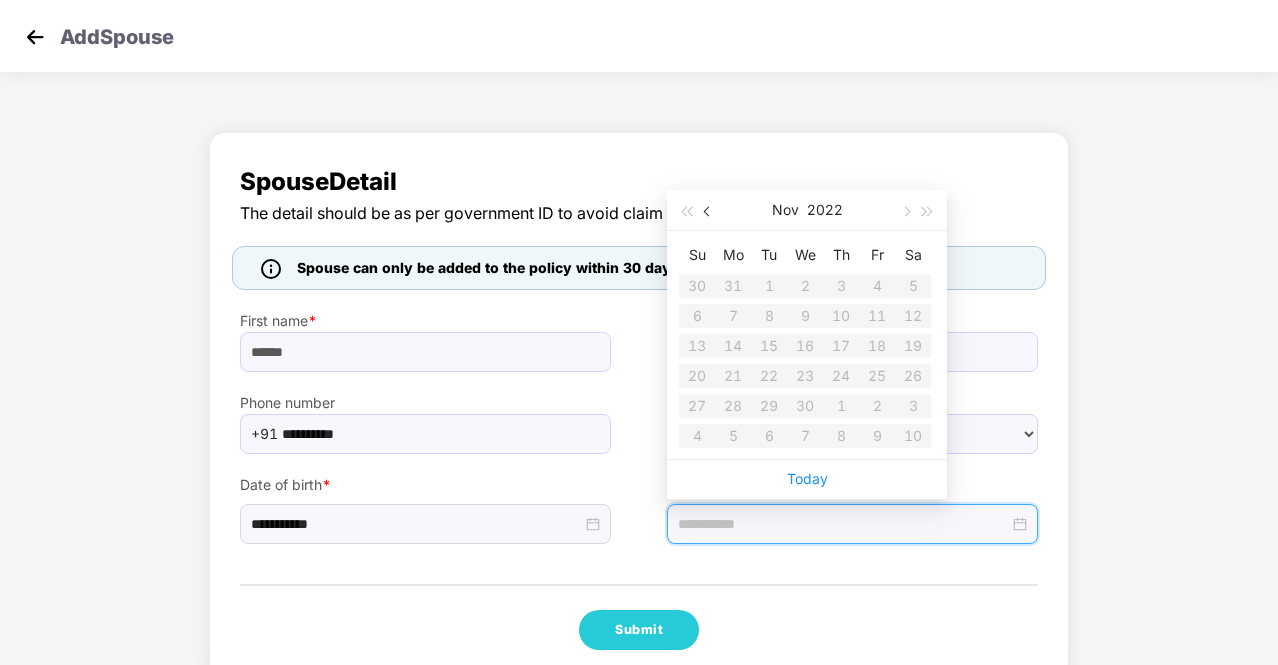 click at bounding box center [708, 210] 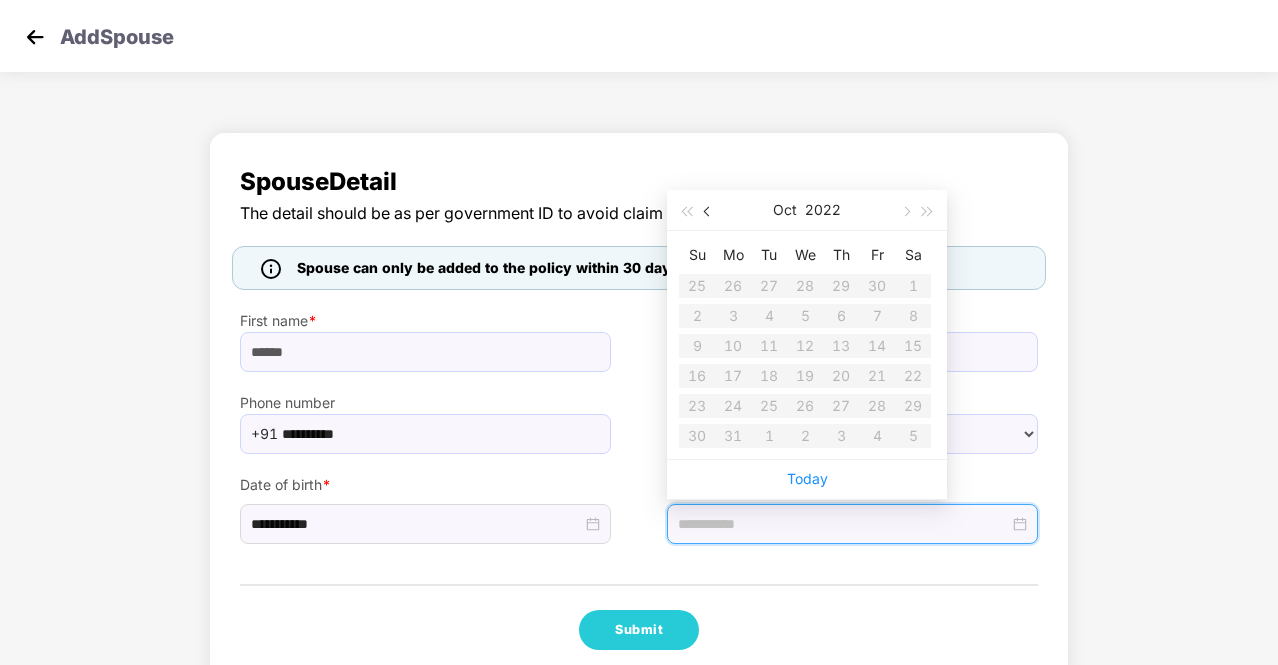 click at bounding box center [708, 210] 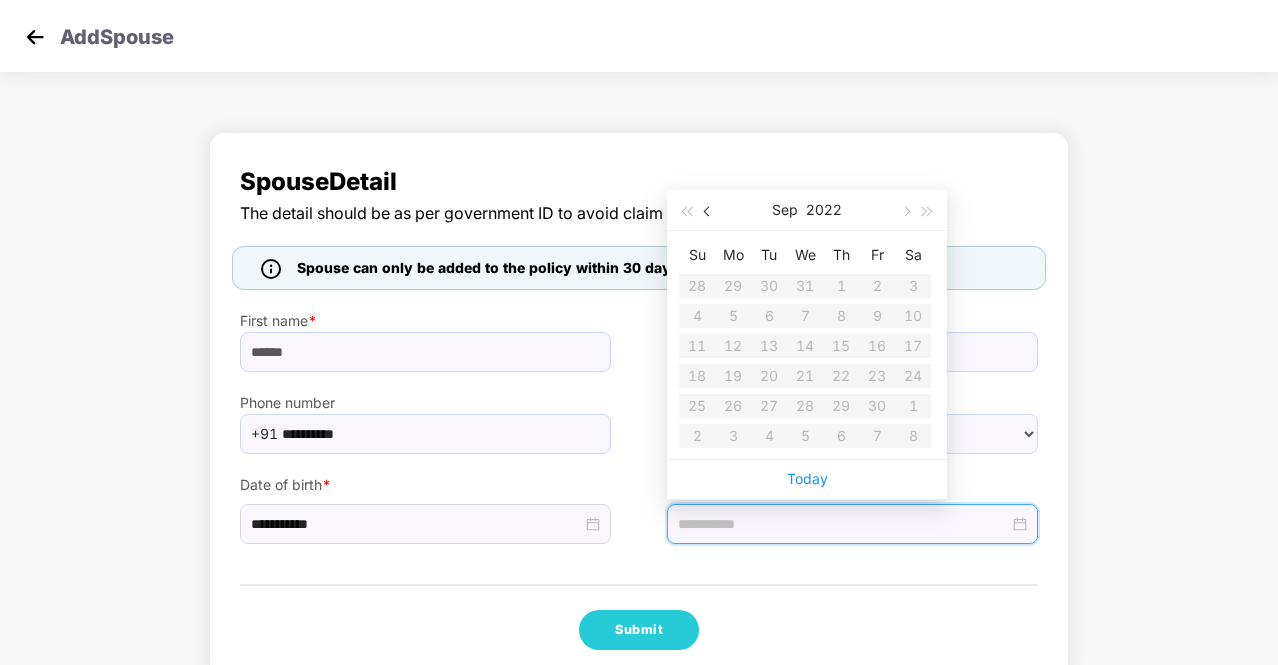 click at bounding box center (708, 210) 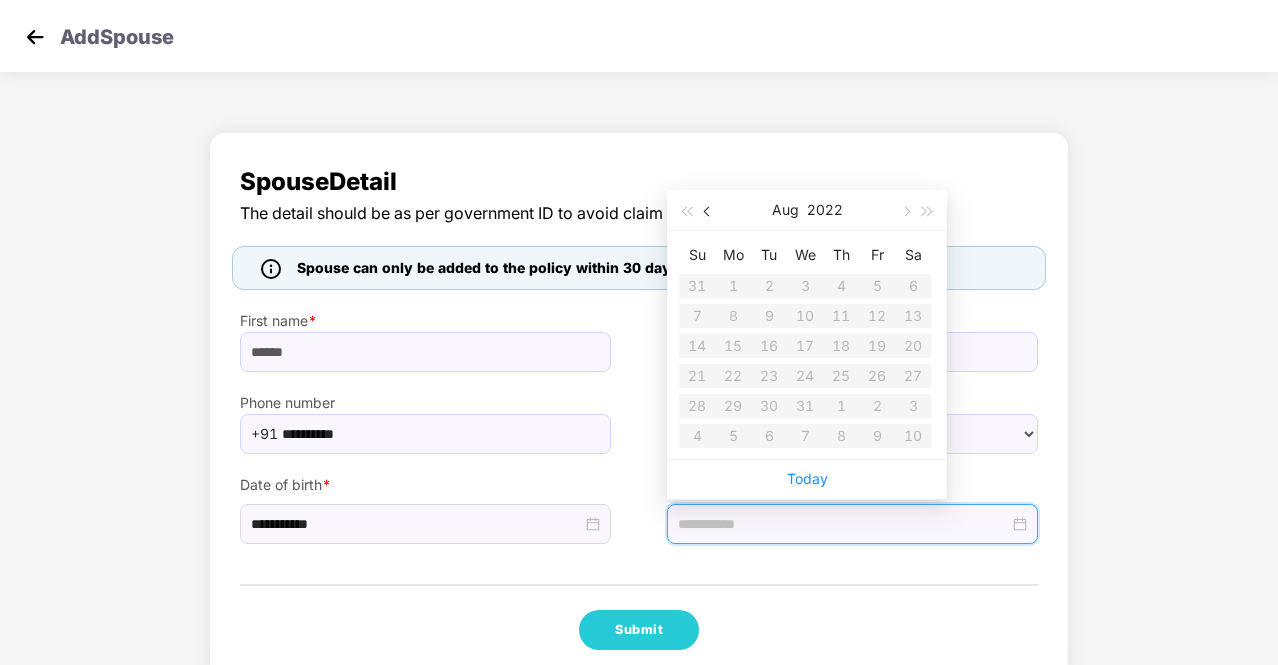click at bounding box center (708, 210) 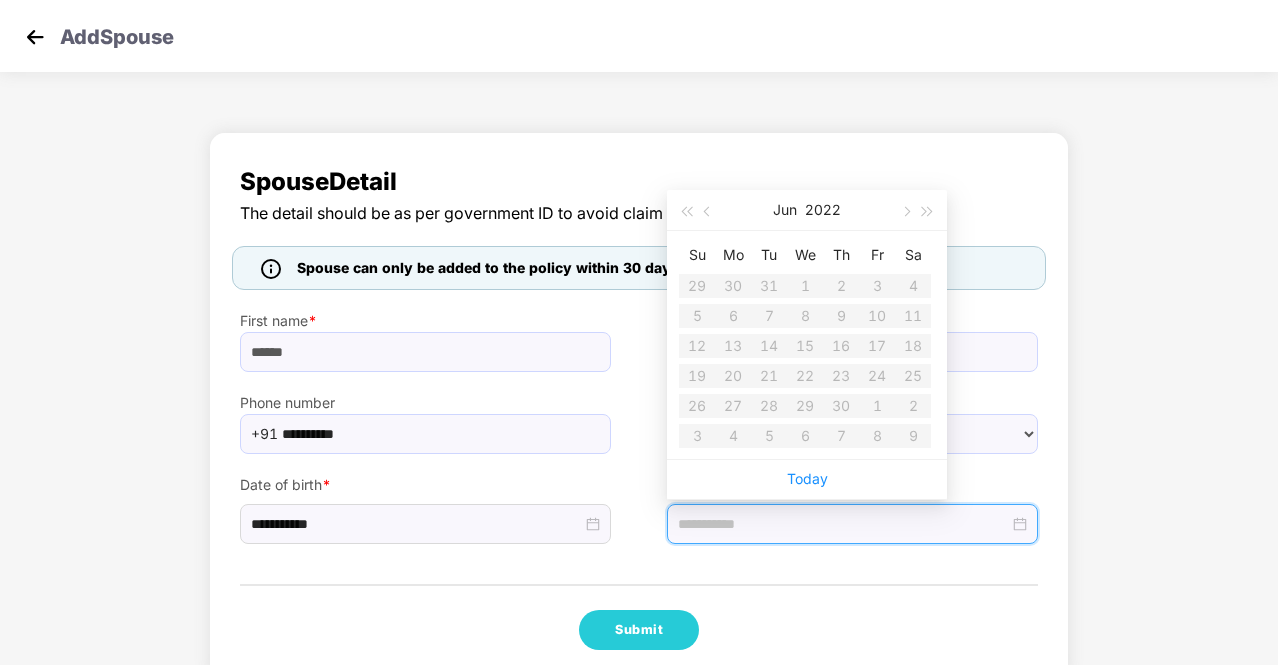click on "Su Mo Tu We Th Fr Sa 29 30 31 1 2 3 4 5 6 7 8 9 10 11 12 13 14 15 16 17 18 19 20 21 22 23 24 25 26 27 28 29 30 1 2 3 4 5 6 7 8 9" at bounding box center [805, 345] 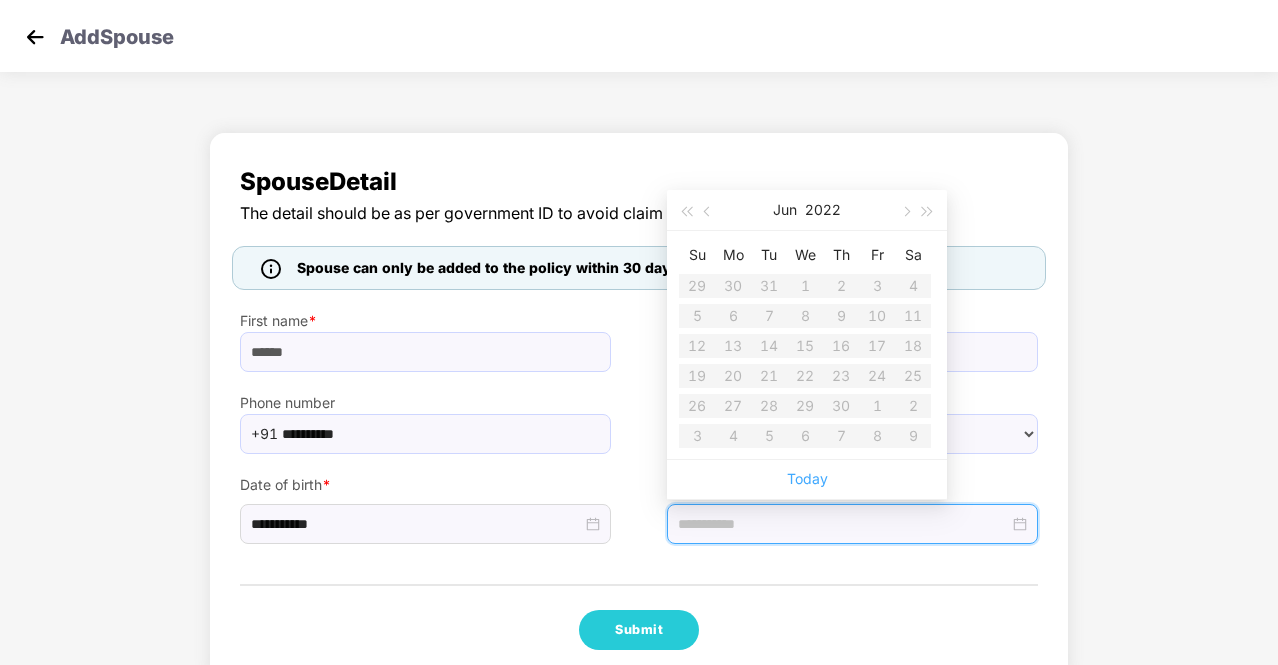 click on "Today" at bounding box center (807, 478) 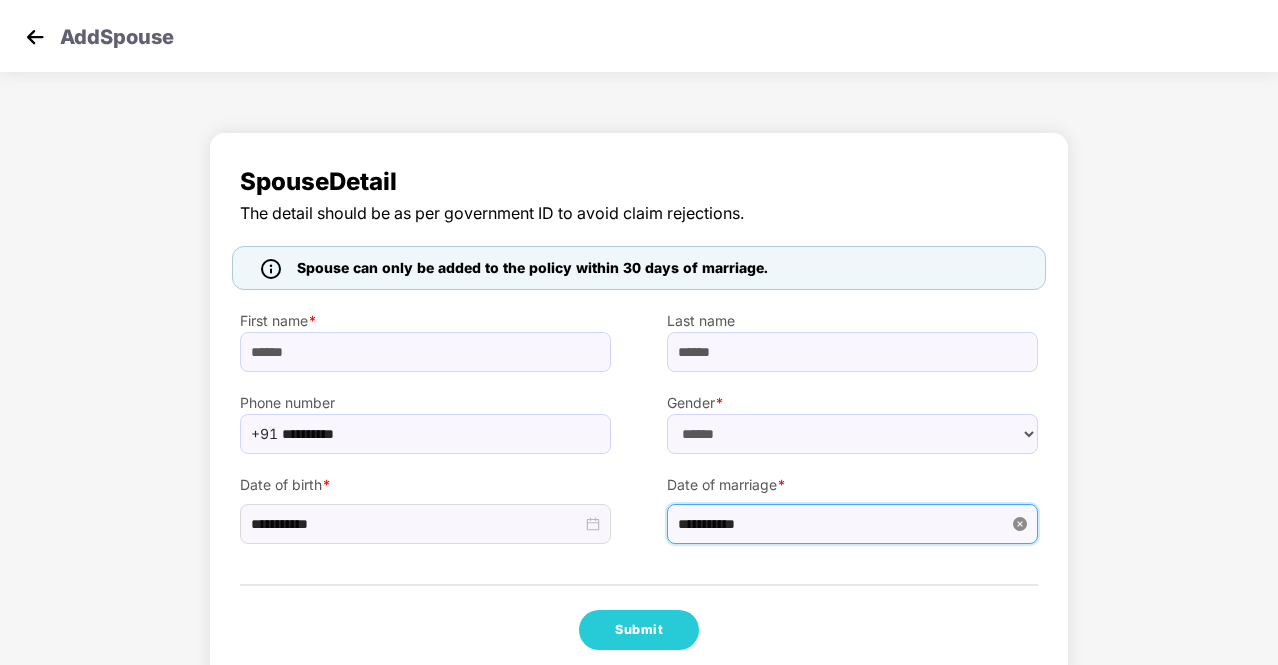 type 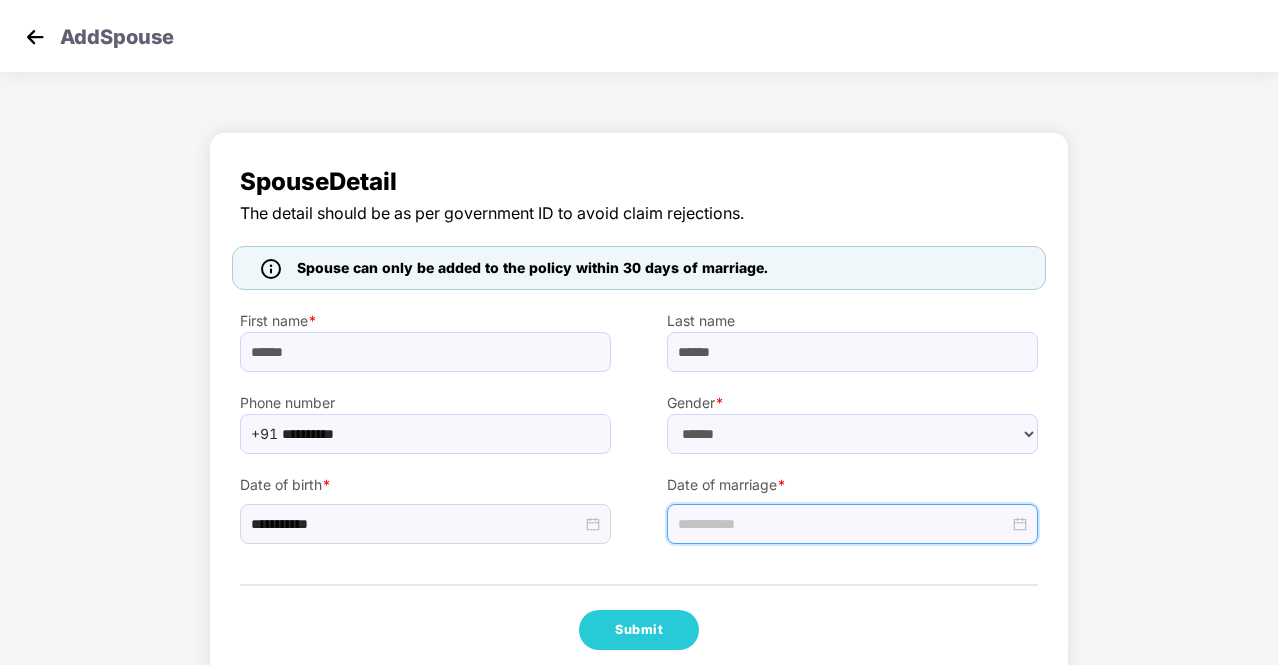 click at bounding box center [843, 524] 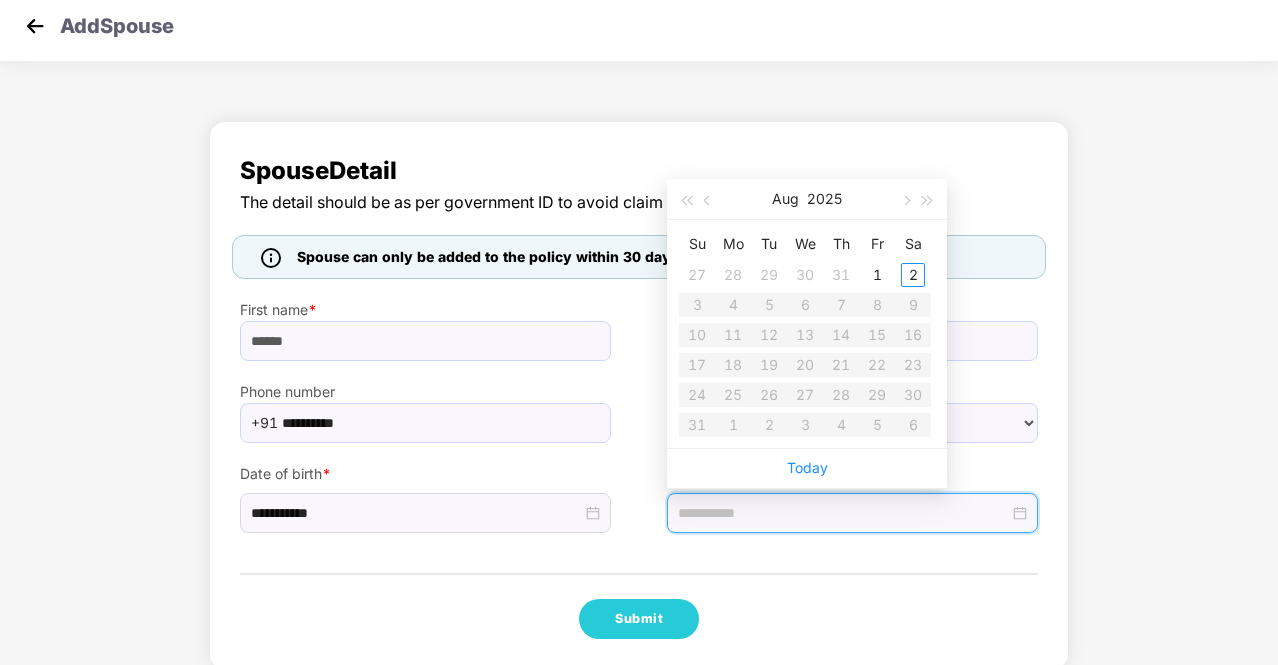 scroll, scrollTop: 0, scrollLeft: 0, axis: both 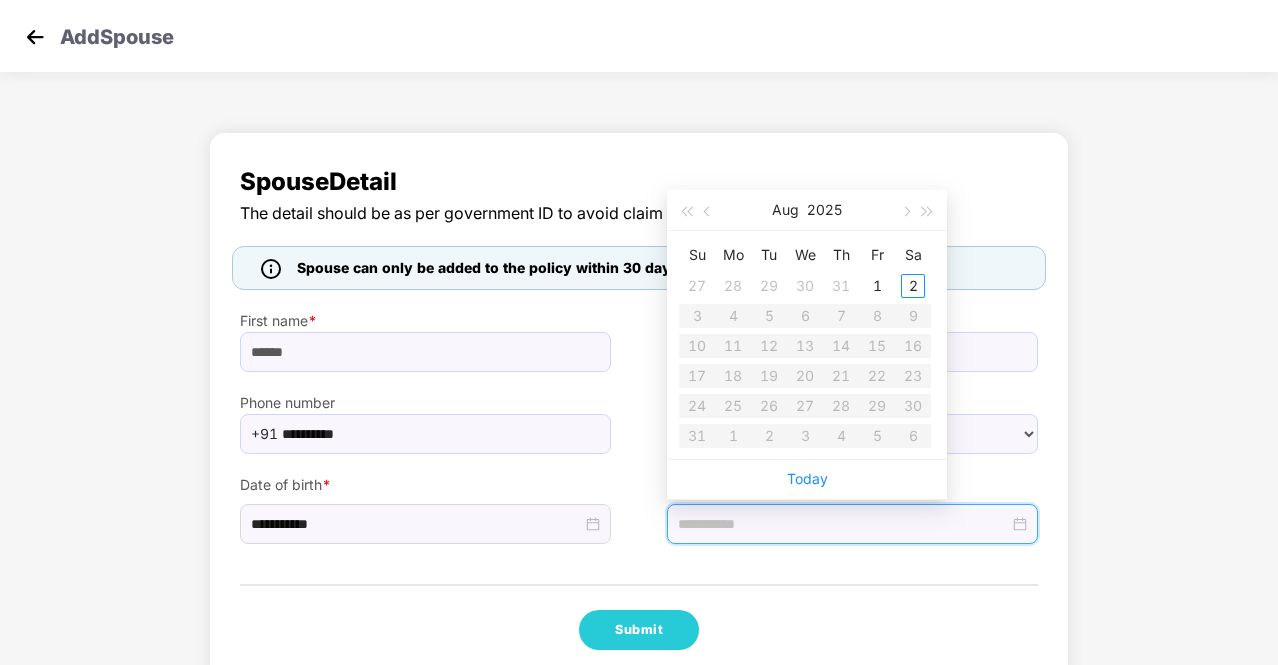 click on "**********" at bounding box center [639, 350] 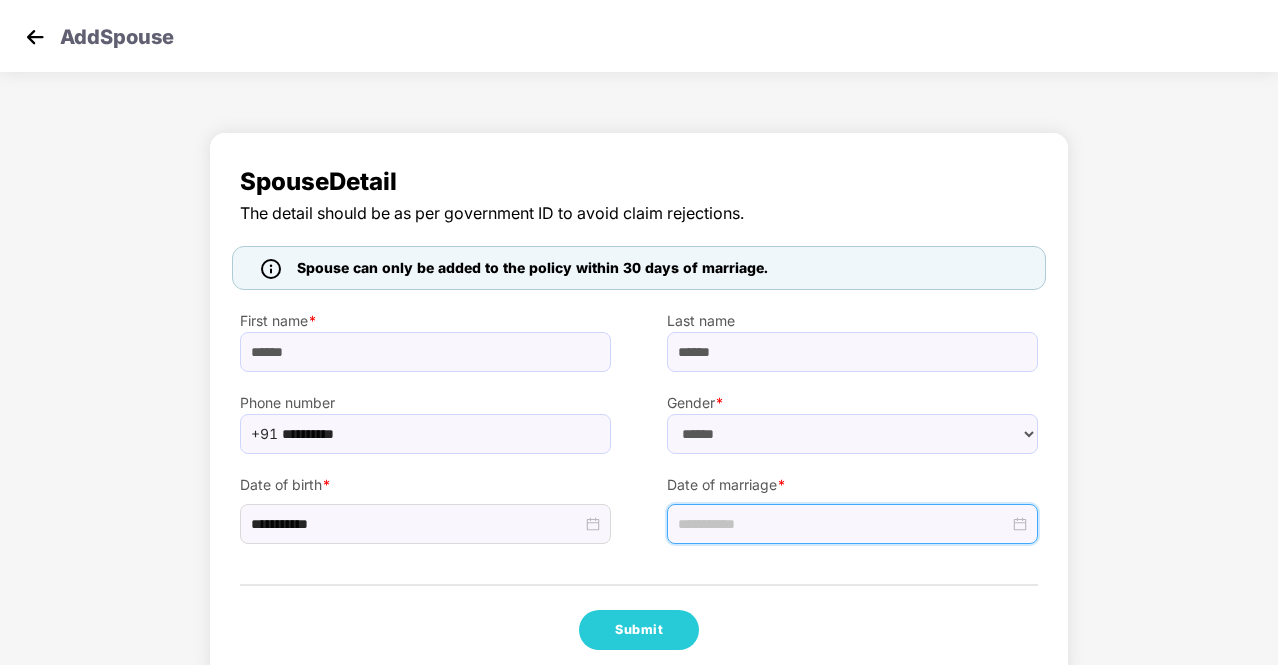click at bounding box center [35, 37] 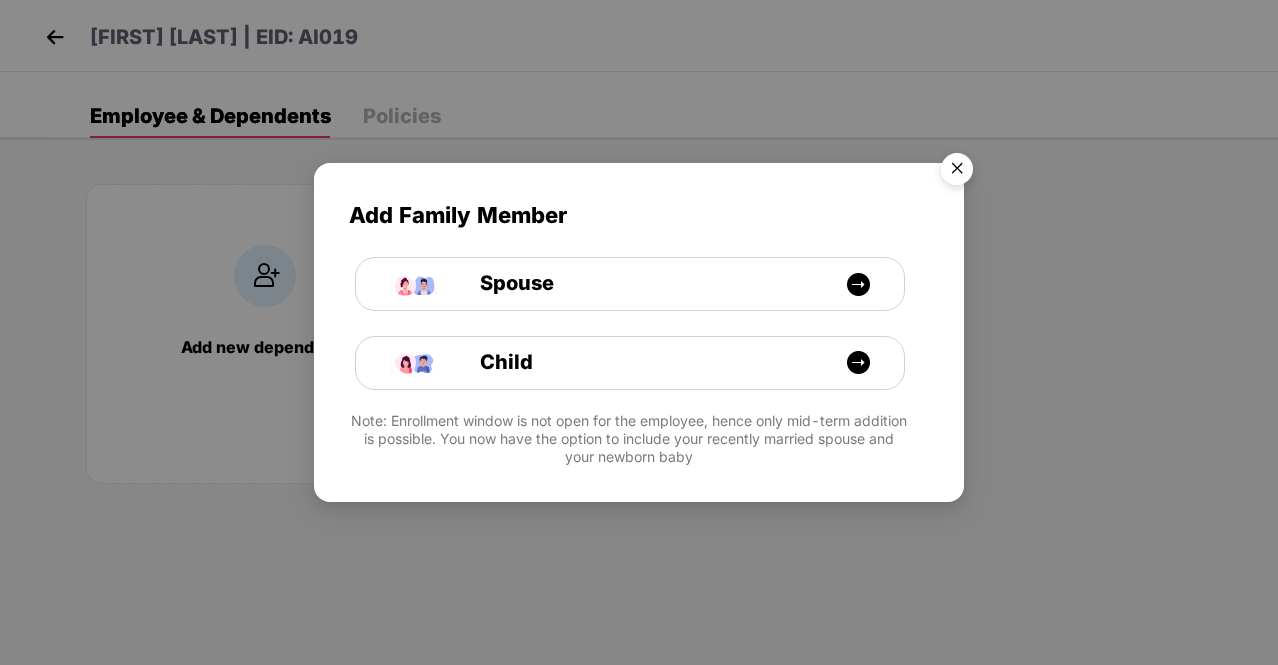 click at bounding box center (957, 172) 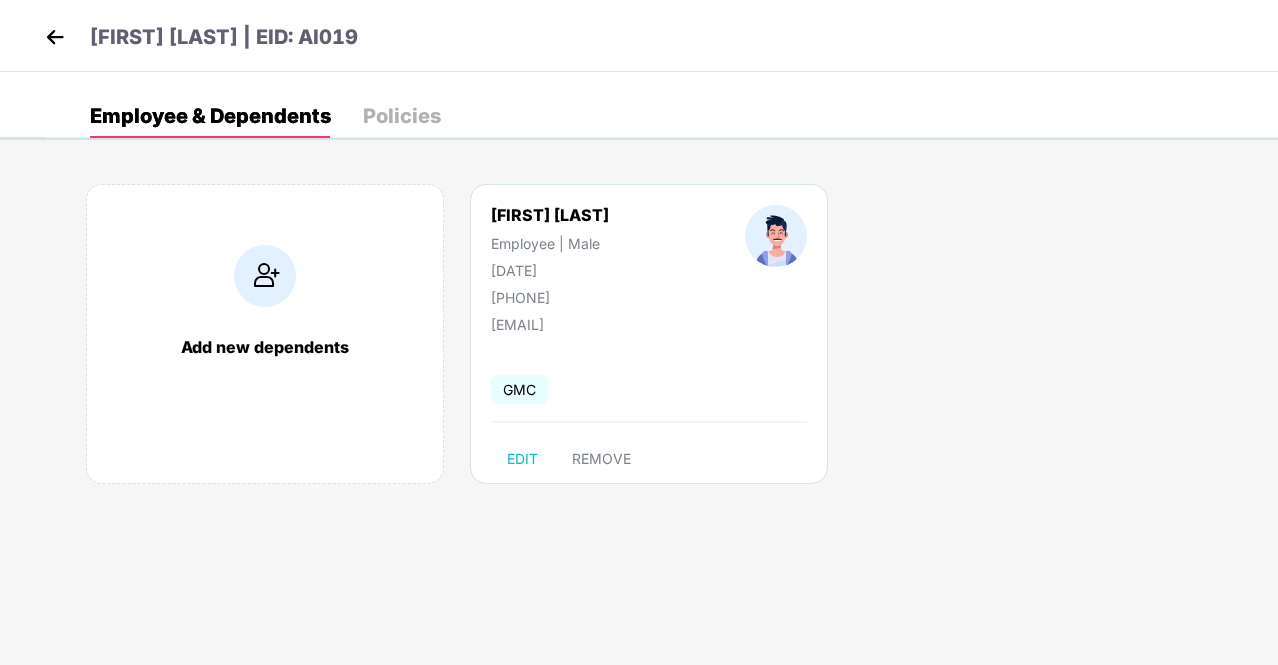 click at bounding box center [265, 276] 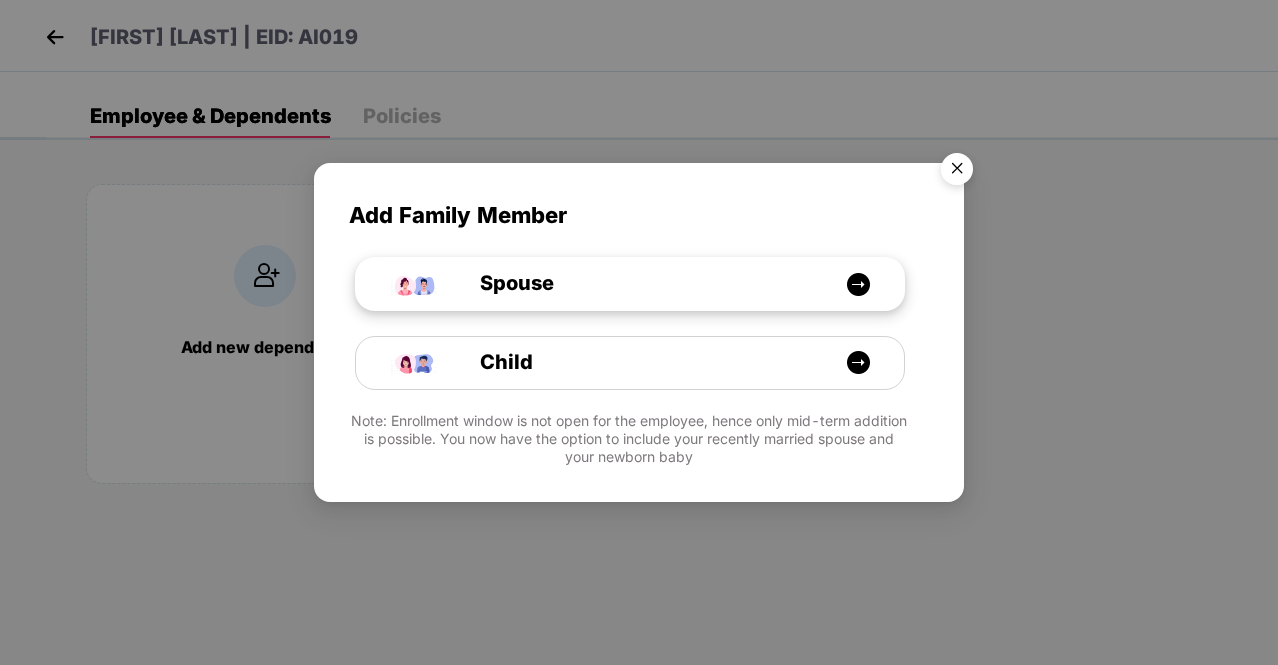 click at bounding box center (858, 284) 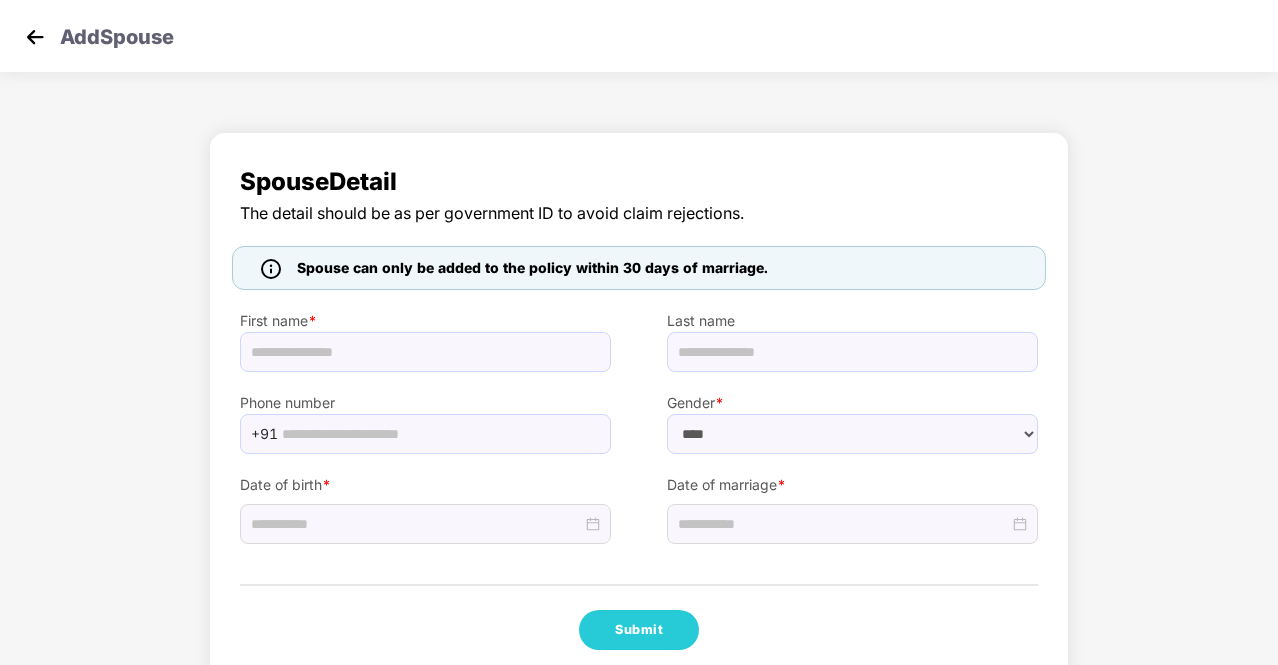 click on "Spouse can only be added to the policy within 30 days of marriage." at bounding box center (532, 268) 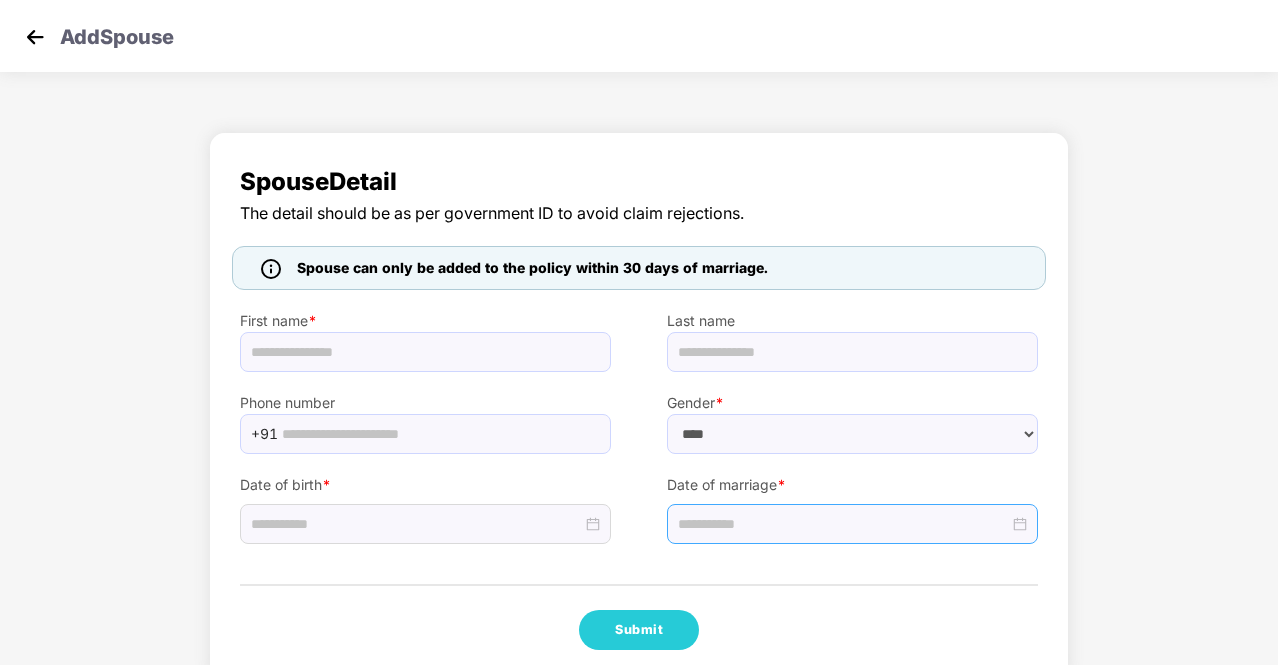 click at bounding box center (843, 524) 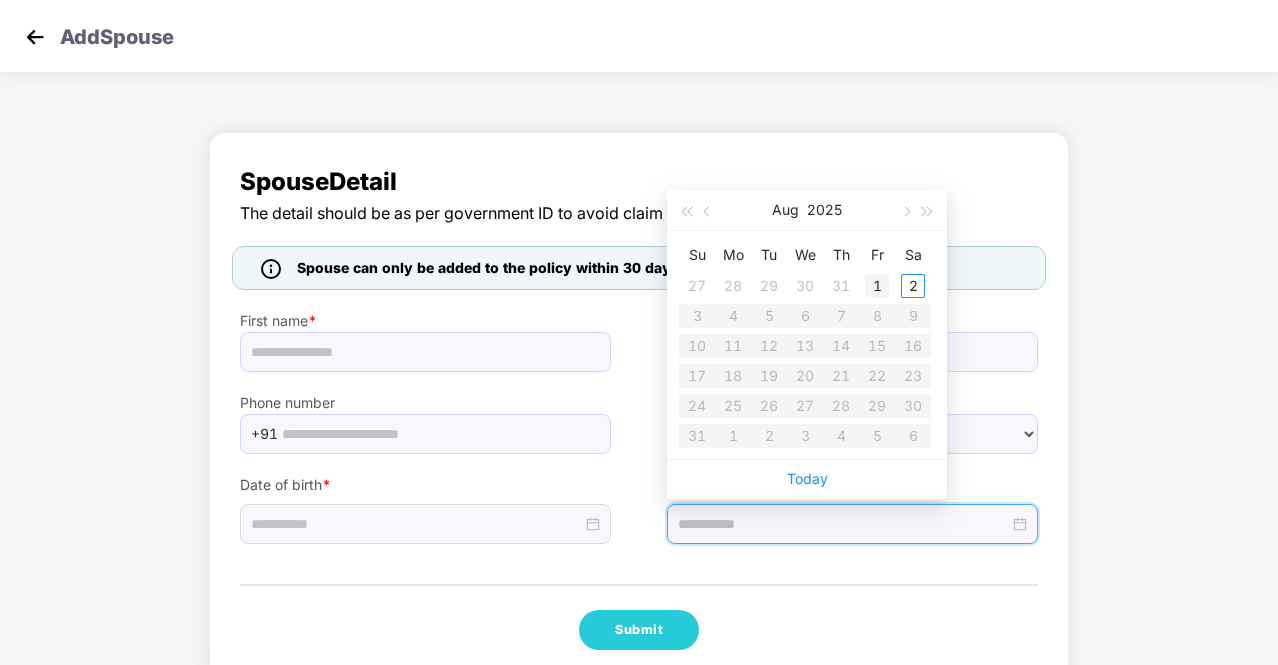 type on "**********" 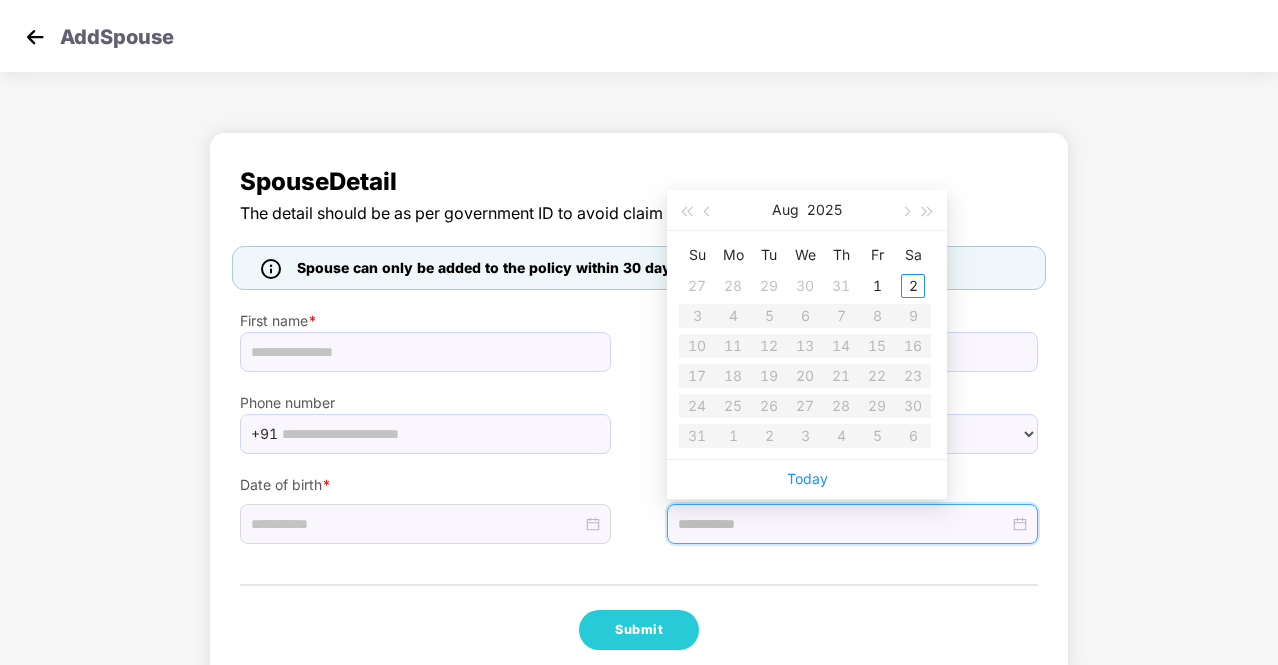 type 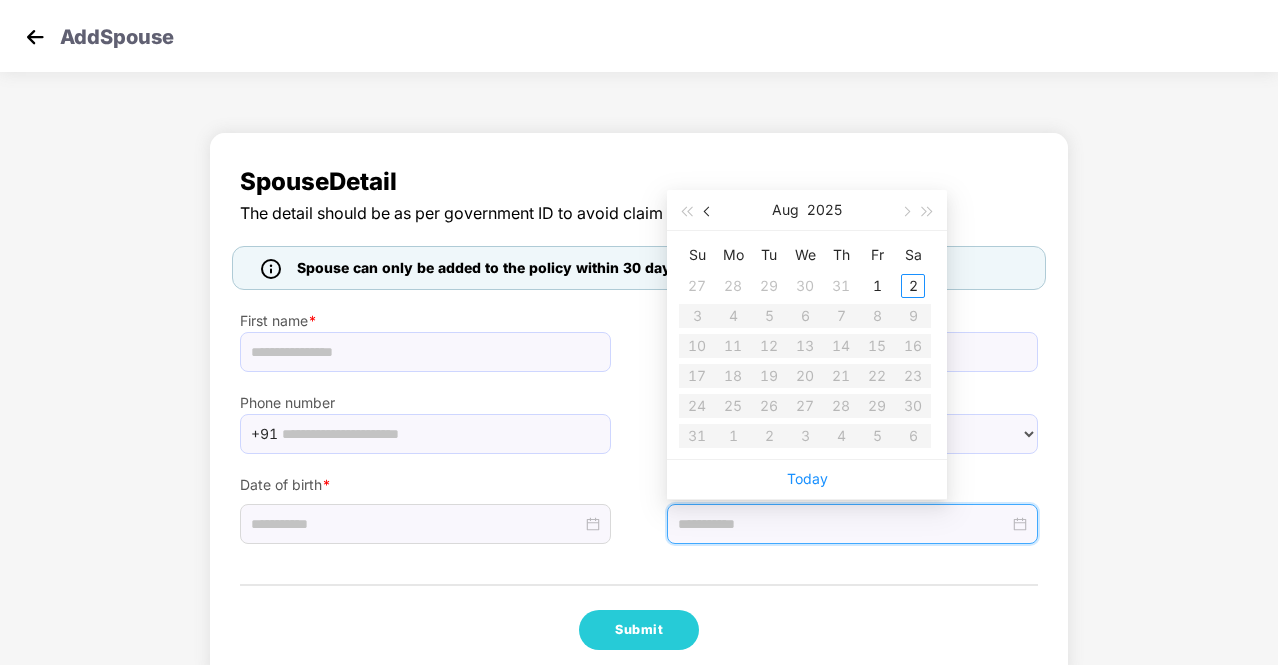 click at bounding box center (709, 212) 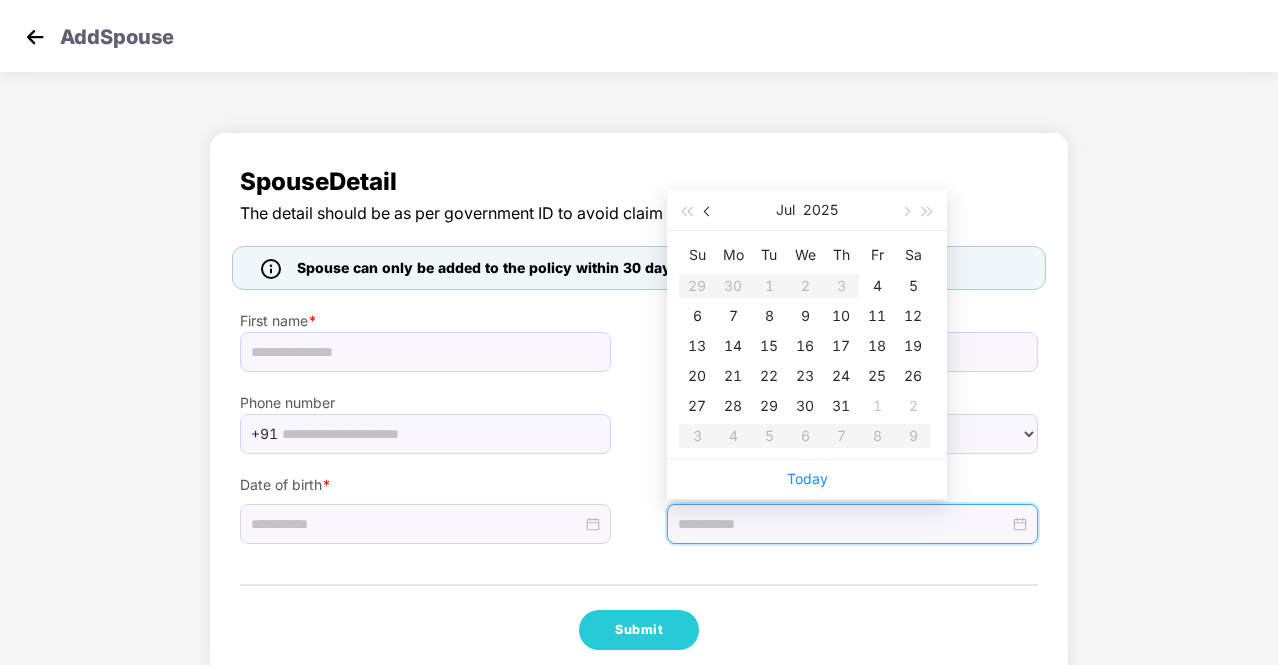 click at bounding box center (709, 212) 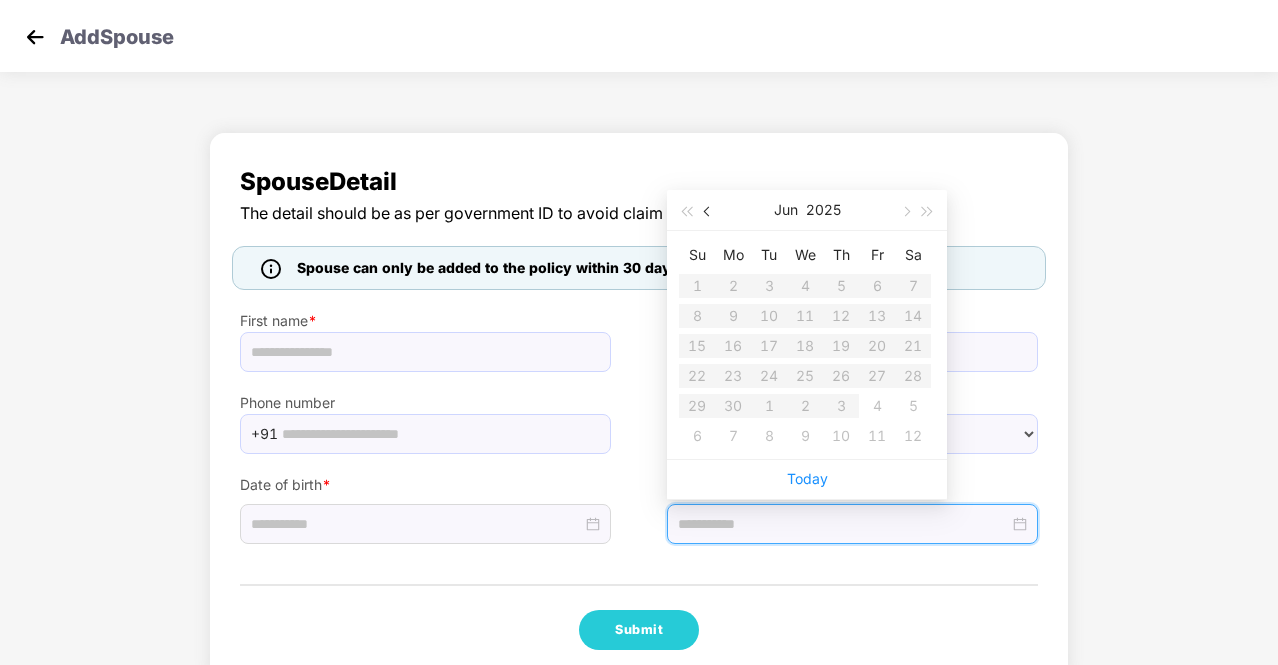 click at bounding box center (709, 212) 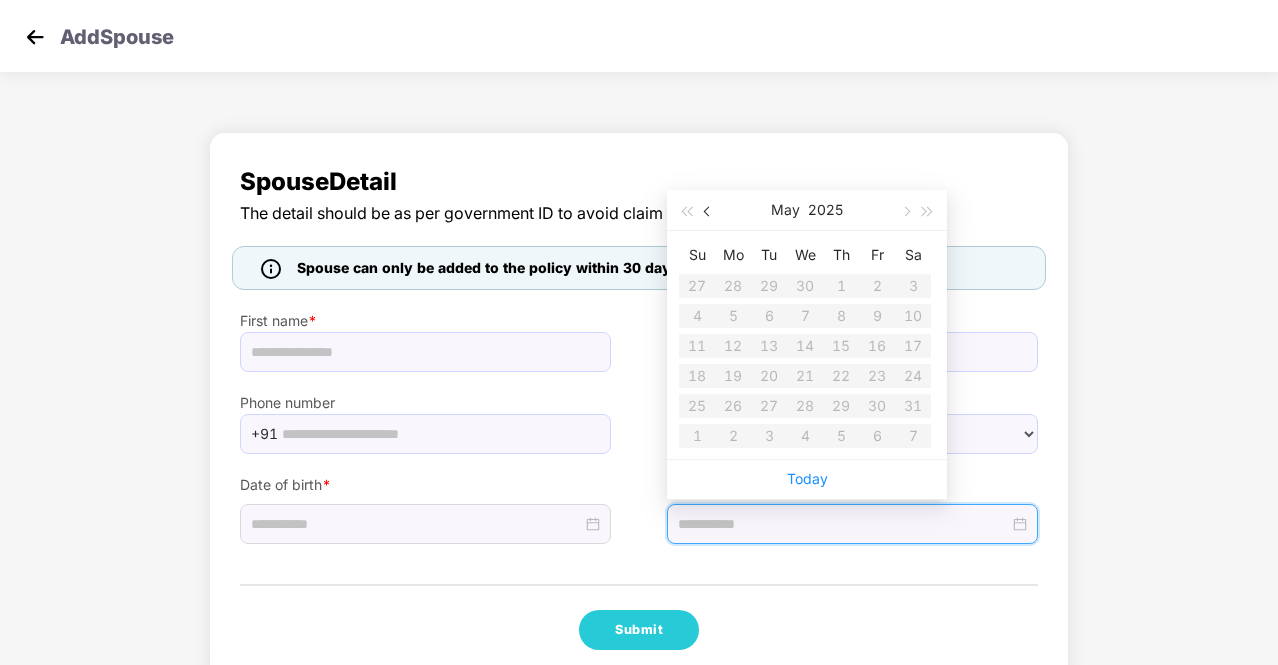 click at bounding box center [709, 212] 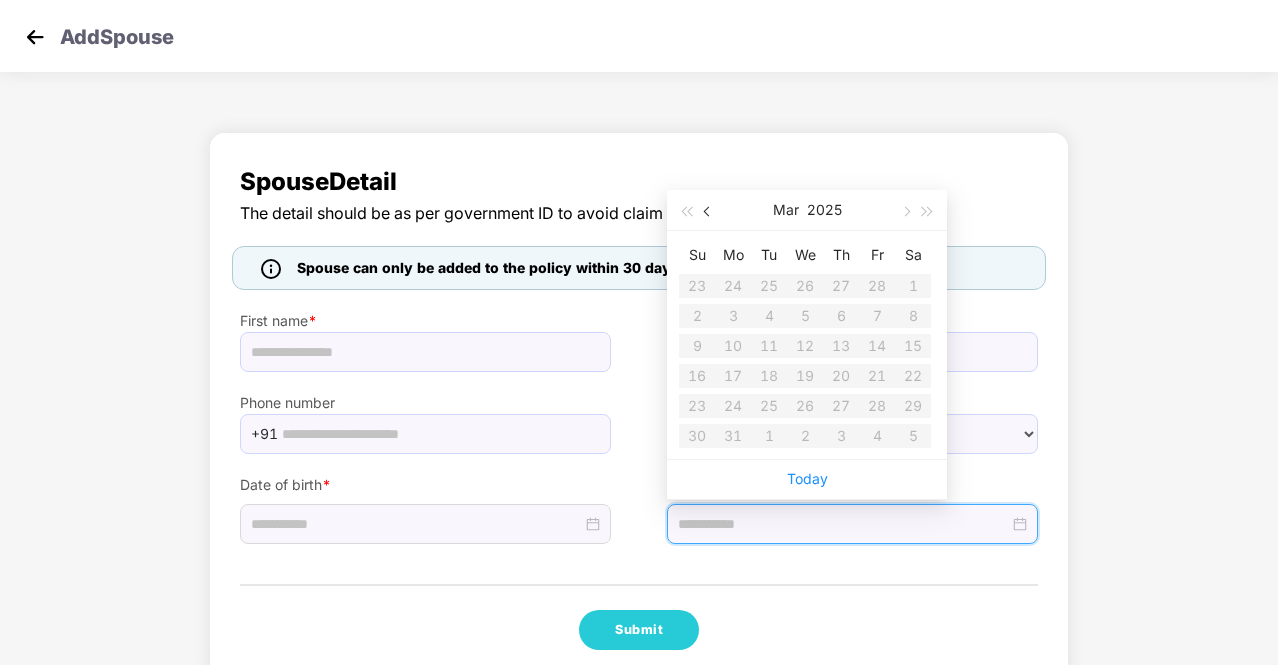 click at bounding box center [709, 212] 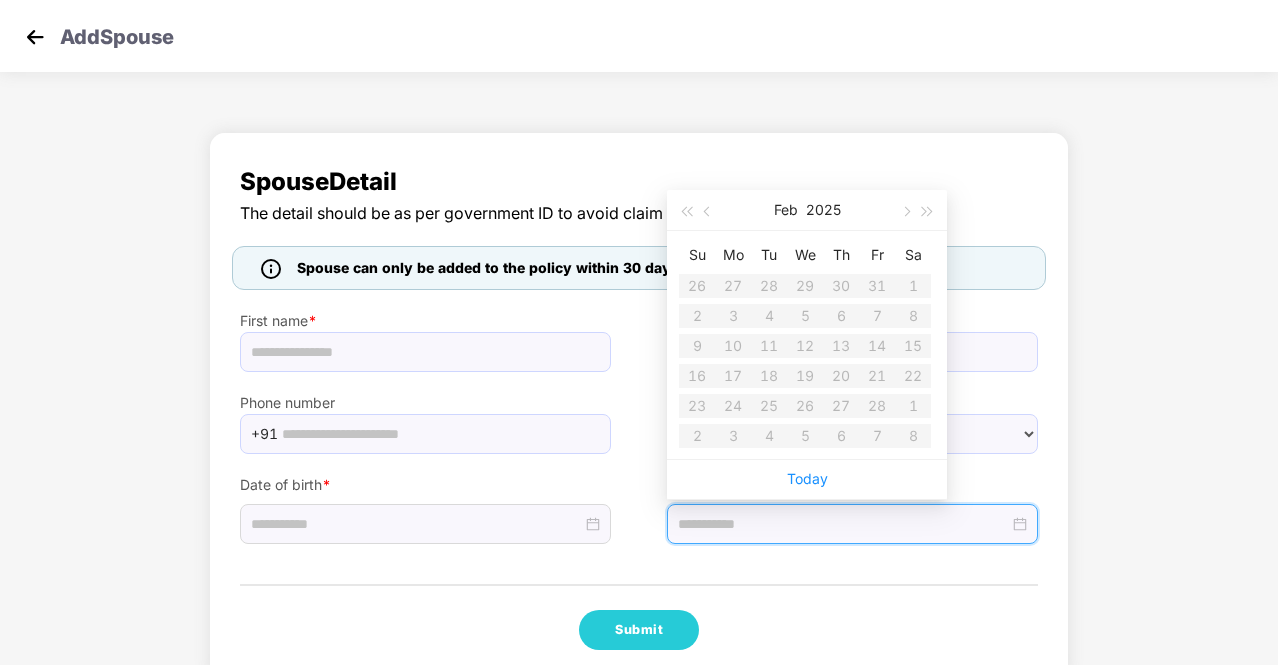 click on "Spouse Detail The detail should be as per government ID to avoid claim rejections. Spouse can only be added to the policy within 30 days of marriage. First name * Last name Phone number [PHONE] Gender * ****** **** ****** Date of birth * Date of marriage * Submit" at bounding box center [639, 406] 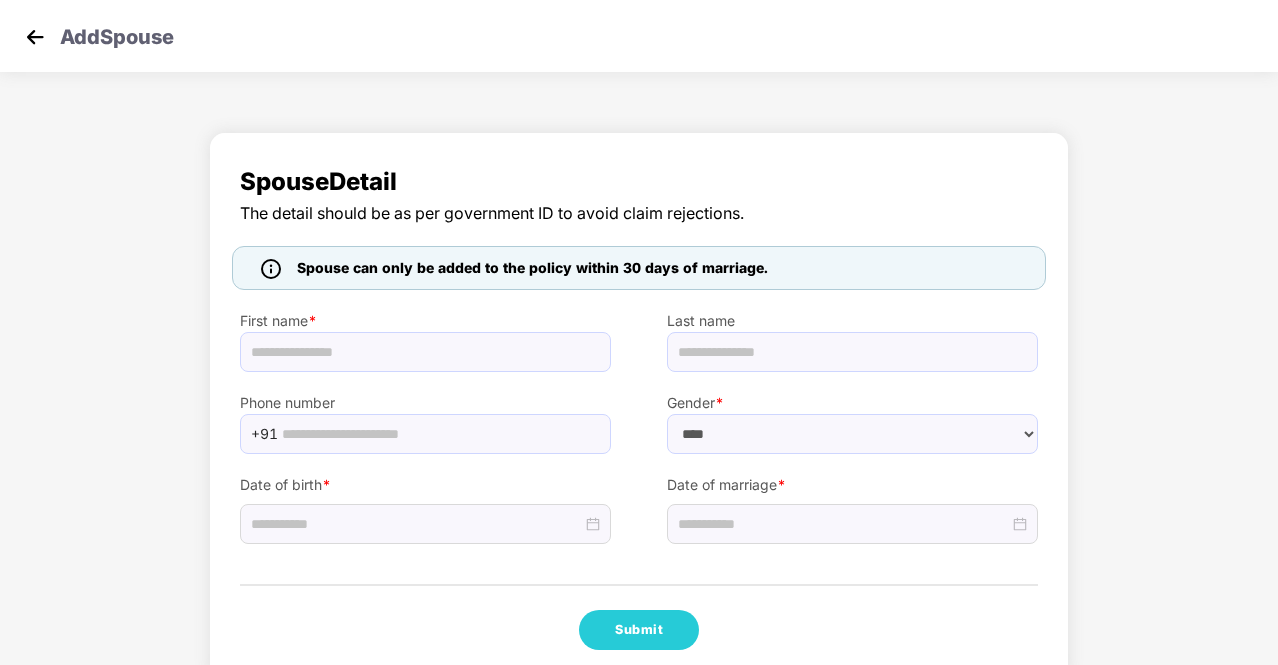 click at bounding box center [35, 37] 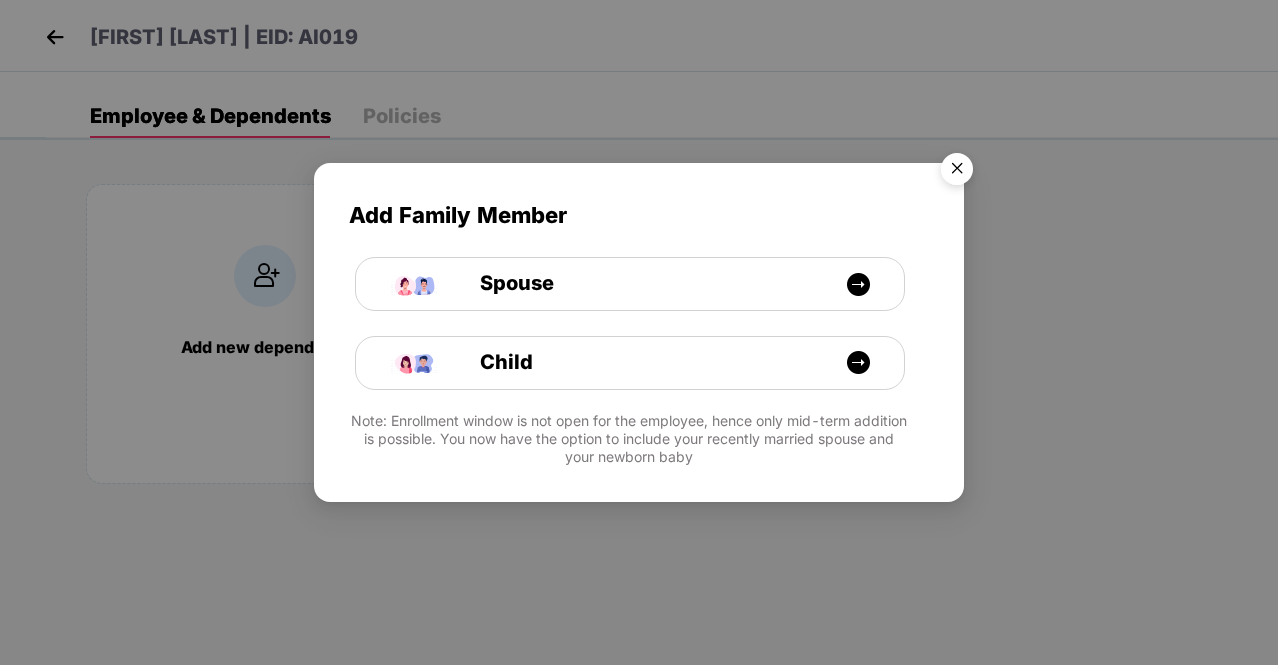 click at bounding box center [957, 172] 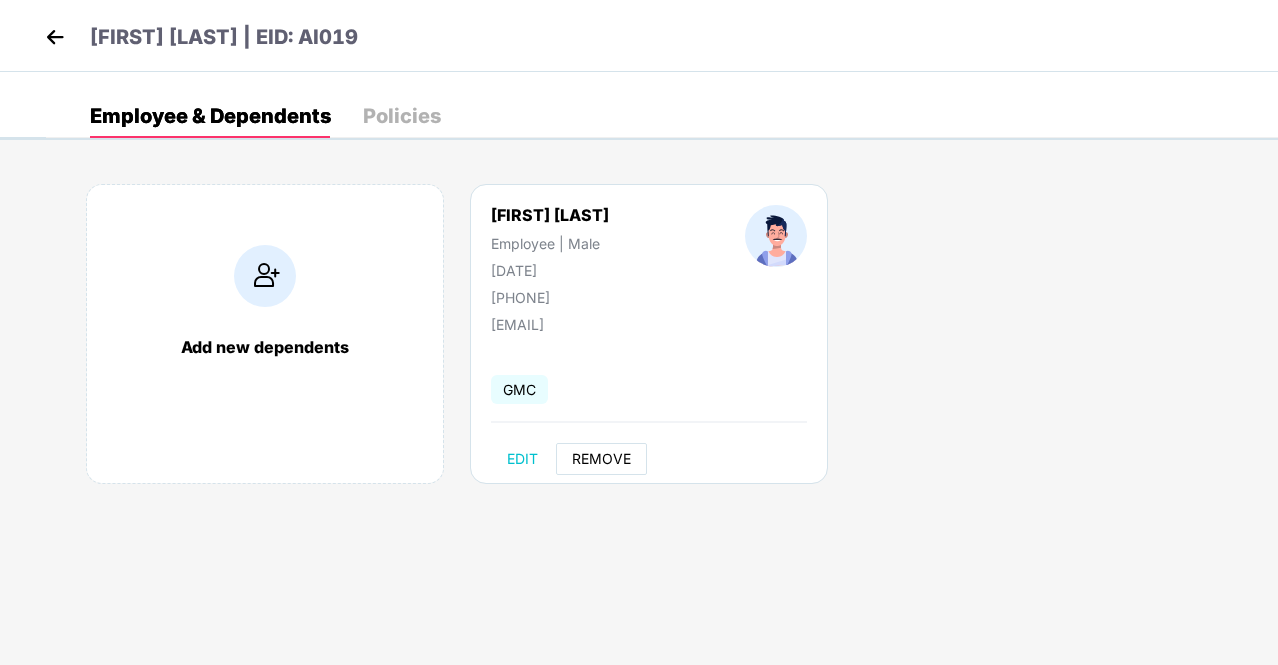 click on "REMOVE" at bounding box center (601, 459) 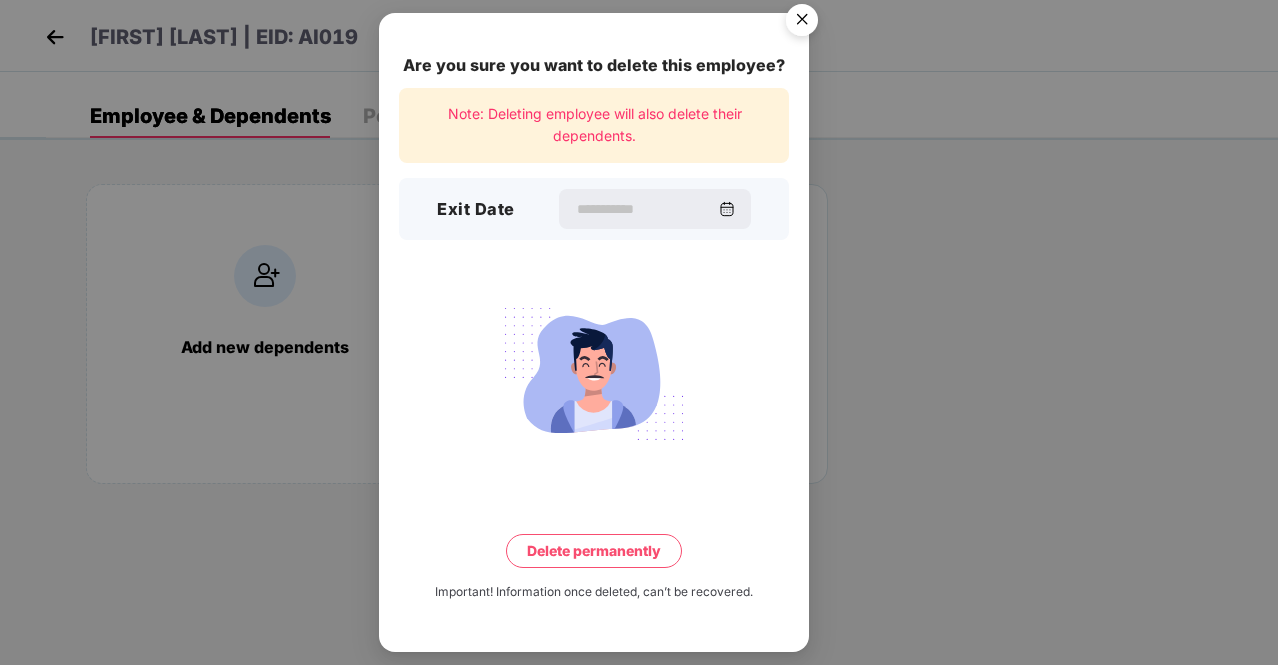 click at bounding box center [802, 23] 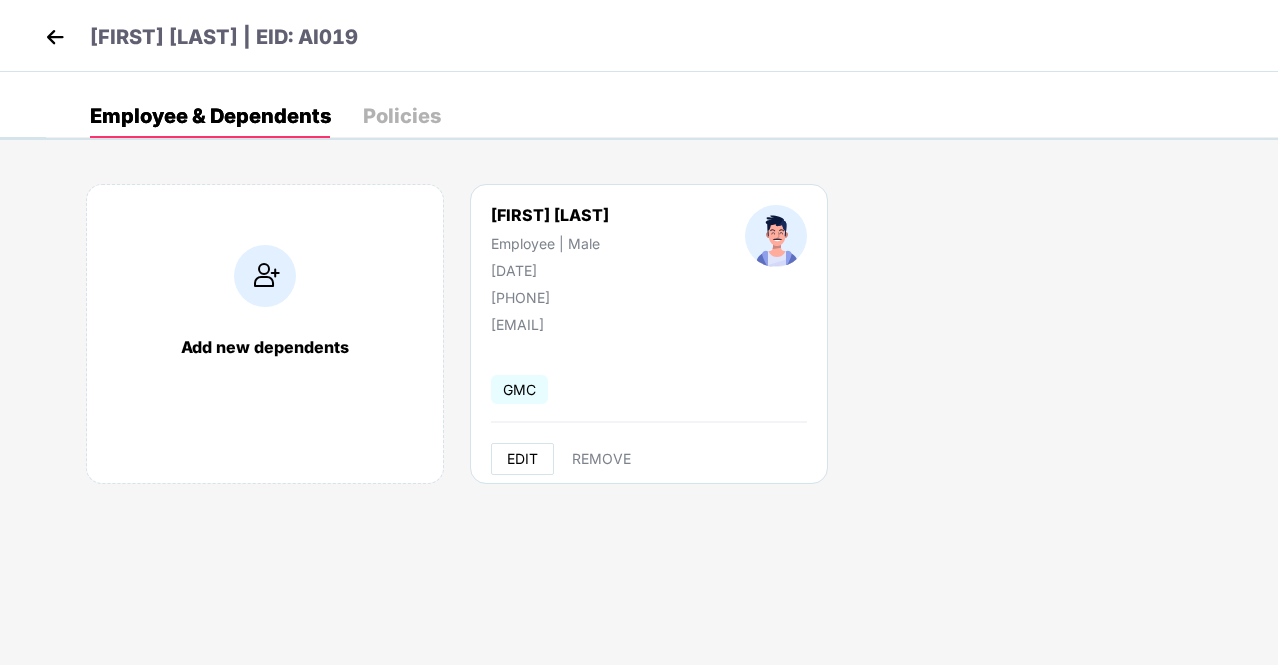 click on "EDIT" at bounding box center (522, 459) 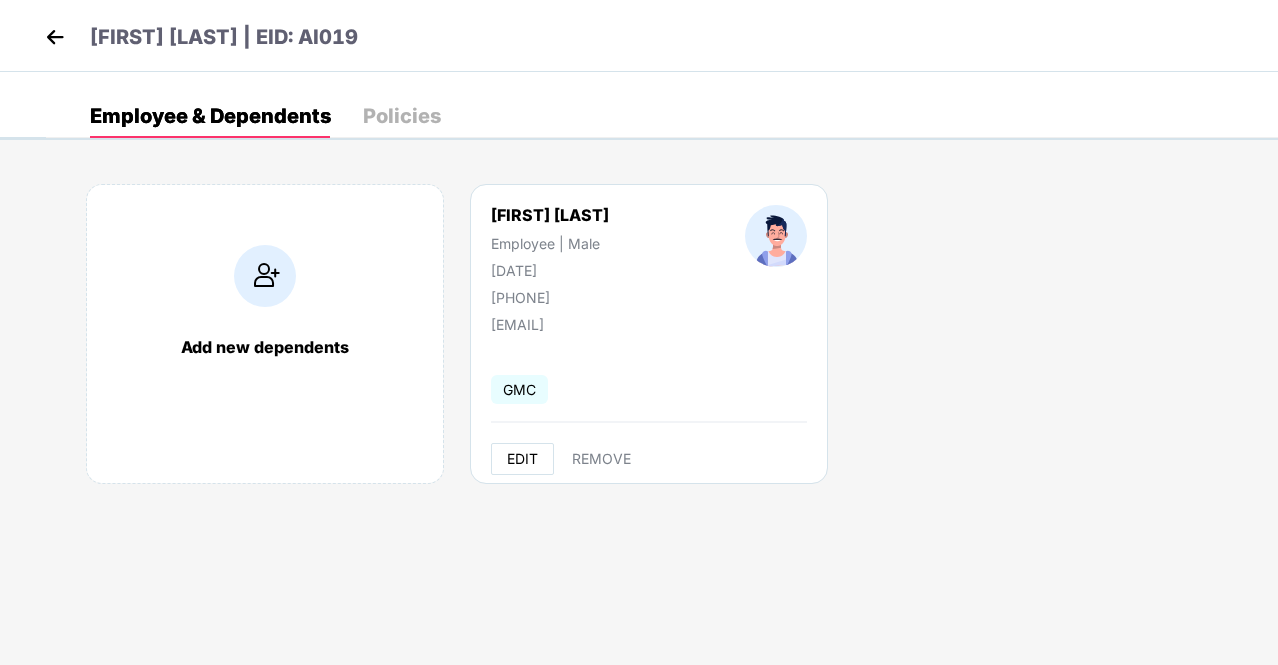 select on "****" 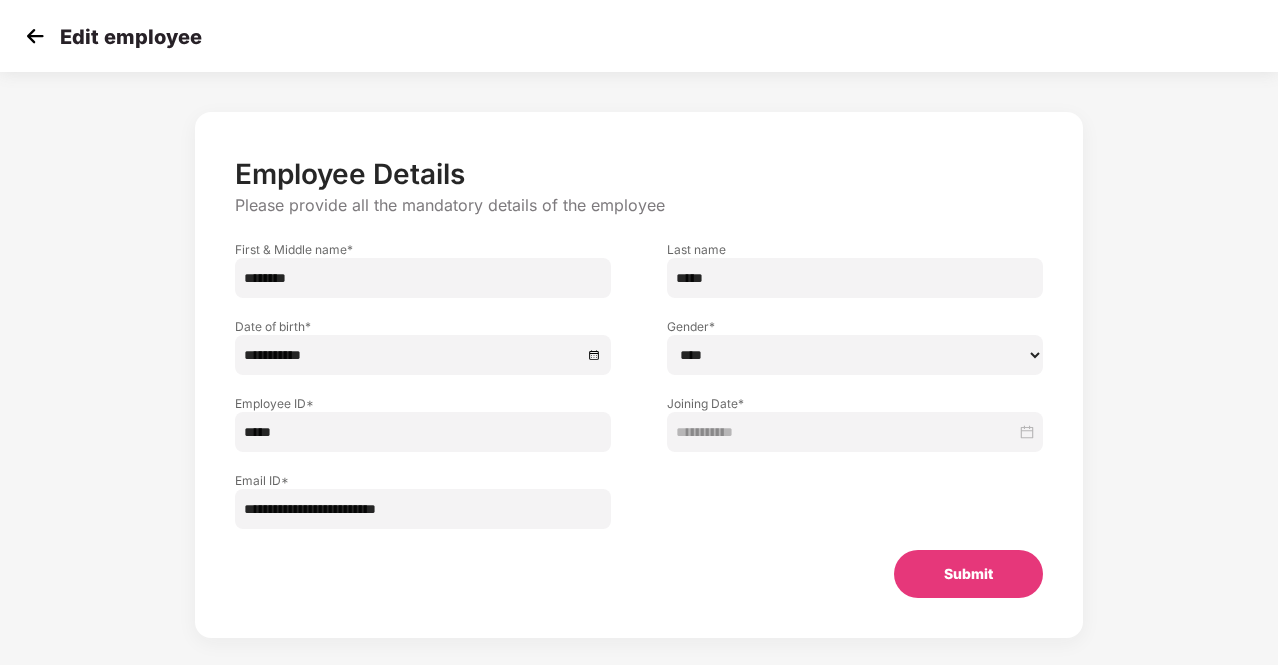 scroll, scrollTop: 62, scrollLeft: 0, axis: vertical 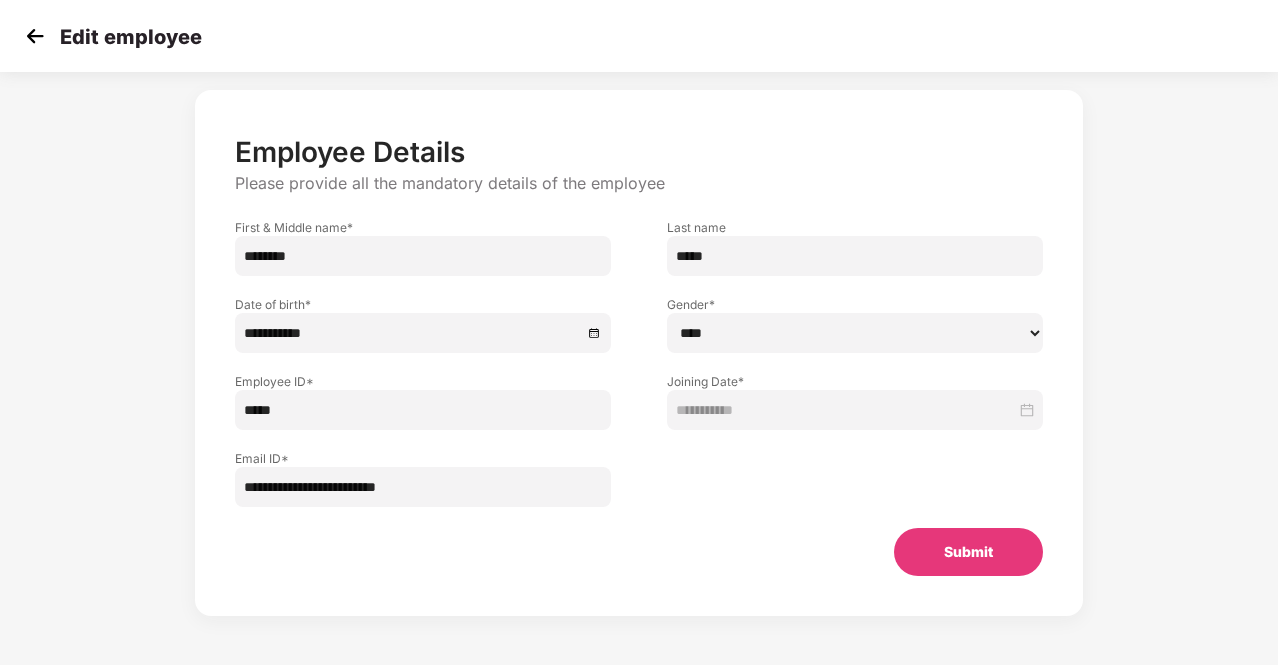 click on "Submit" at bounding box center [968, 552] 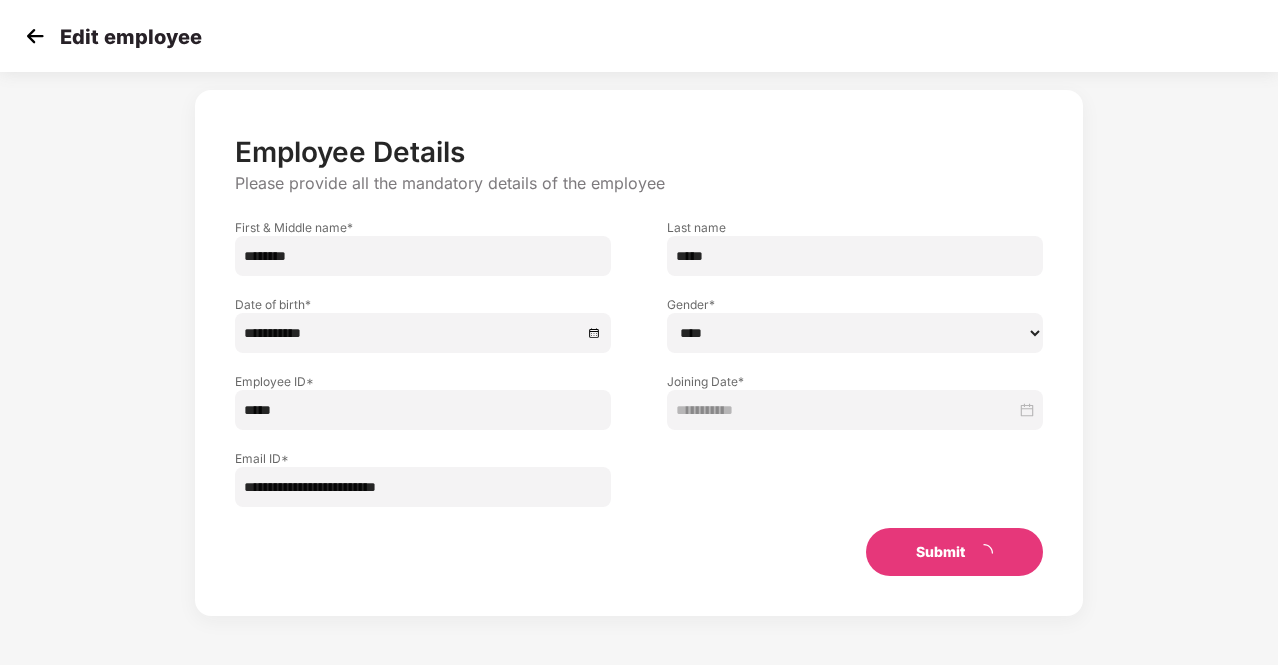 scroll, scrollTop: 0, scrollLeft: 0, axis: both 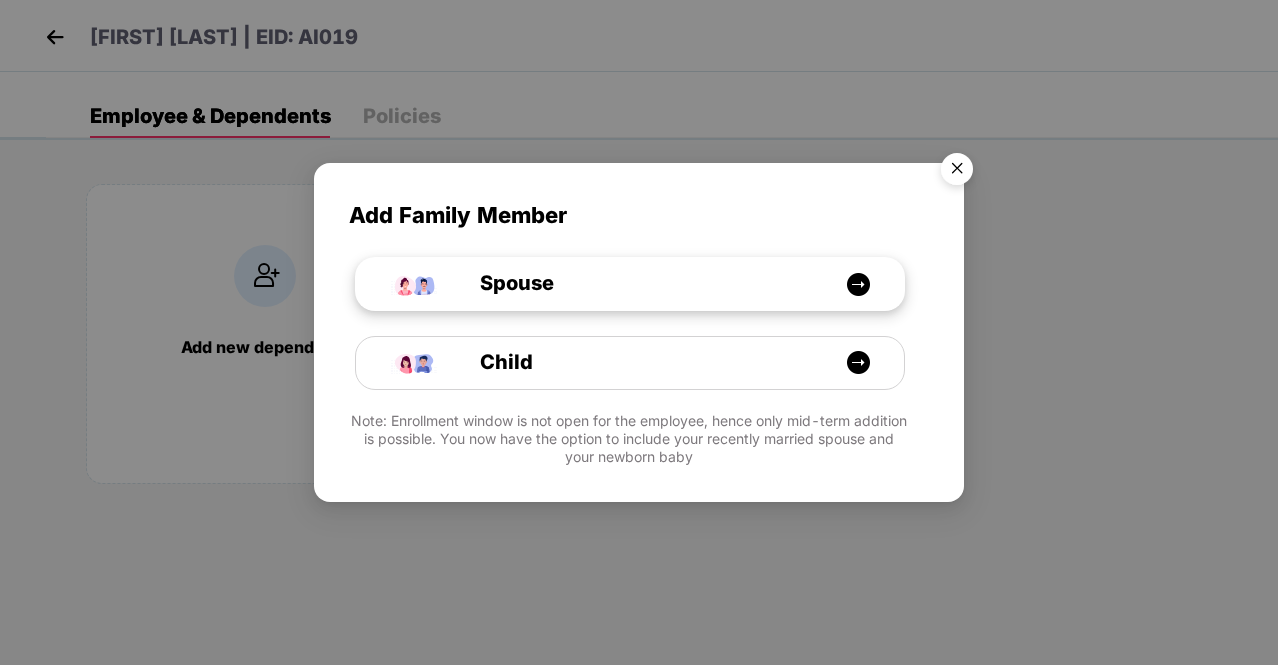 click on "Spouse" at bounding box center (640, 283) 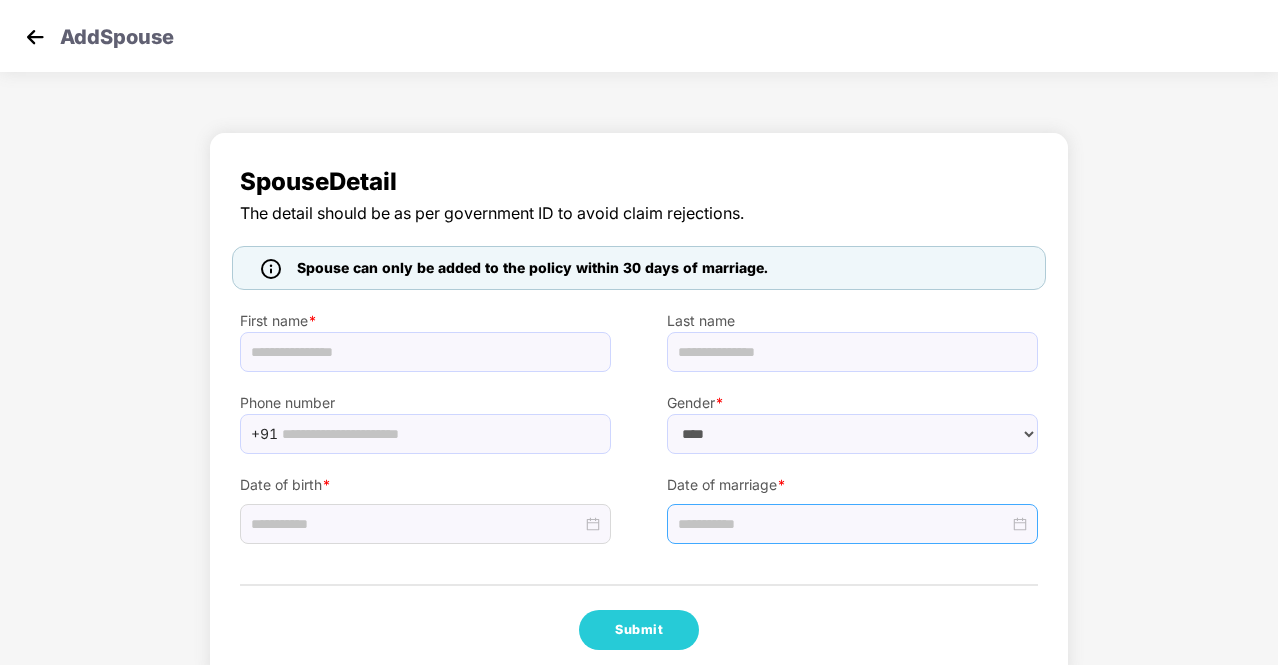 click at bounding box center [843, 524] 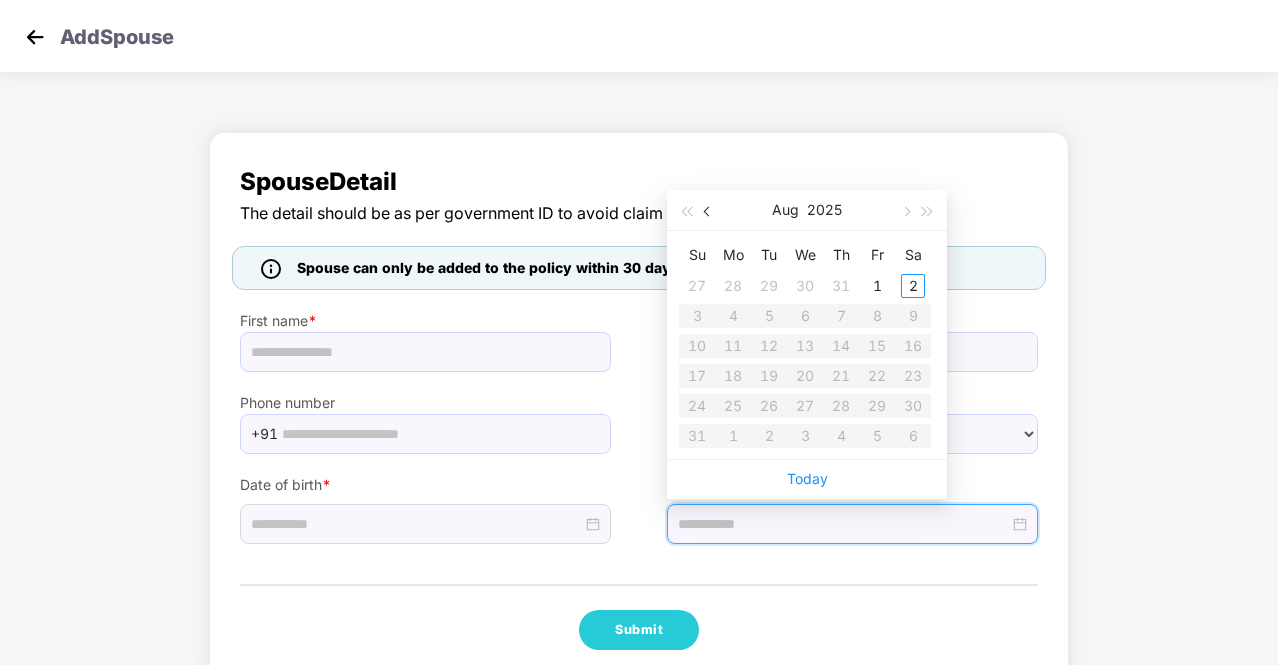 click at bounding box center (709, 212) 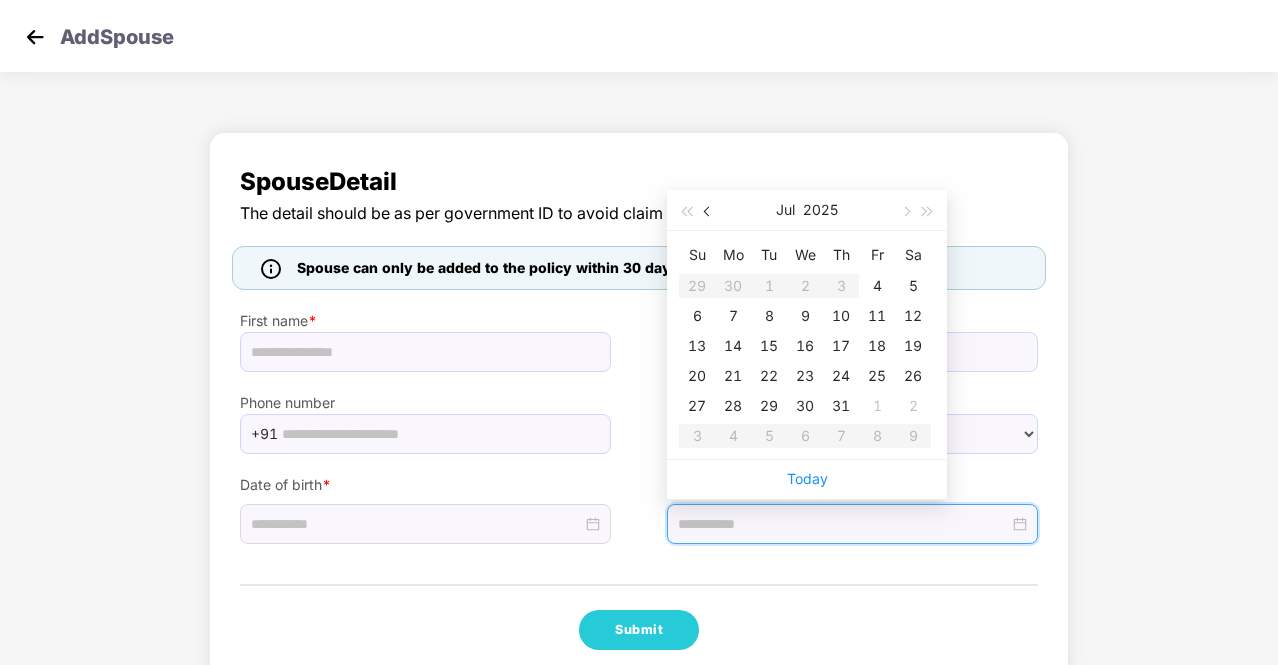 click at bounding box center [709, 212] 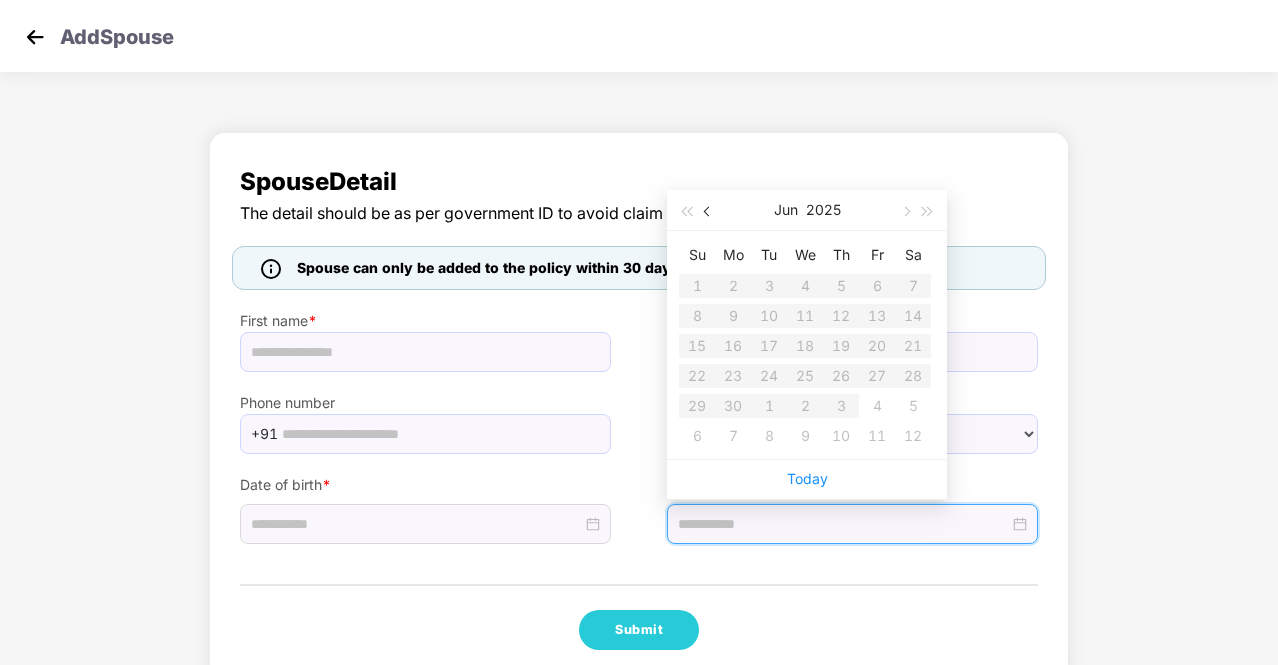 click at bounding box center [709, 212] 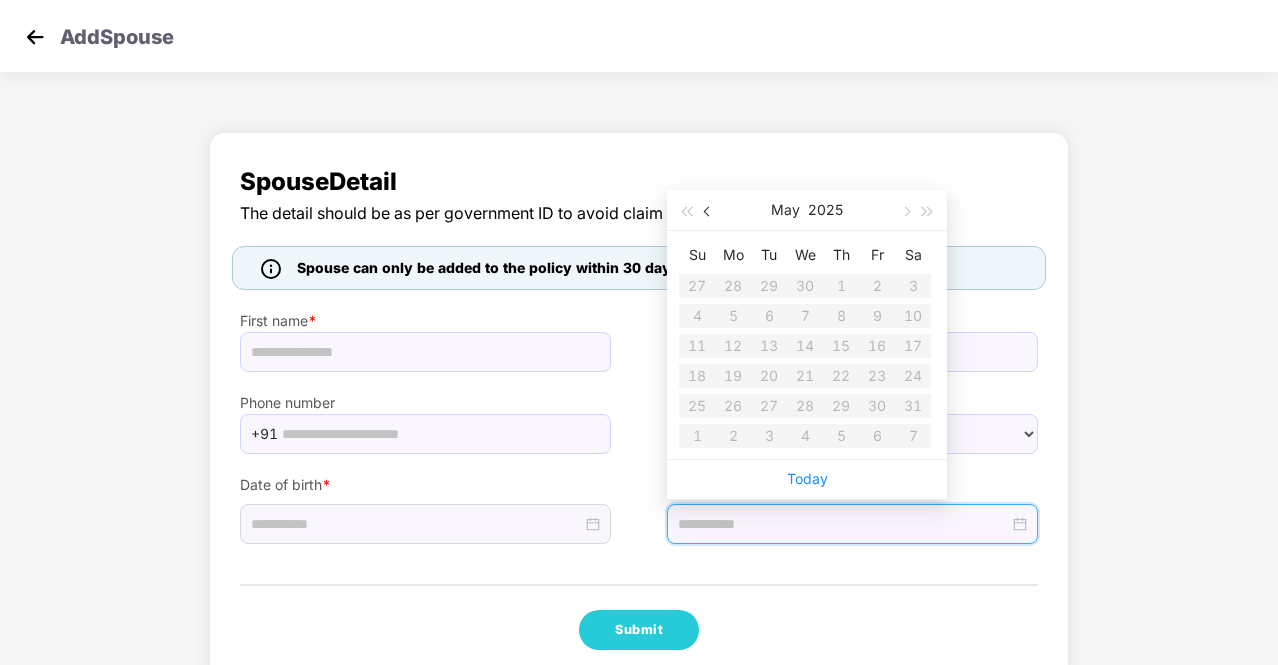 click at bounding box center (709, 212) 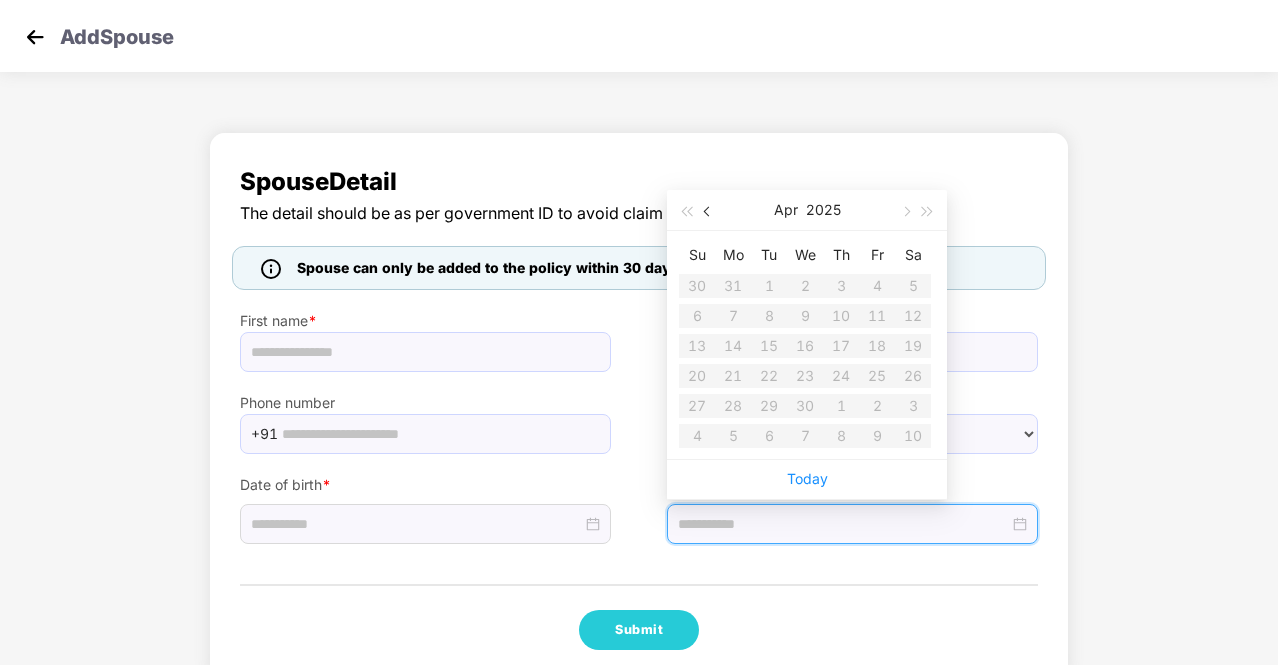 click at bounding box center (709, 212) 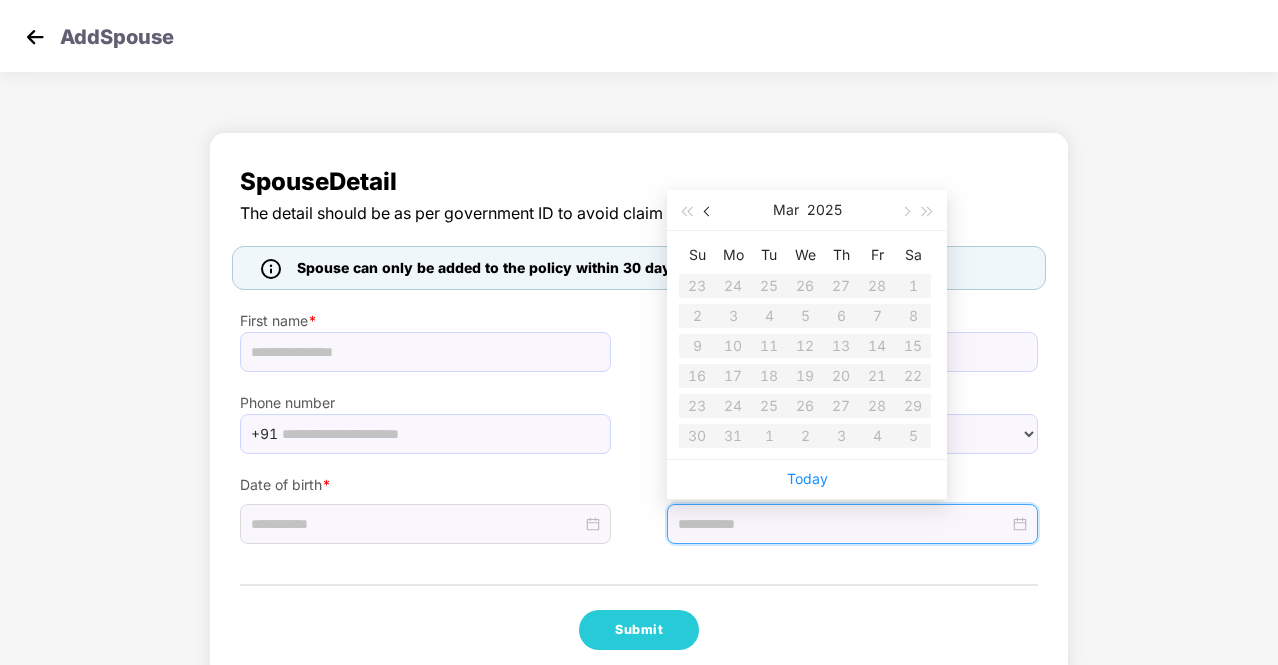 click at bounding box center [709, 212] 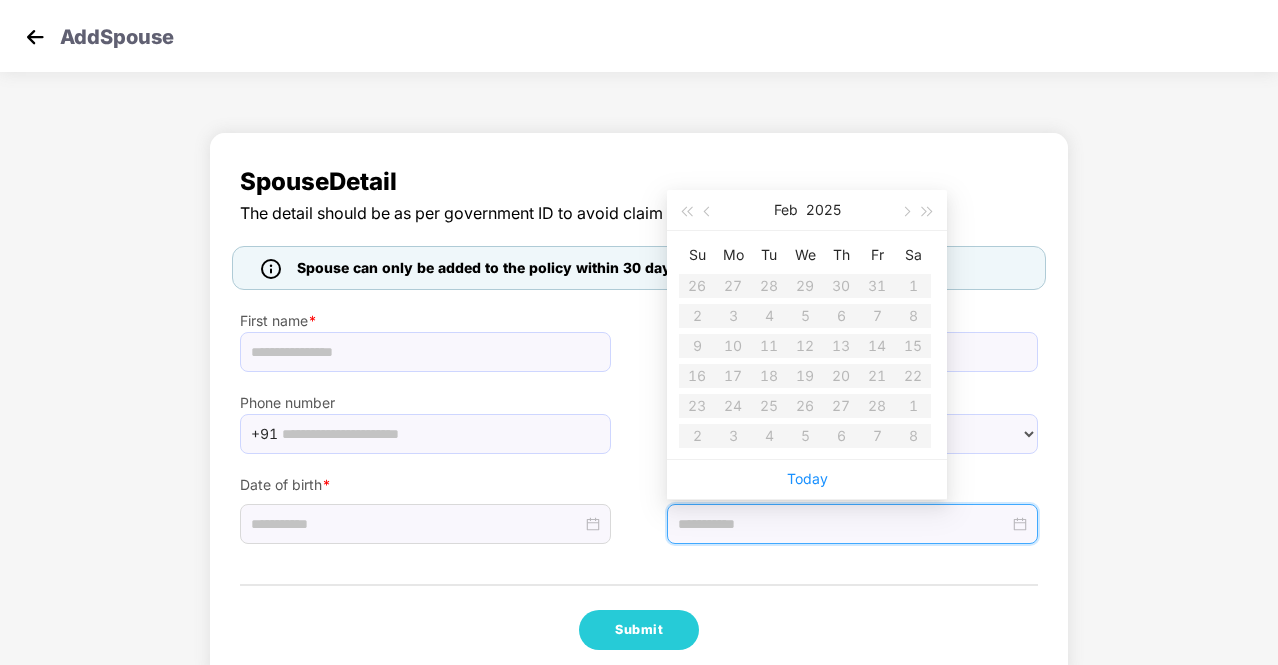 click on "Spouse Detail The detail should be as per government ID to avoid claim rejections. Spouse can only be added to the policy within 30 days of marriage. First name * Last name Phone number [PHONE] Gender * ****** **** ****** Date of birth * Date of marriage * Submit" at bounding box center (639, 406) 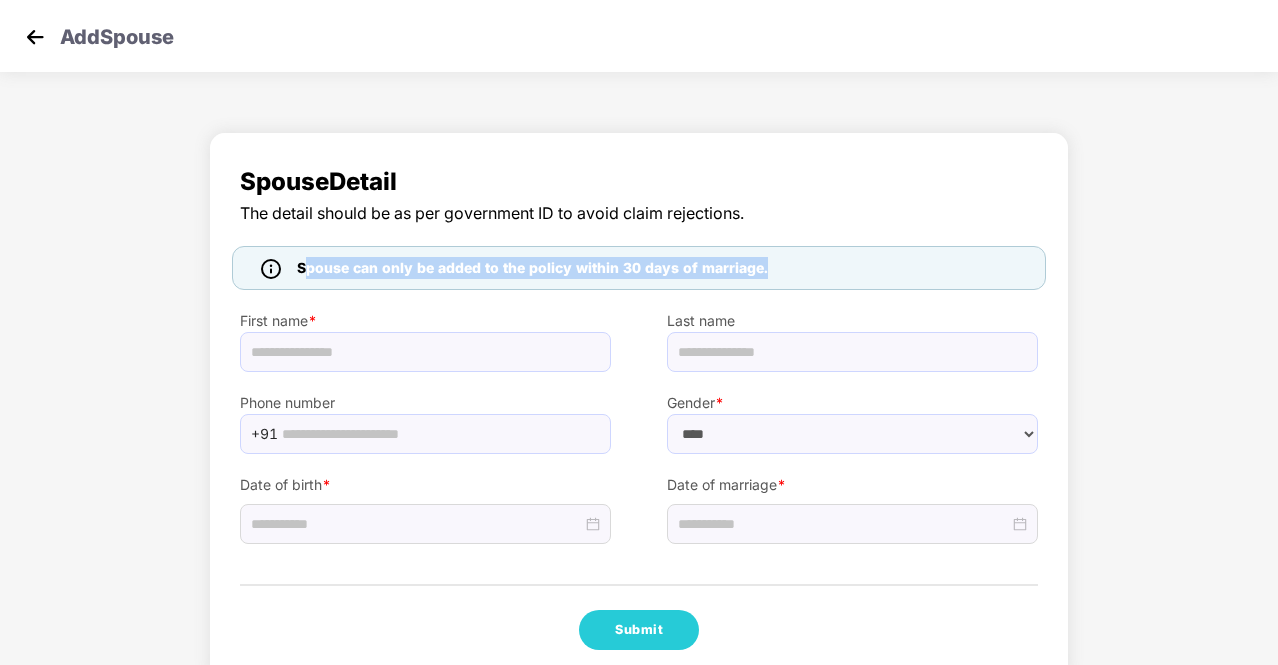 drag, startPoint x: 758, startPoint y: 271, endPoint x: 294, endPoint y: 267, distance: 464.01724 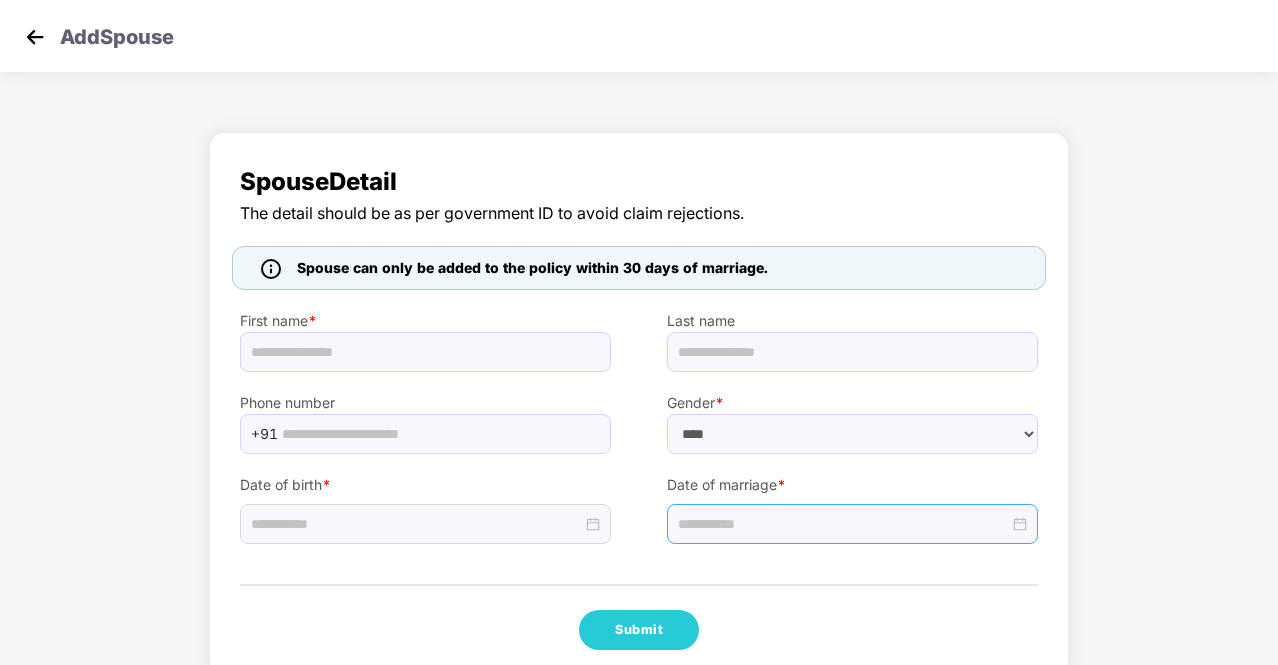 click at bounding box center [843, 524] 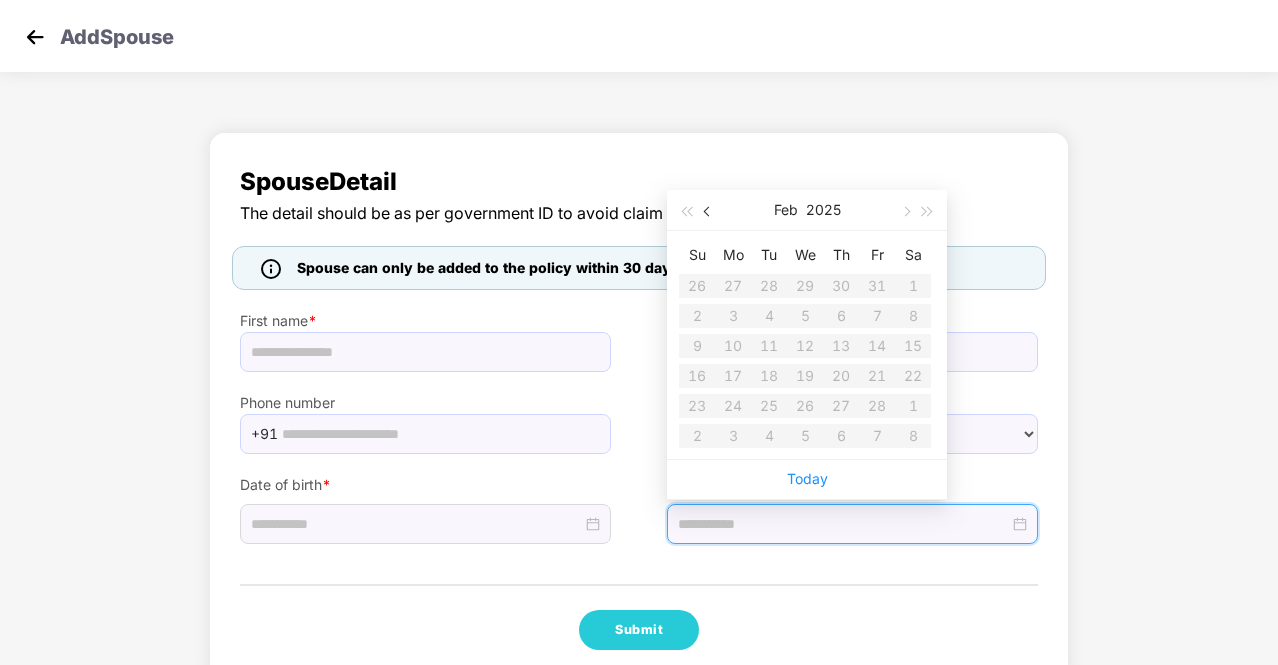 click at bounding box center [709, 212] 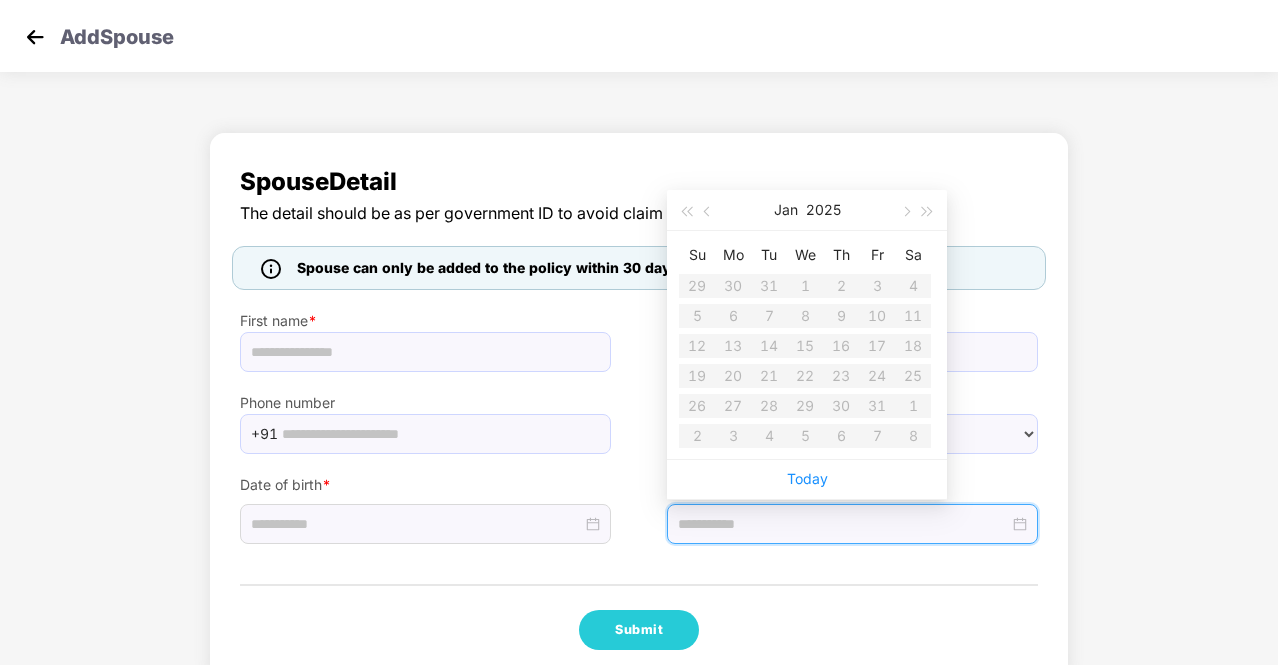click on "Add Spouse Spouse Detail The detail should be as per government ID to avoid claim rejections. Spouse can only be added to the policy within 30 days of marriage. First name * Last name Phone number [PHONE] Gender * ****** **** ****** Date of birth * Date of marriage * Submit" at bounding box center [639, 350] 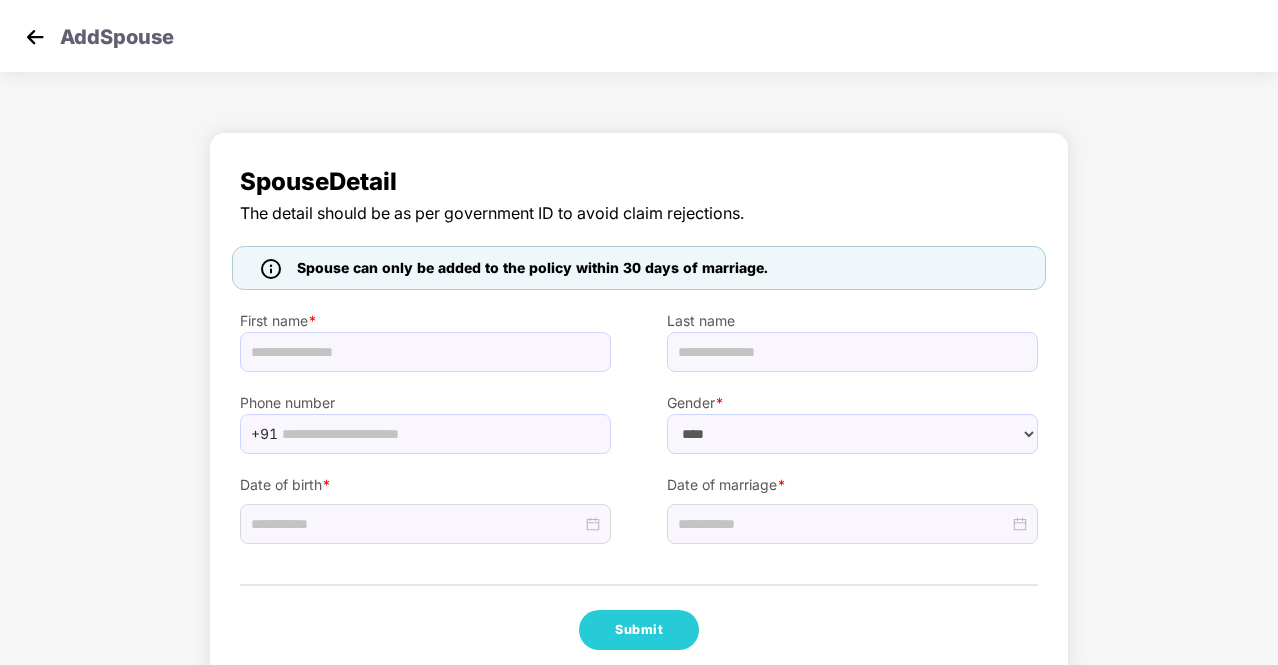 click on "Add  Spouse" at bounding box center (639, 36) 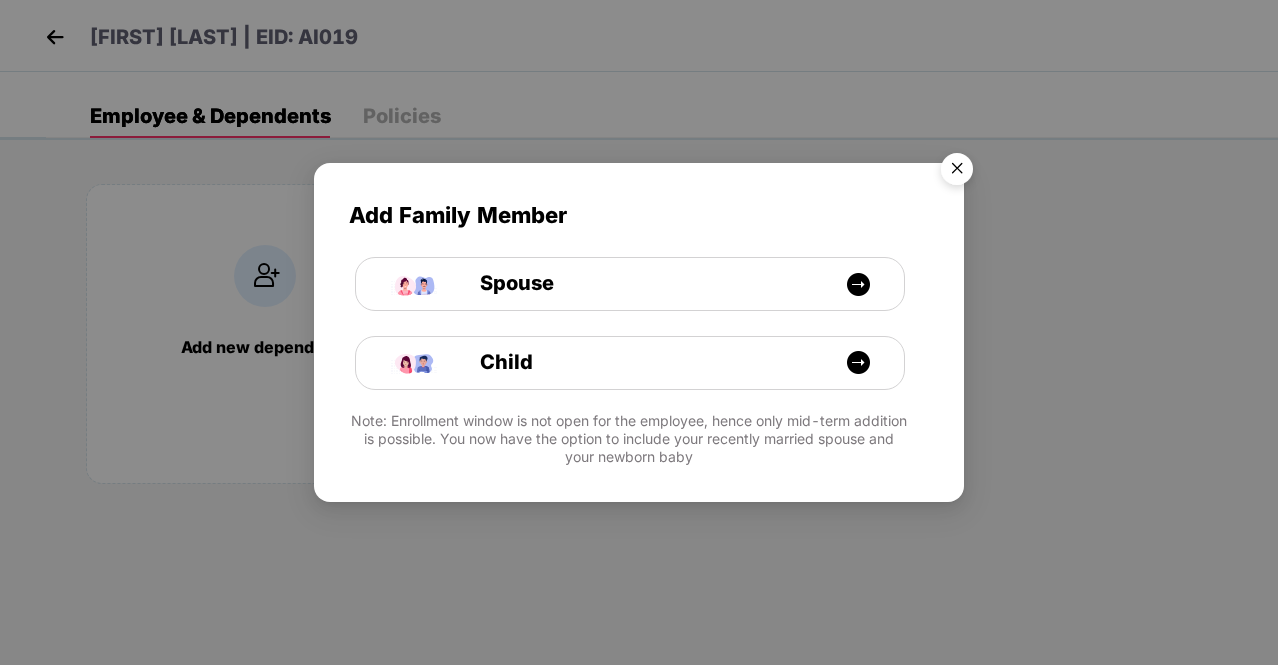 click at bounding box center (957, 172) 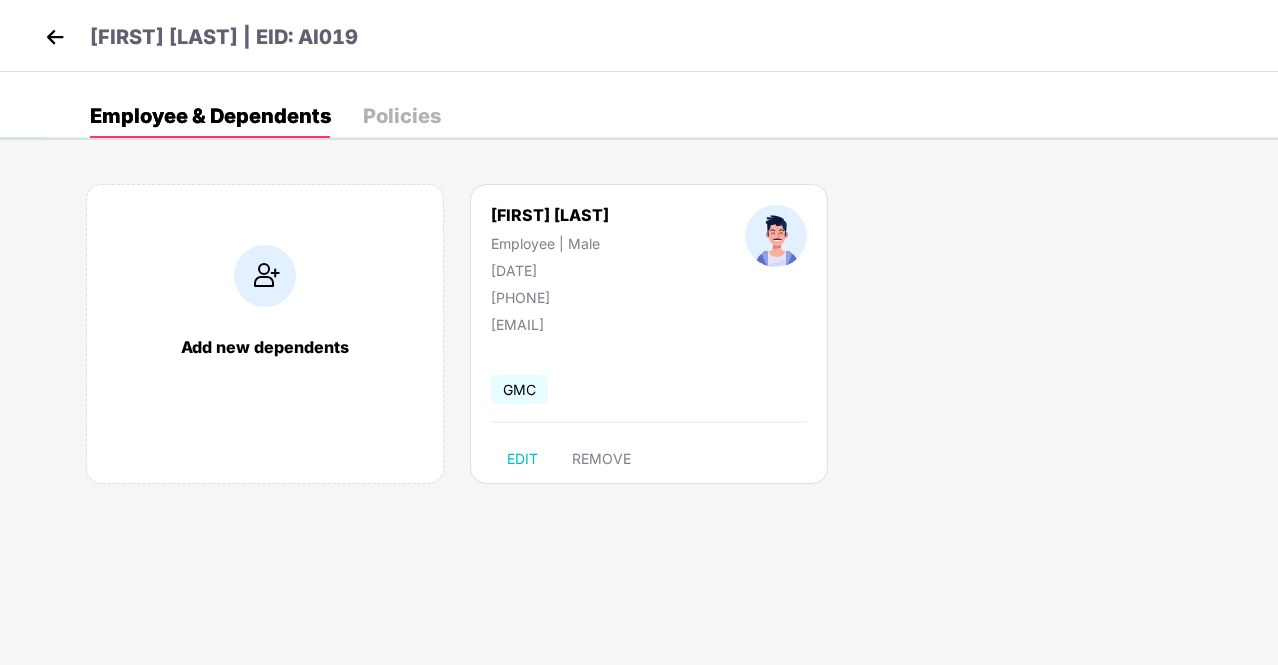 click at bounding box center [55, 37] 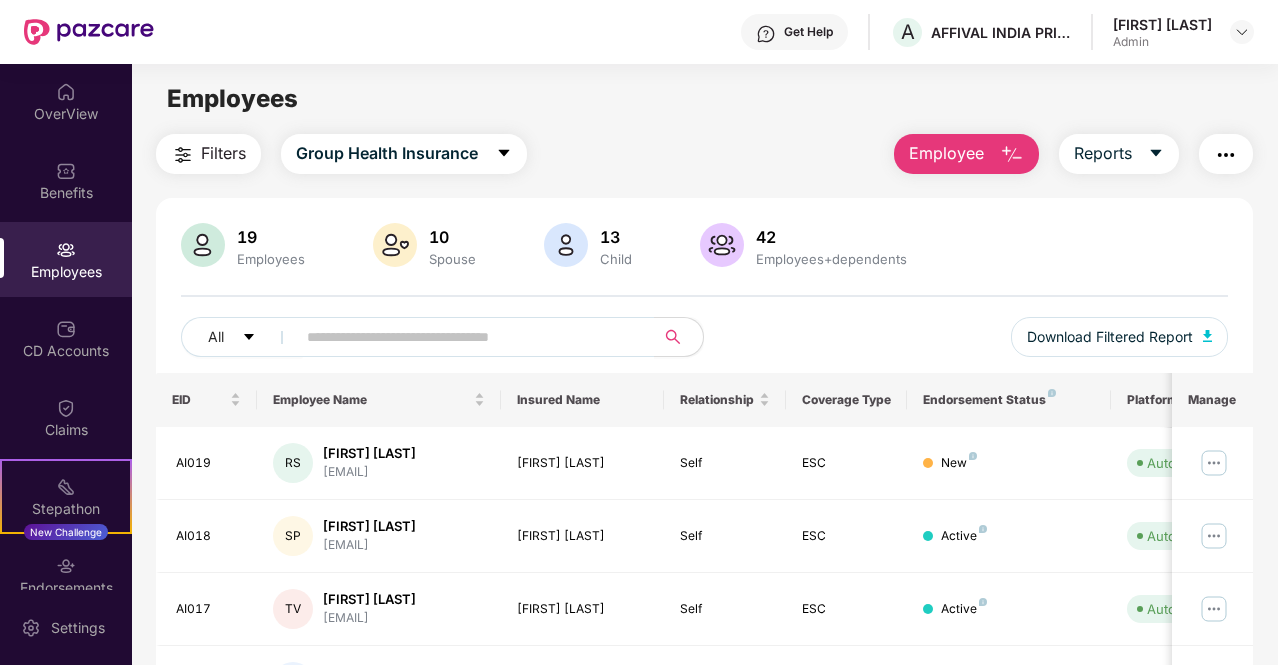 click on "Employee" at bounding box center [966, 154] 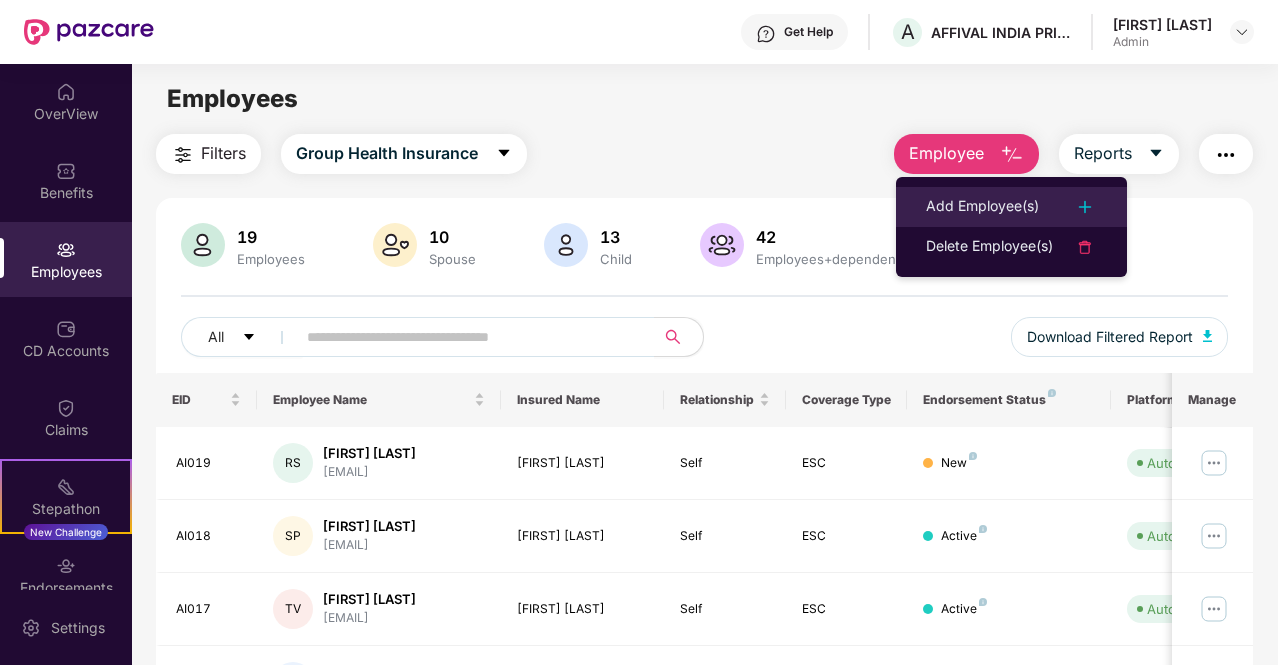 click on "Add Employee(s)" at bounding box center (982, 207) 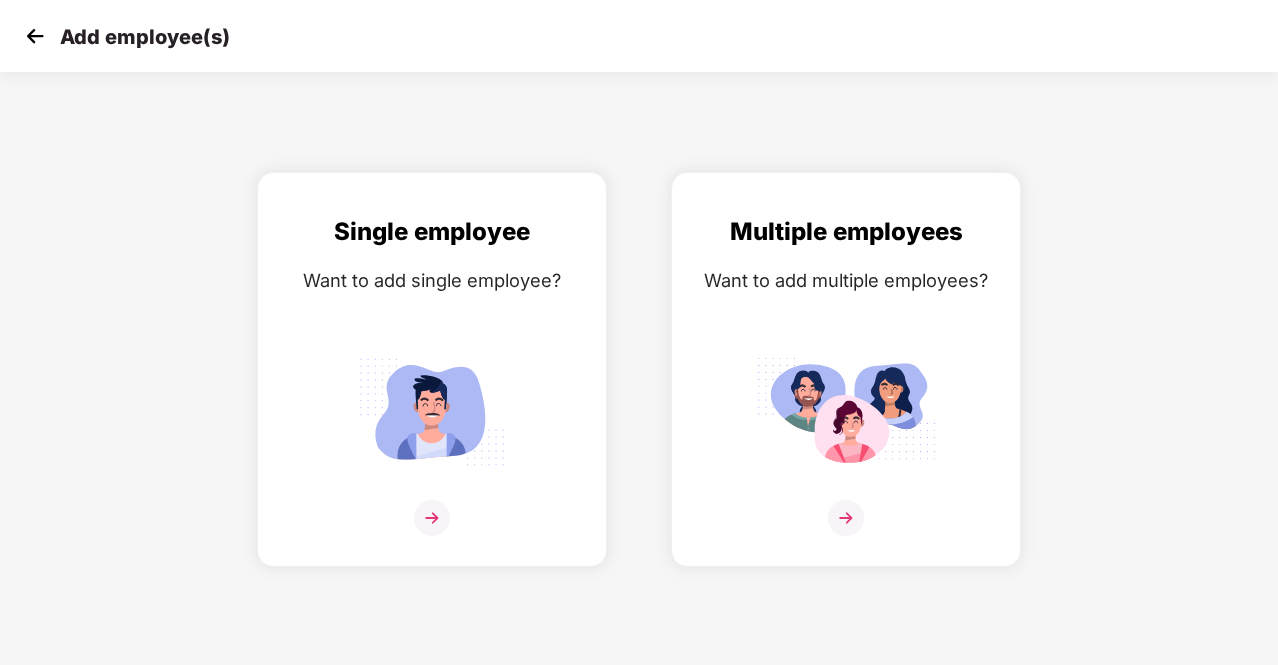 click at bounding box center [35, 36] 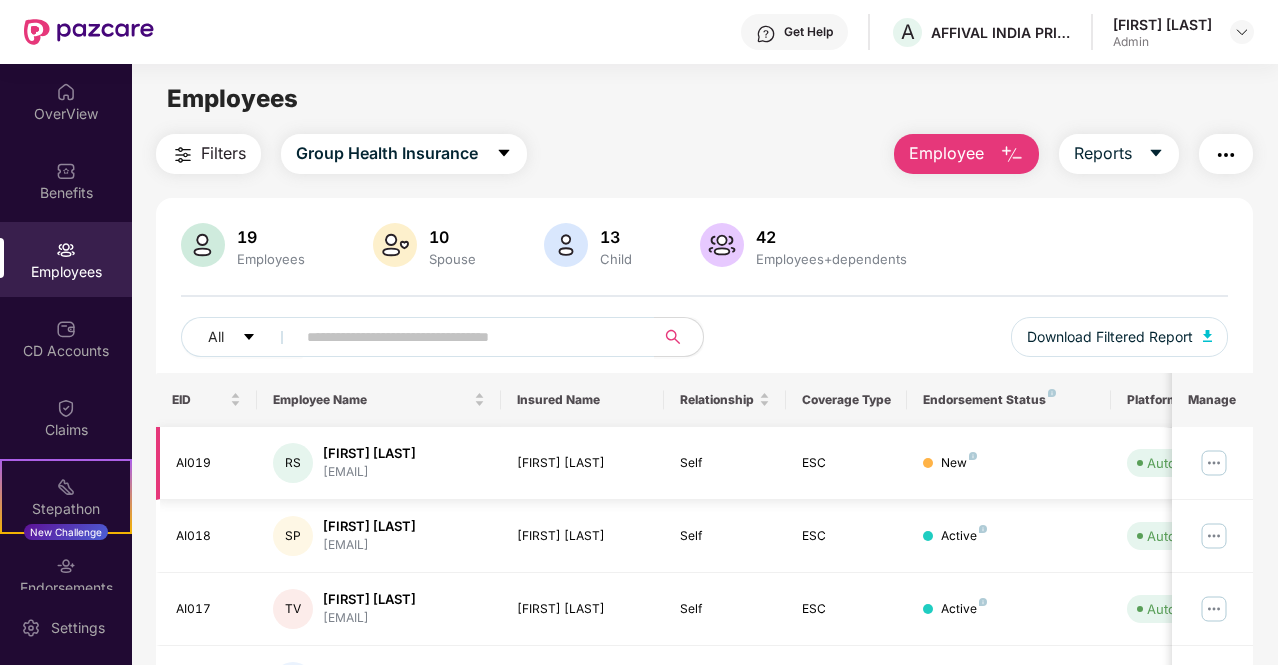 click at bounding box center [1214, 463] 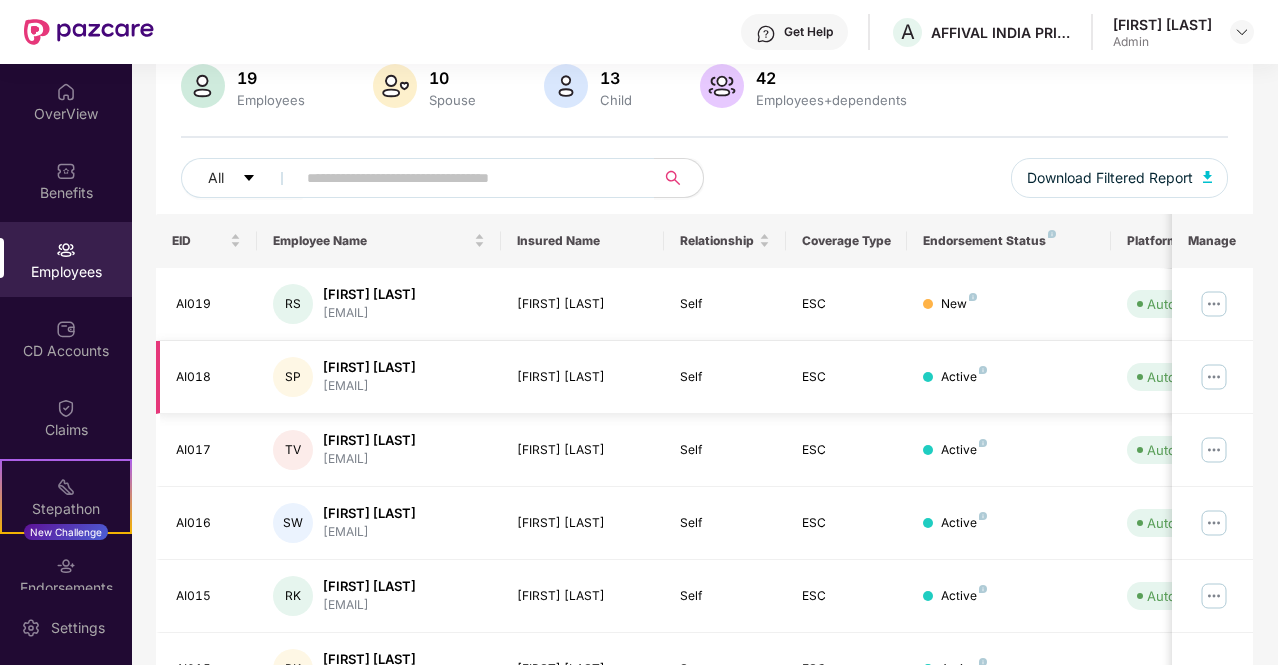 scroll, scrollTop: 0, scrollLeft: 0, axis: both 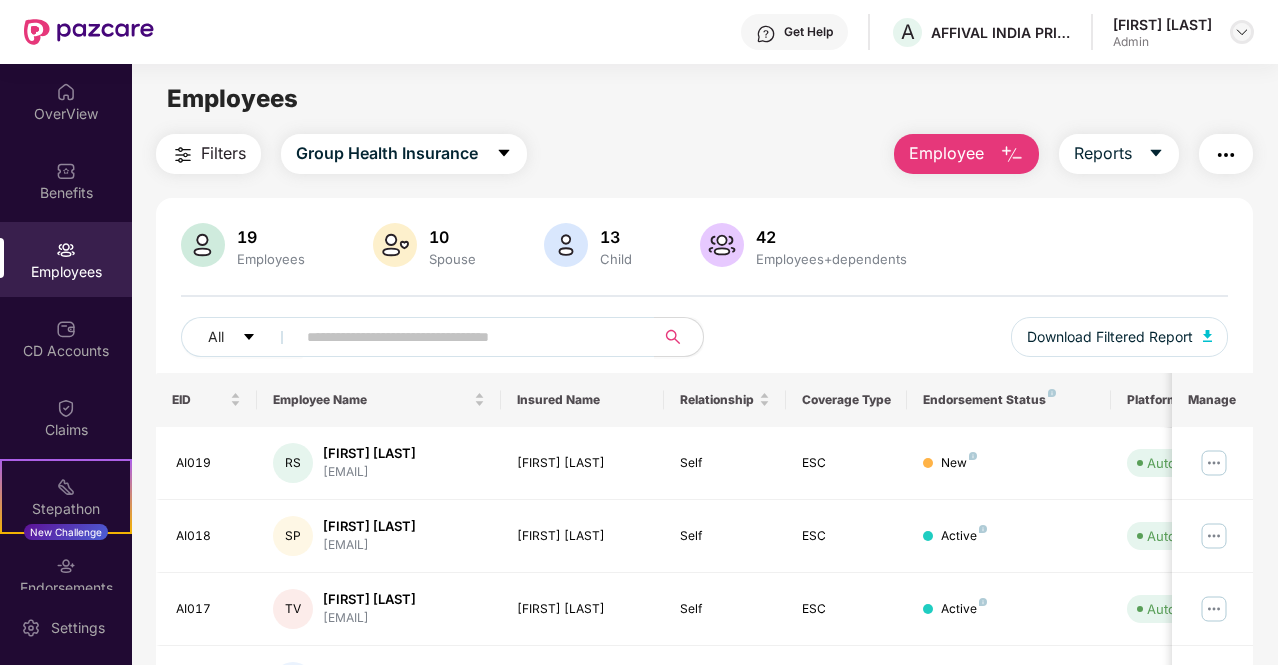 click at bounding box center (1242, 32) 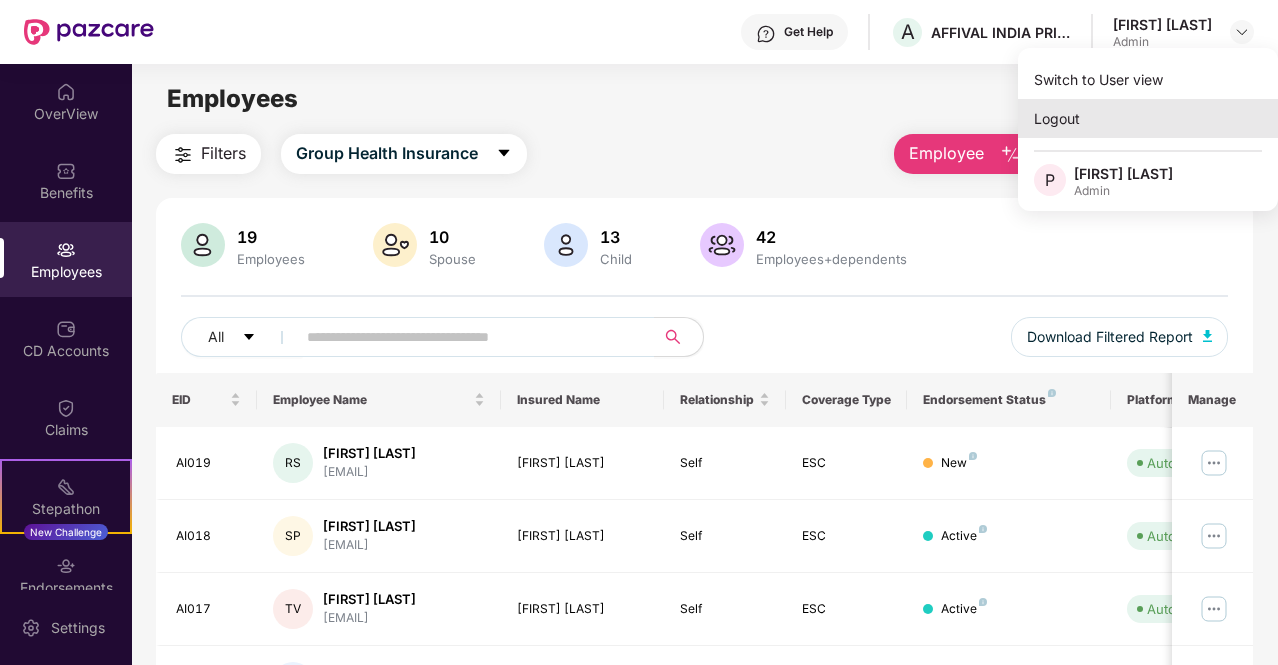 click on "Logout" at bounding box center (1148, 118) 